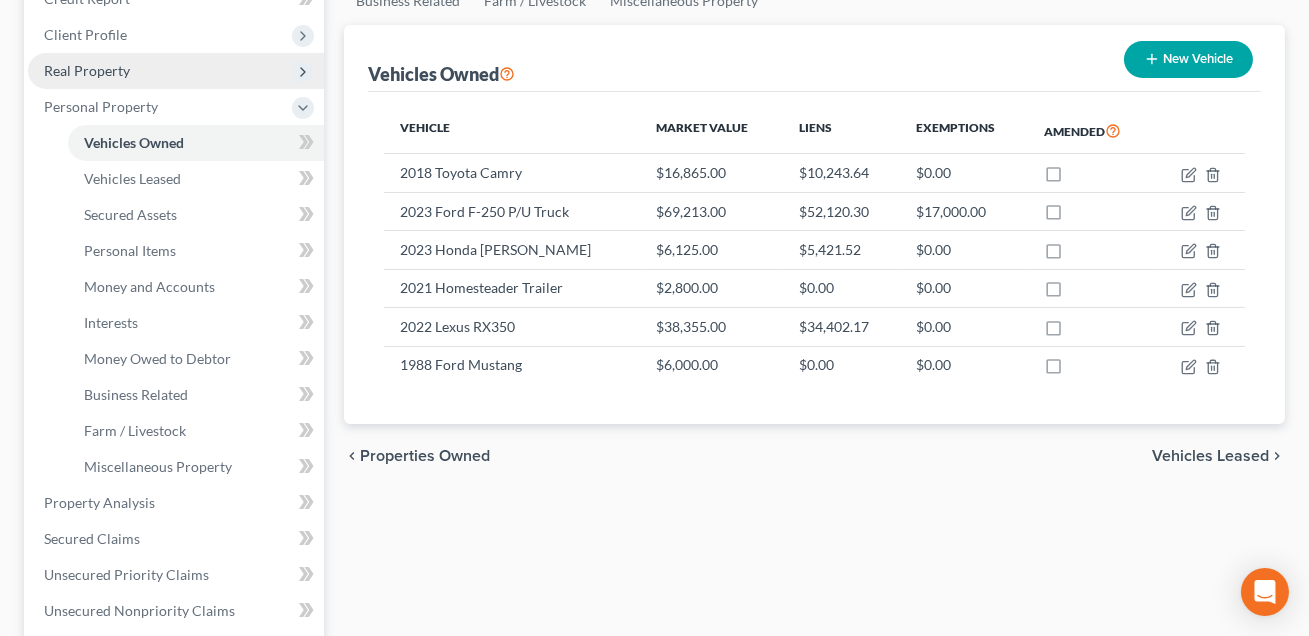 scroll, scrollTop: 0, scrollLeft: 0, axis: both 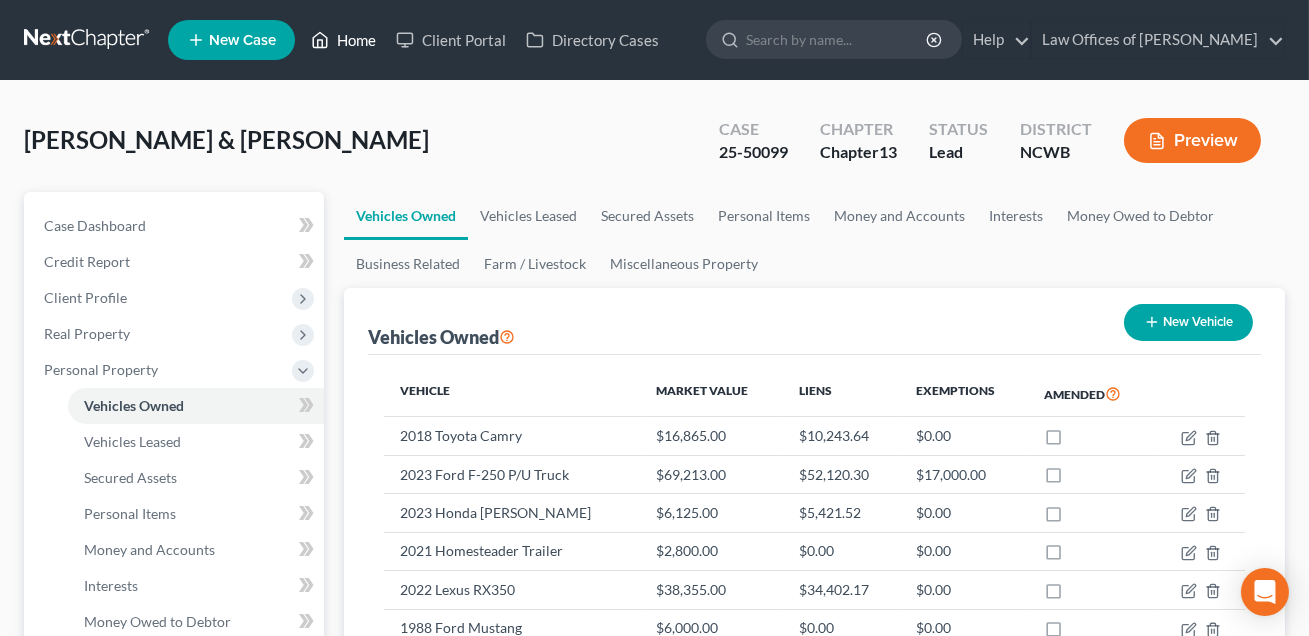 click on "Home" at bounding box center (343, 40) 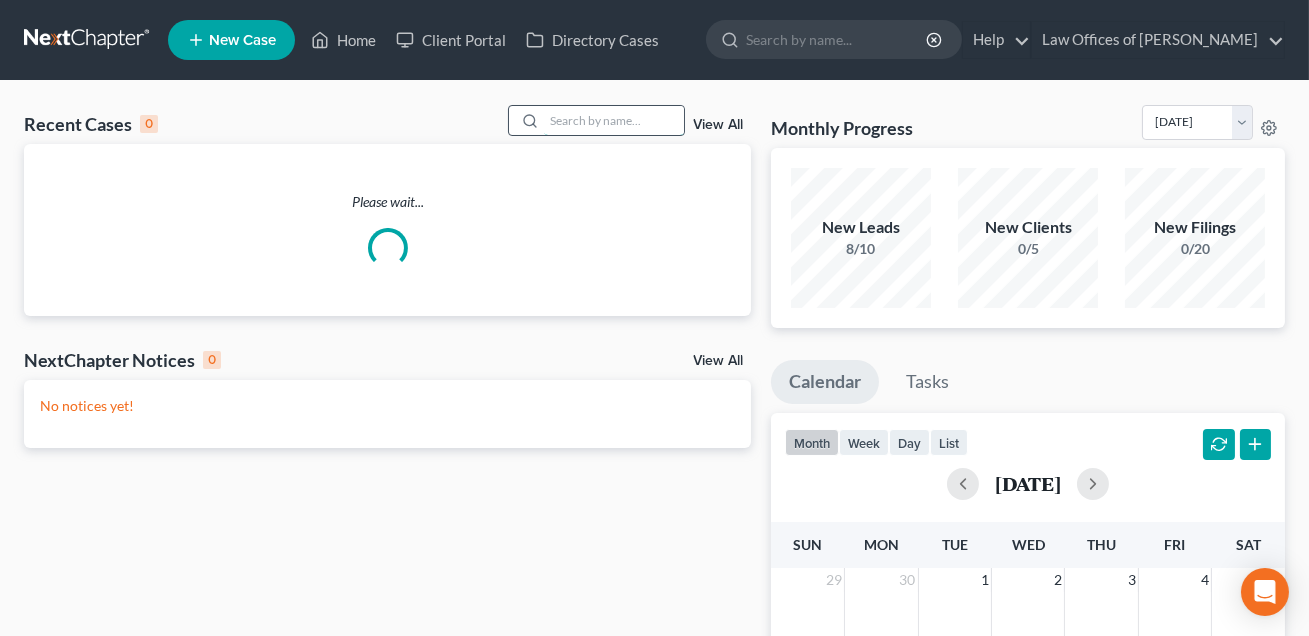 click at bounding box center (614, 120) 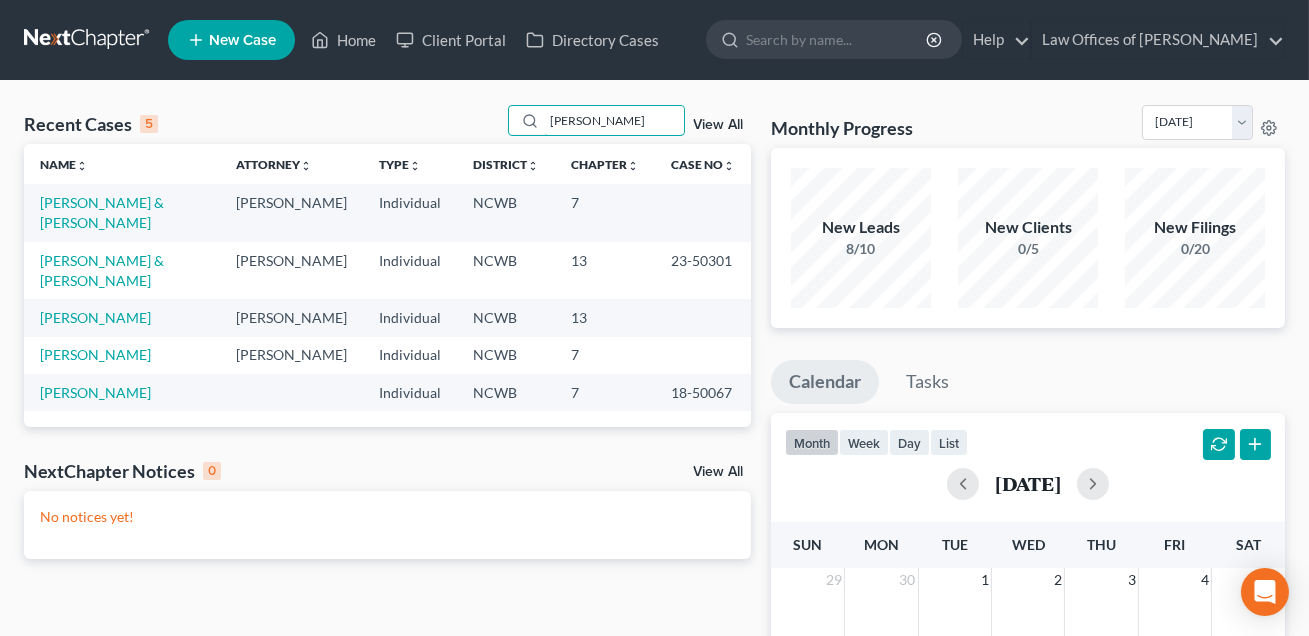 type on "stewart" 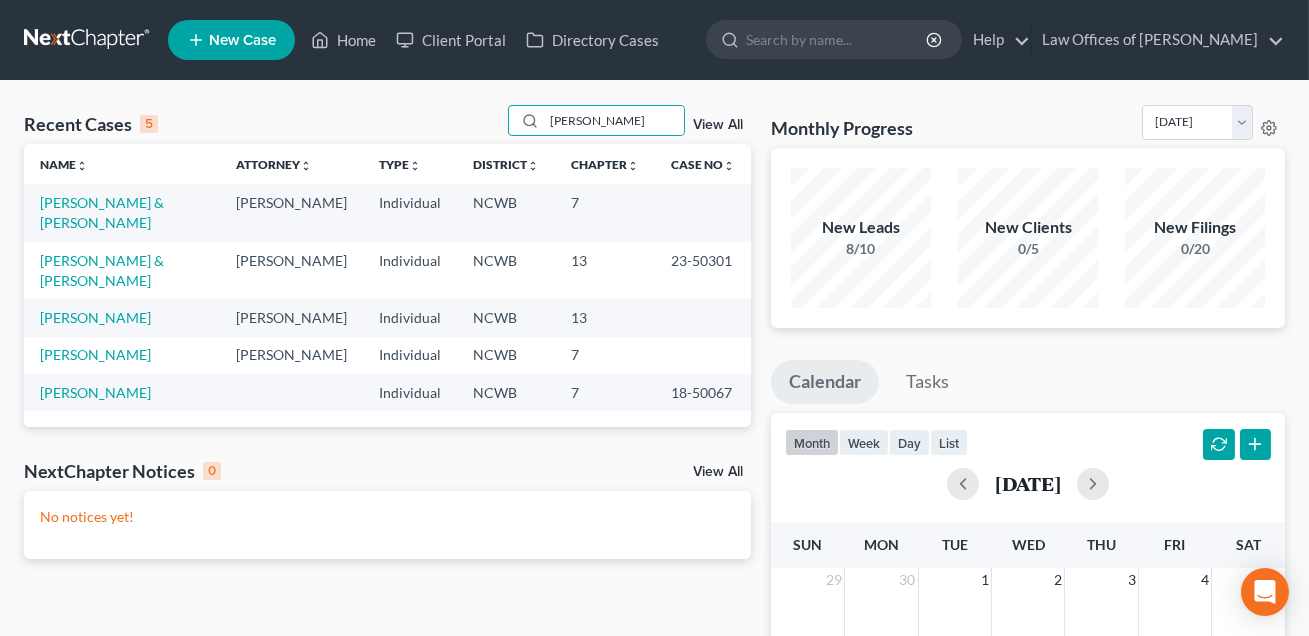 click on "[PERSON_NAME] & [PERSON_NAME]" at bounding box center (122, 212) 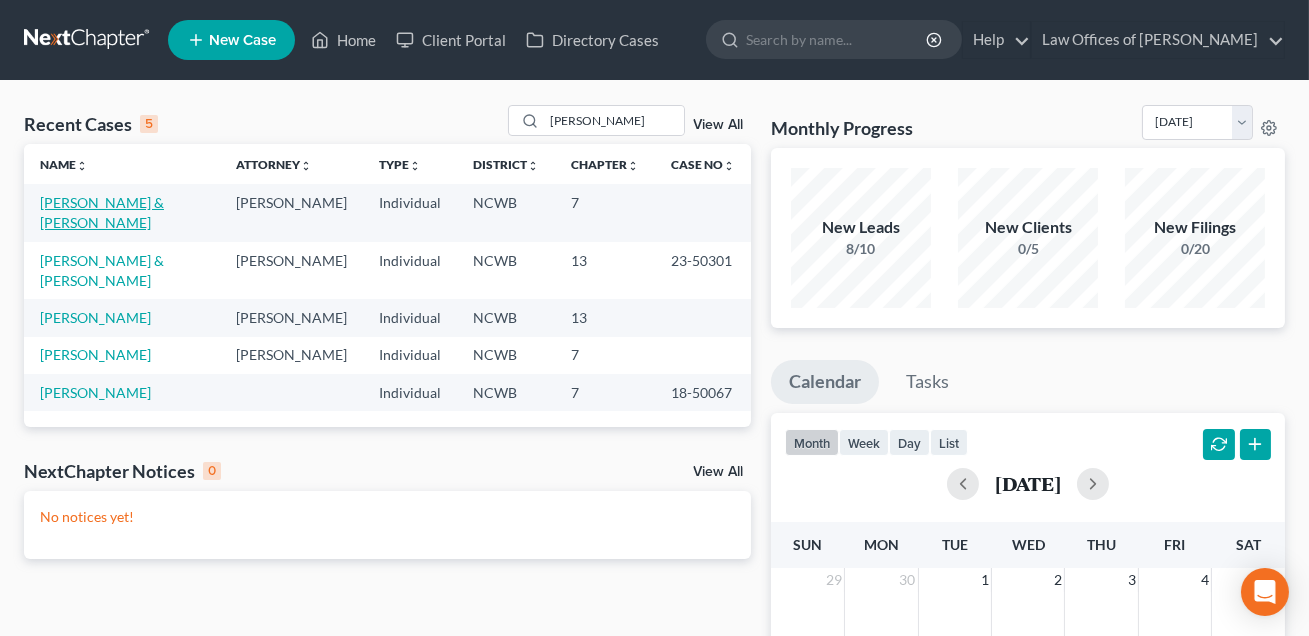 click on "[PERSON_NAME] & [PERSON_NAME]" at bounding box center [102, 212] 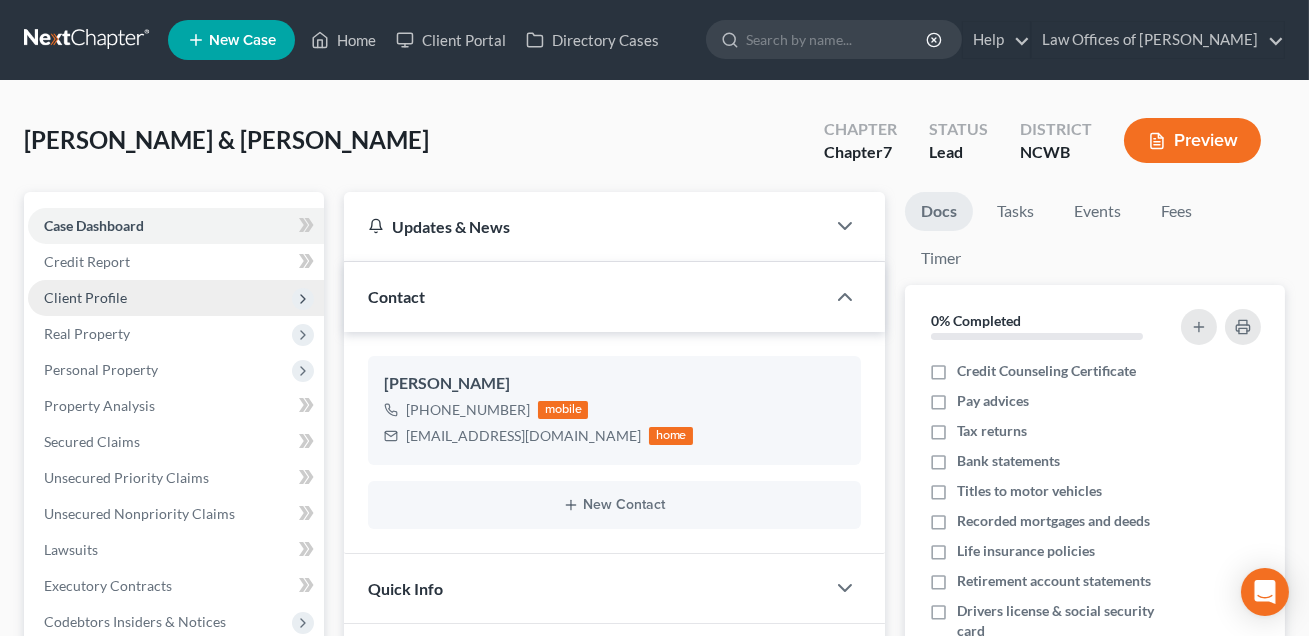 click on "Client Profile" at bounding box center [85, 297] 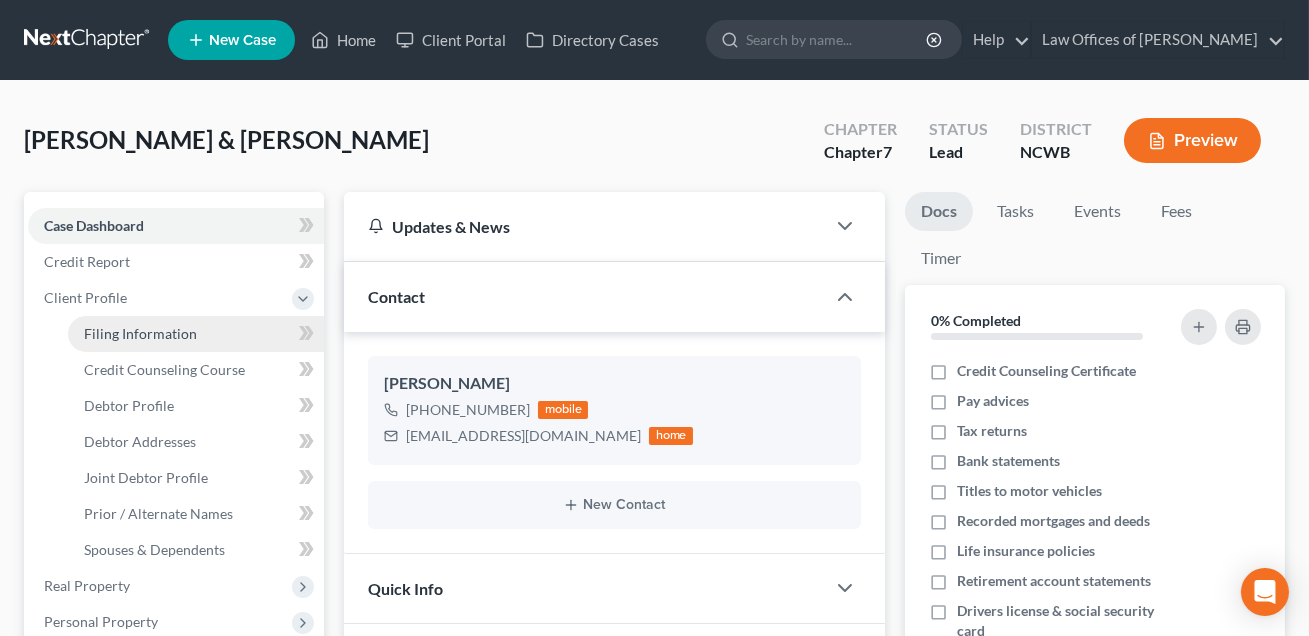 click on "Filing Information" at bounding box center [140, 333] 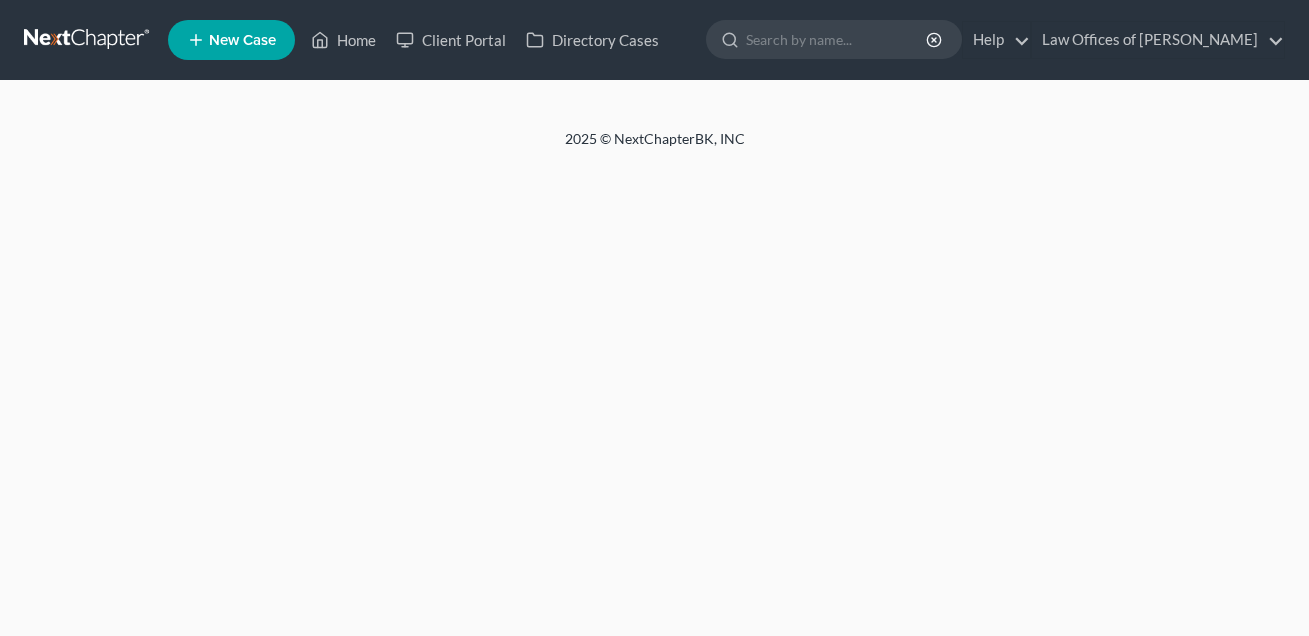 scroll, scrollTop: 0, scrollLeft: 0, axis: both 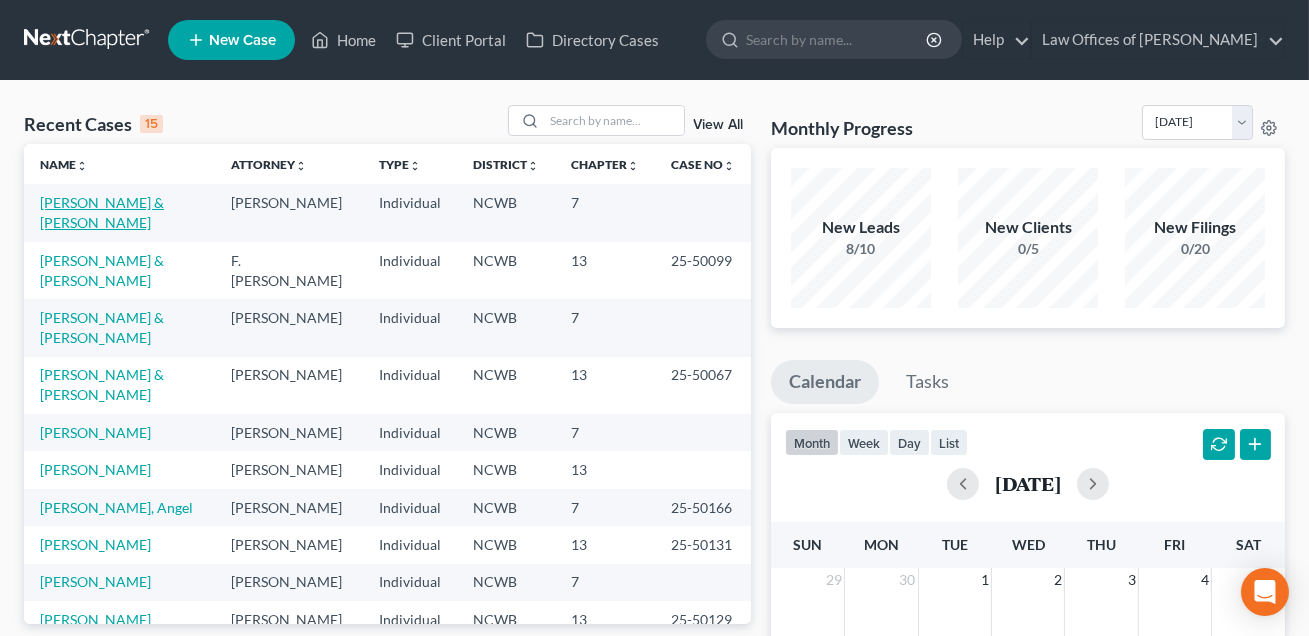 click on "[PERSON_NAME] & [PERSON_NAME]" at bounding box center (102, 212) 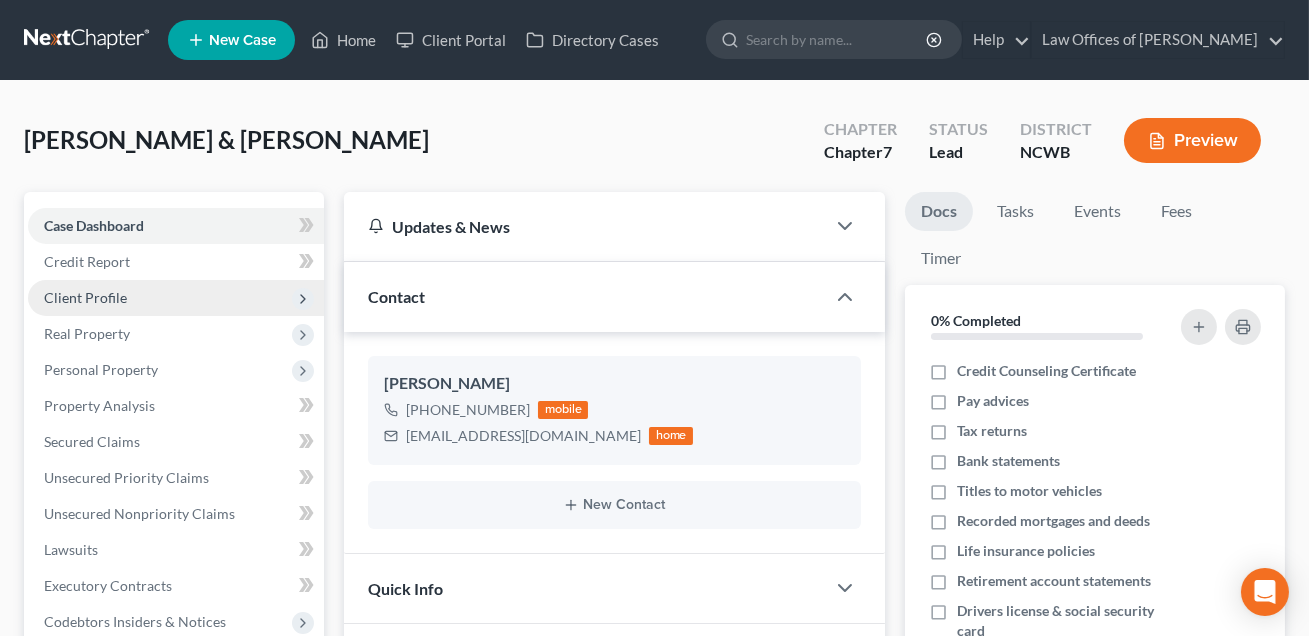 click on "Client Profile" at bounding box center [85, 297] 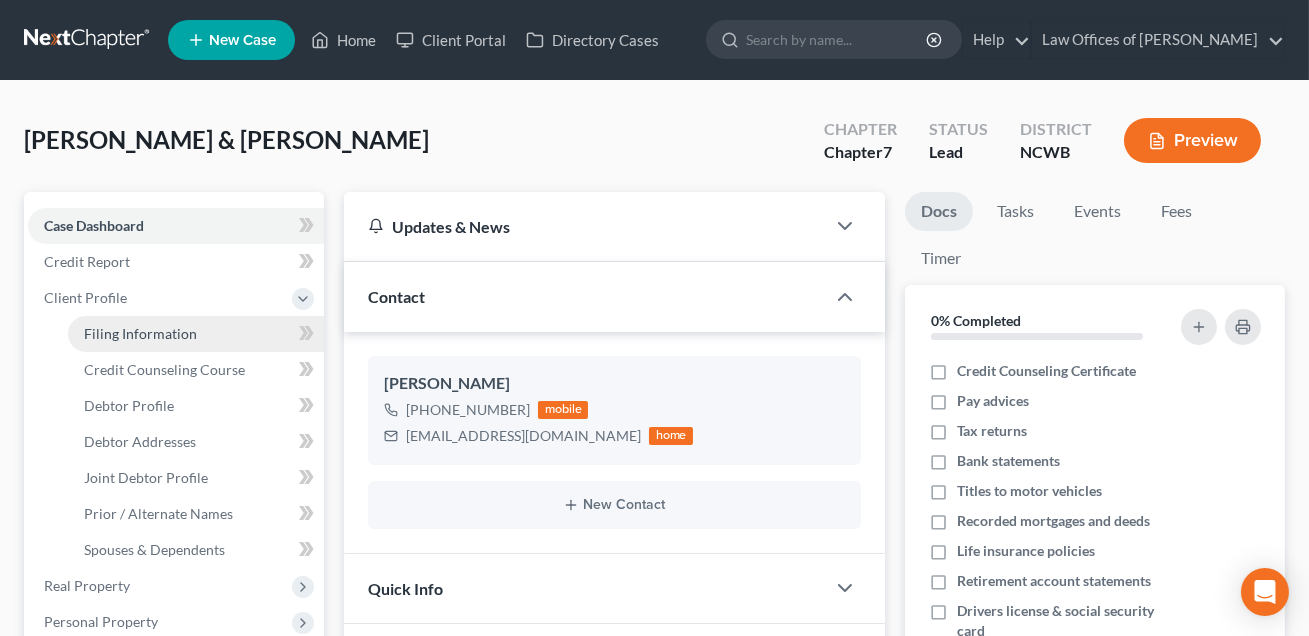 click on "Filing Information" at bounding box center [196, 334] 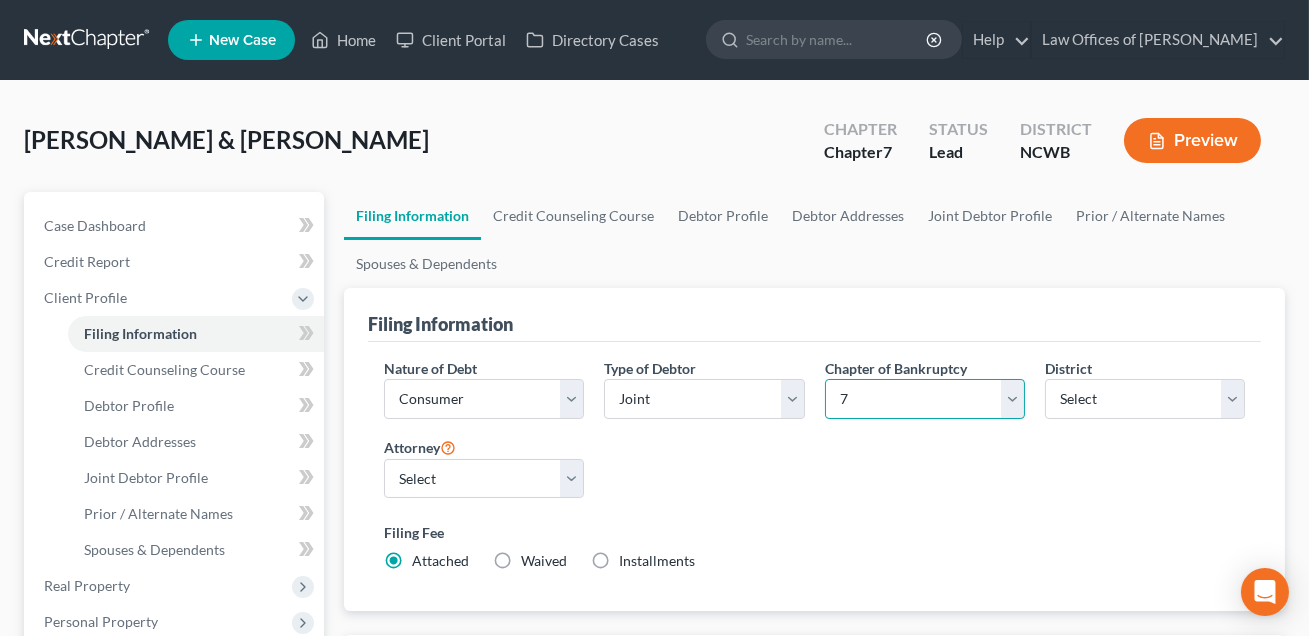 click on "Select 7 11 12 13" at bounding box center (925, 399) 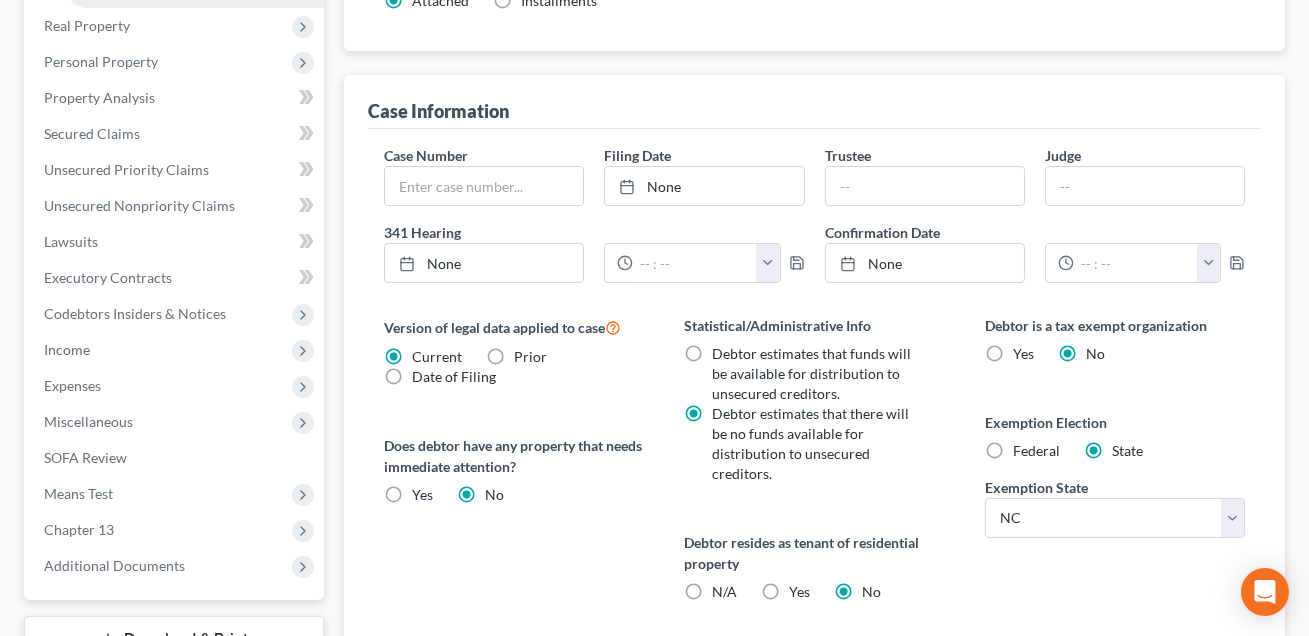scroll, scrollTop: 559, scrollLeft: 0, axis: vertical 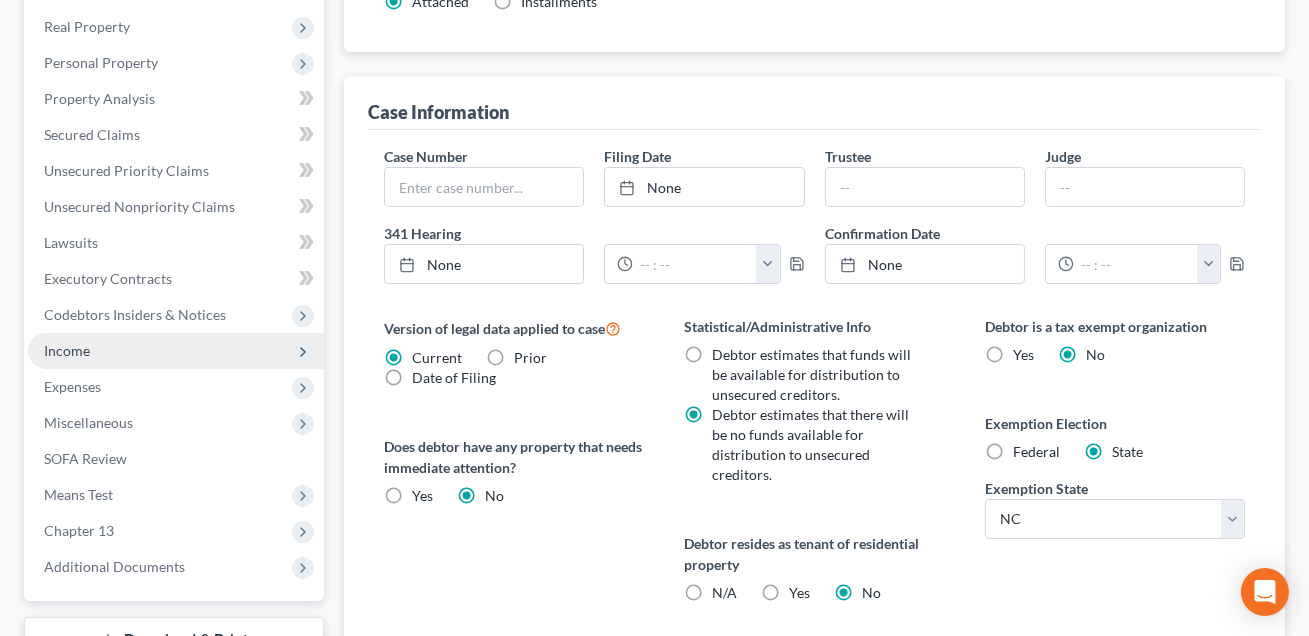 click on "Income" at bounding box center (176, 351) 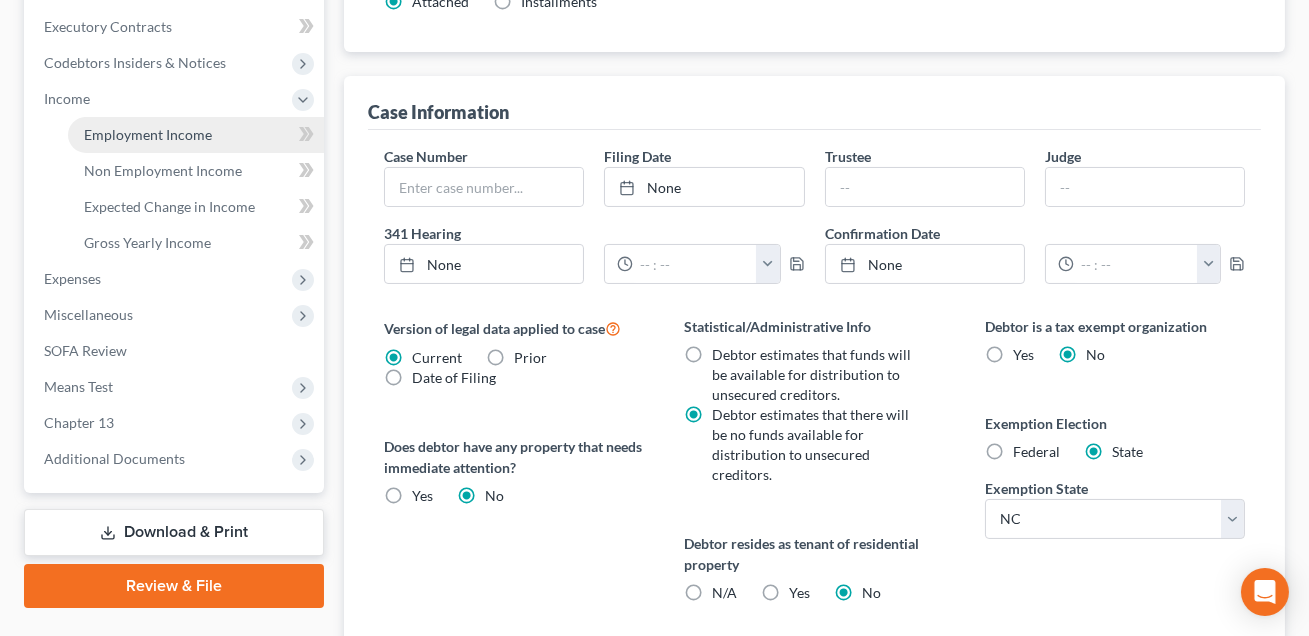 click on "Employment Income" at bounding box center (148, 134) 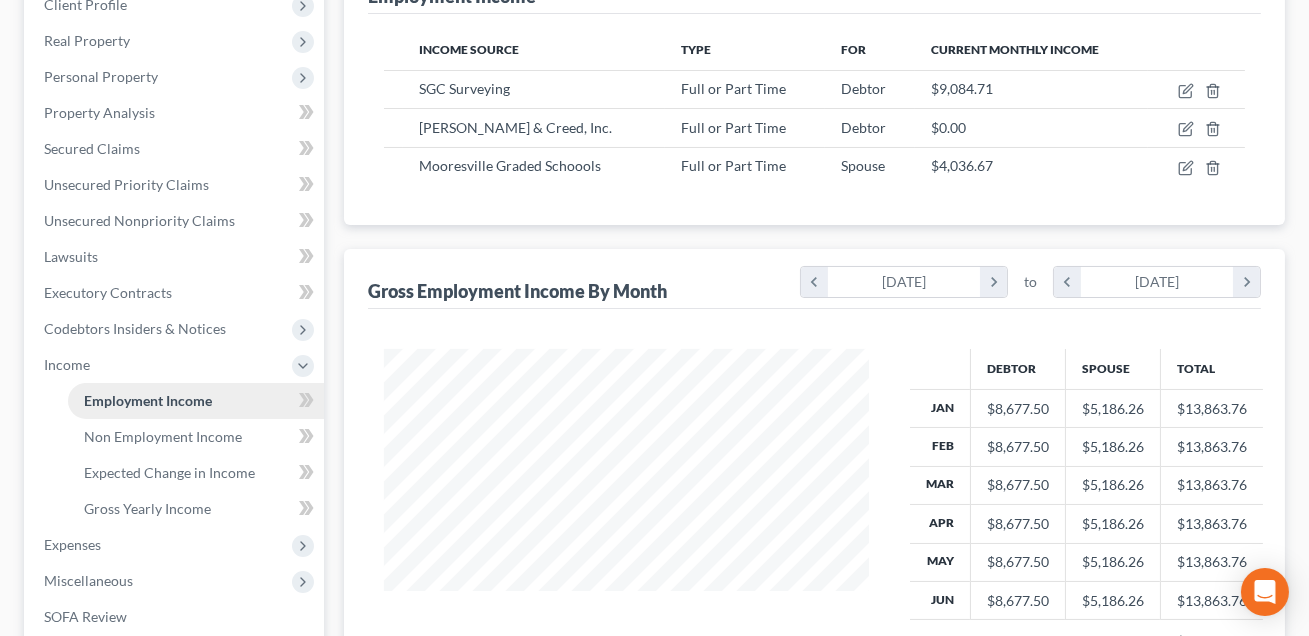 scroll, scrollTop: 0, scrollLeft: 0, axis: both 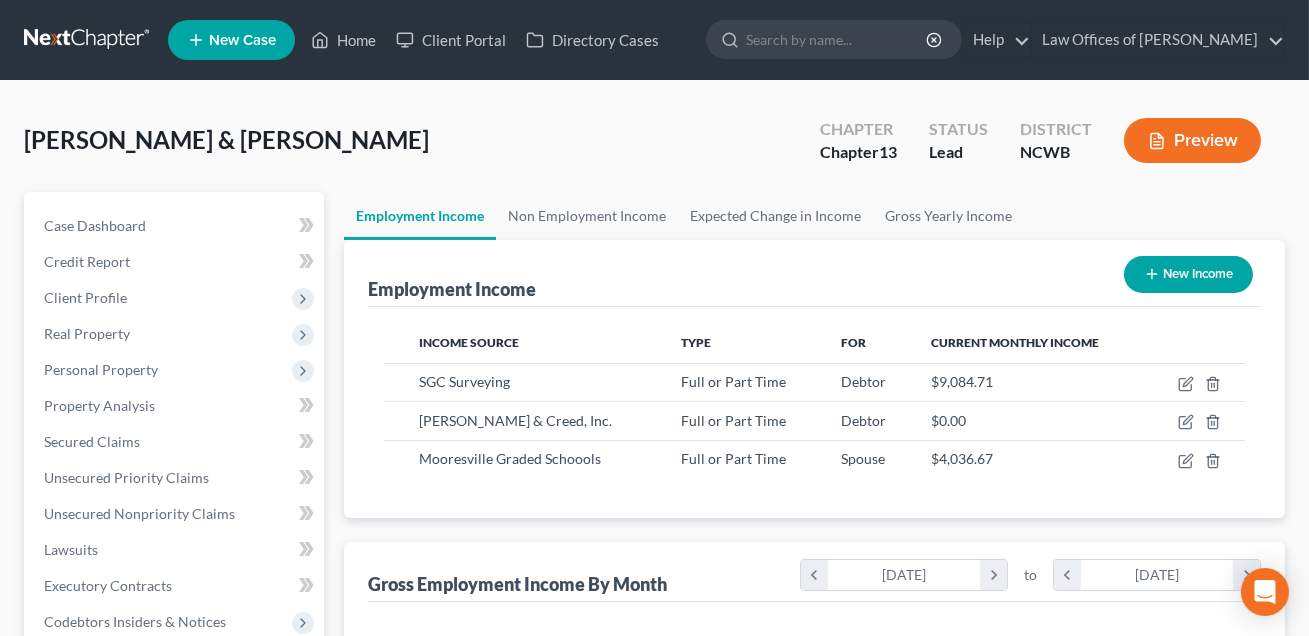 click on "Preview" at bounding box center [1192, 140] 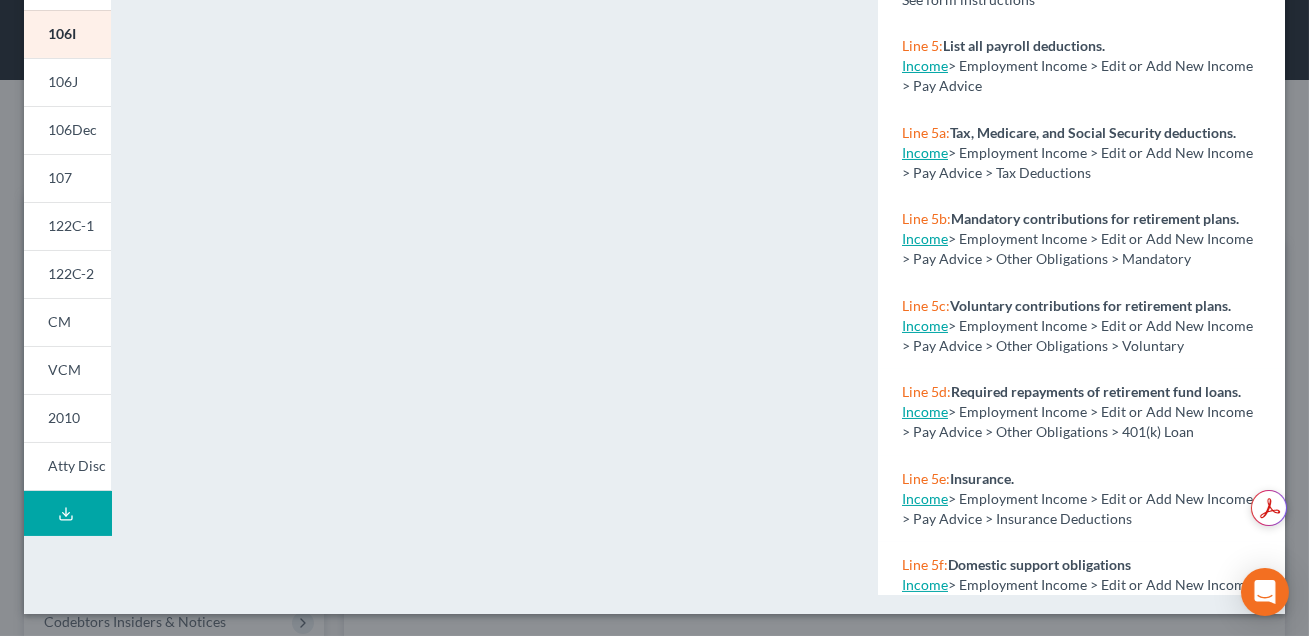 scroll, scrollTop: 0, scrollLeft: 0, axis: both 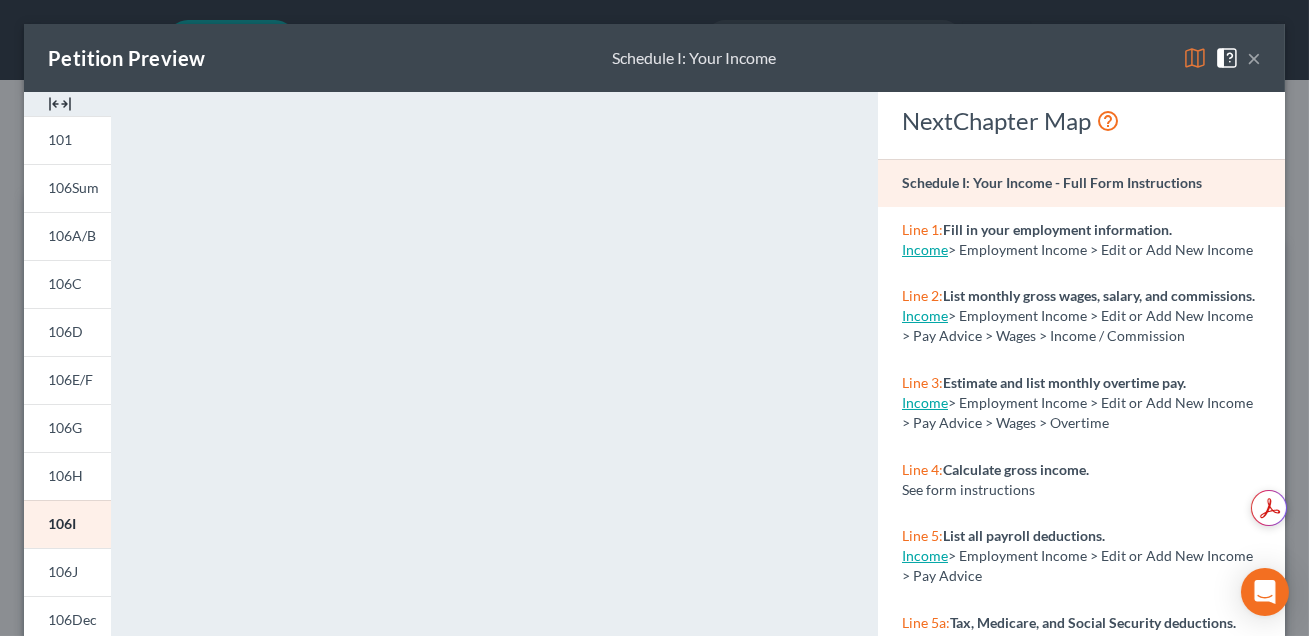 click on "×" at bounding box center (1254, 58) 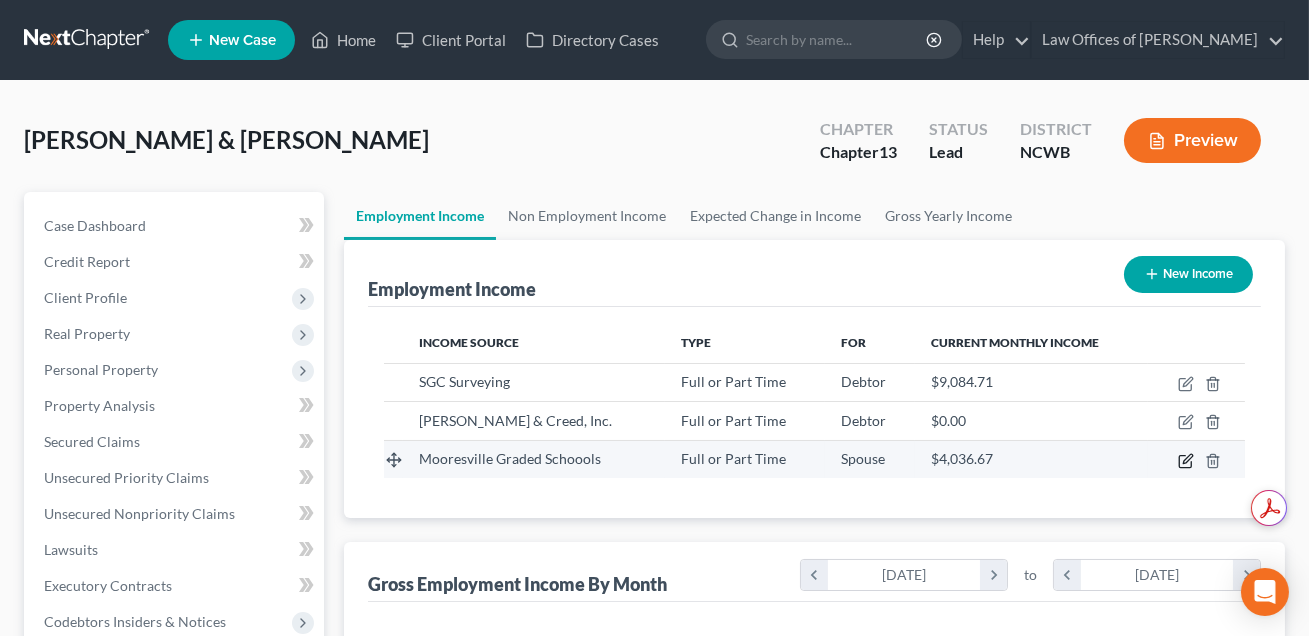 click 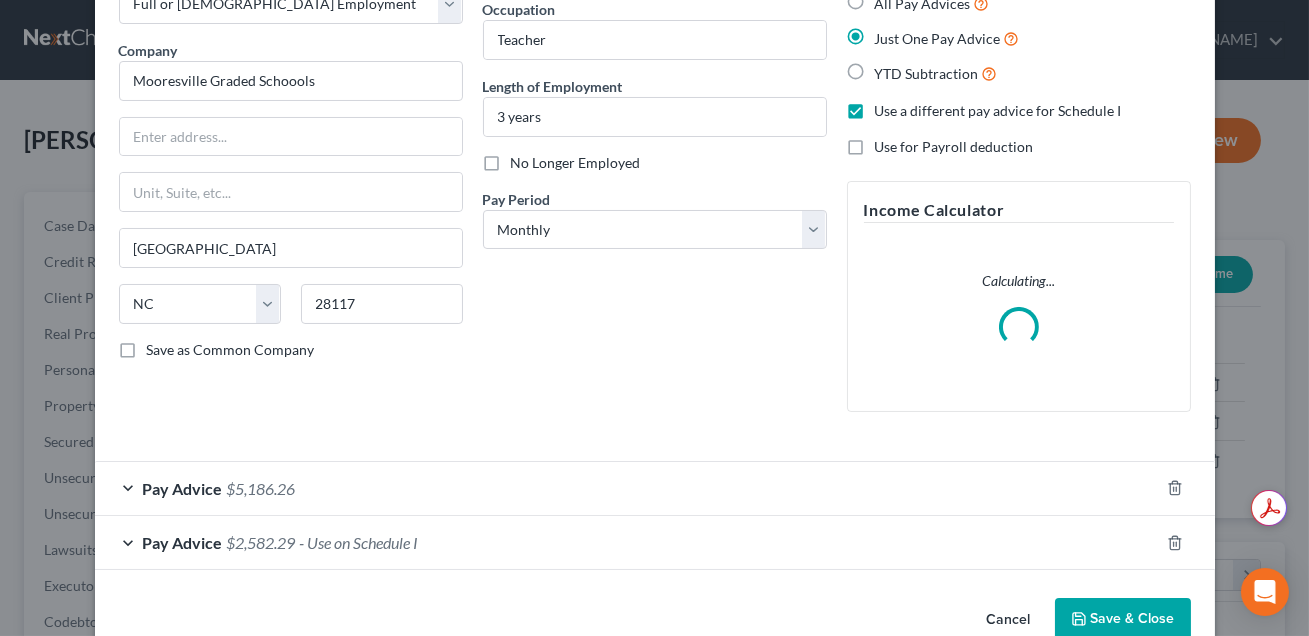 scroll, scrollTop: 171, scrollLeft: 0, axis: vertical 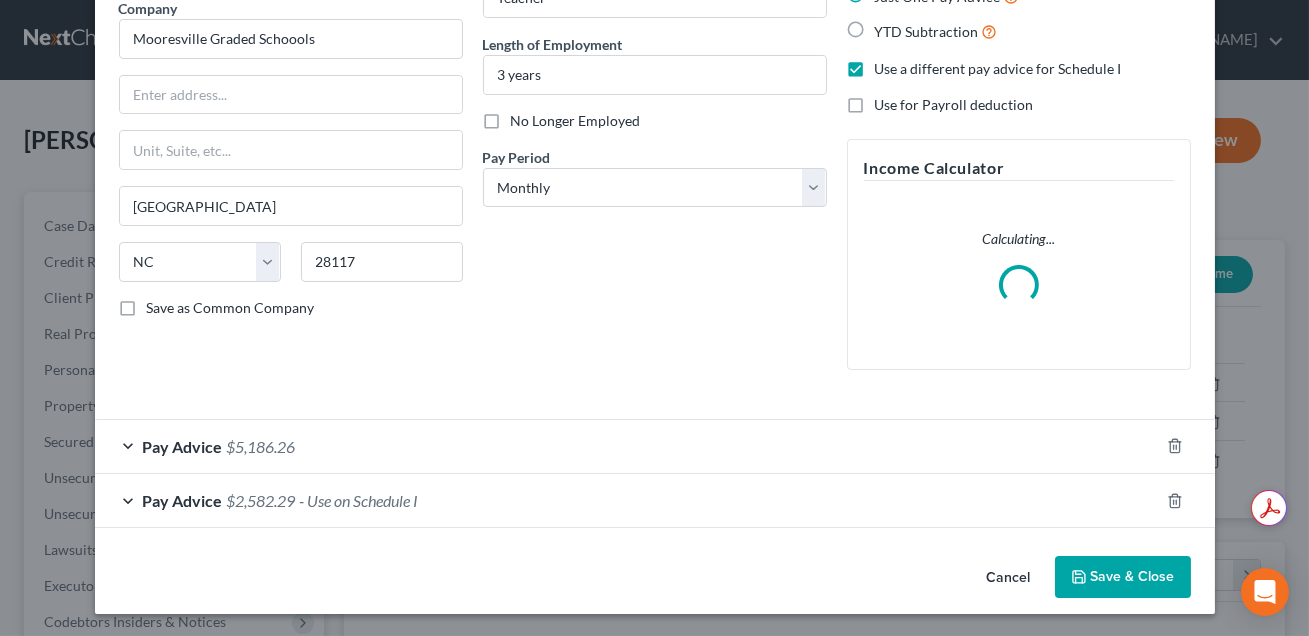 click on "Pay Advice $2,582.29 - Use on Schedule I" at bounding box center [627, 500] 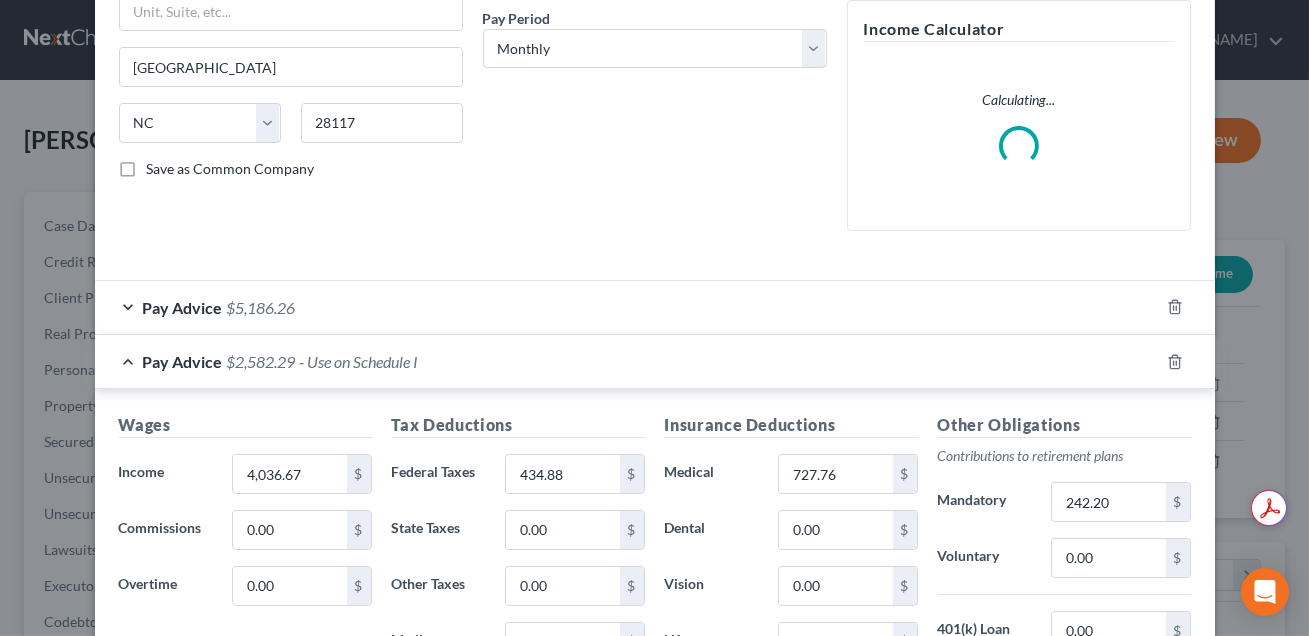 scroll, scrollTop: 390, scrollLeft: 0, axis: vertical 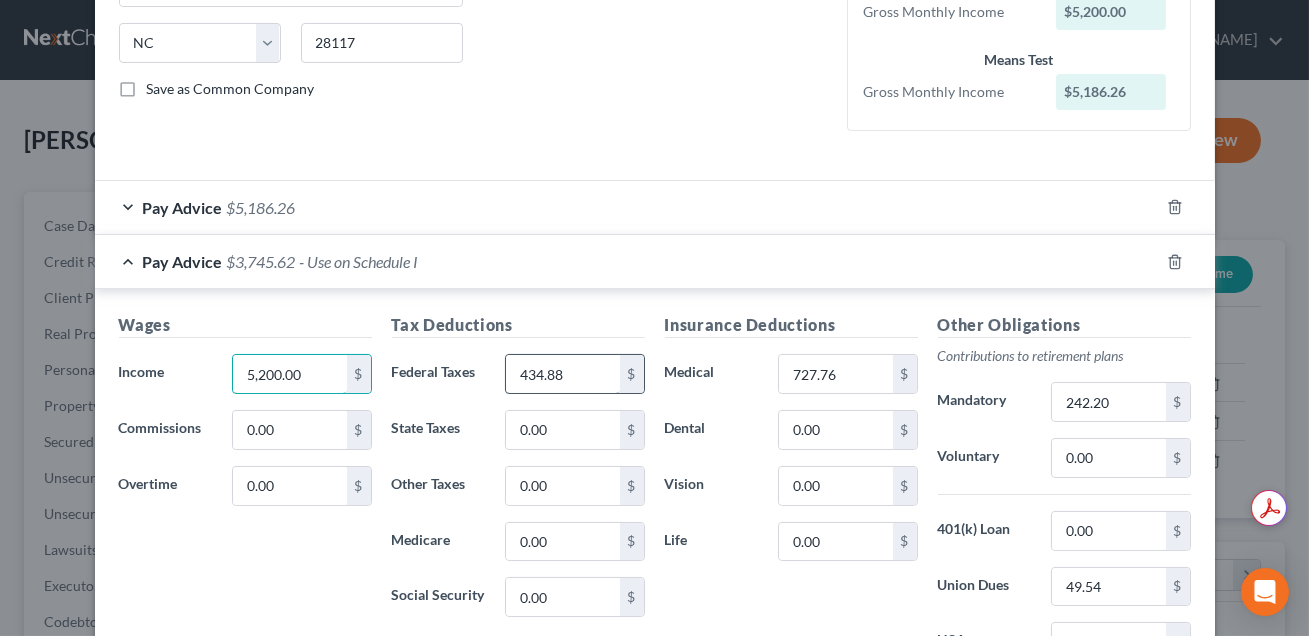 type on "5,200.00" 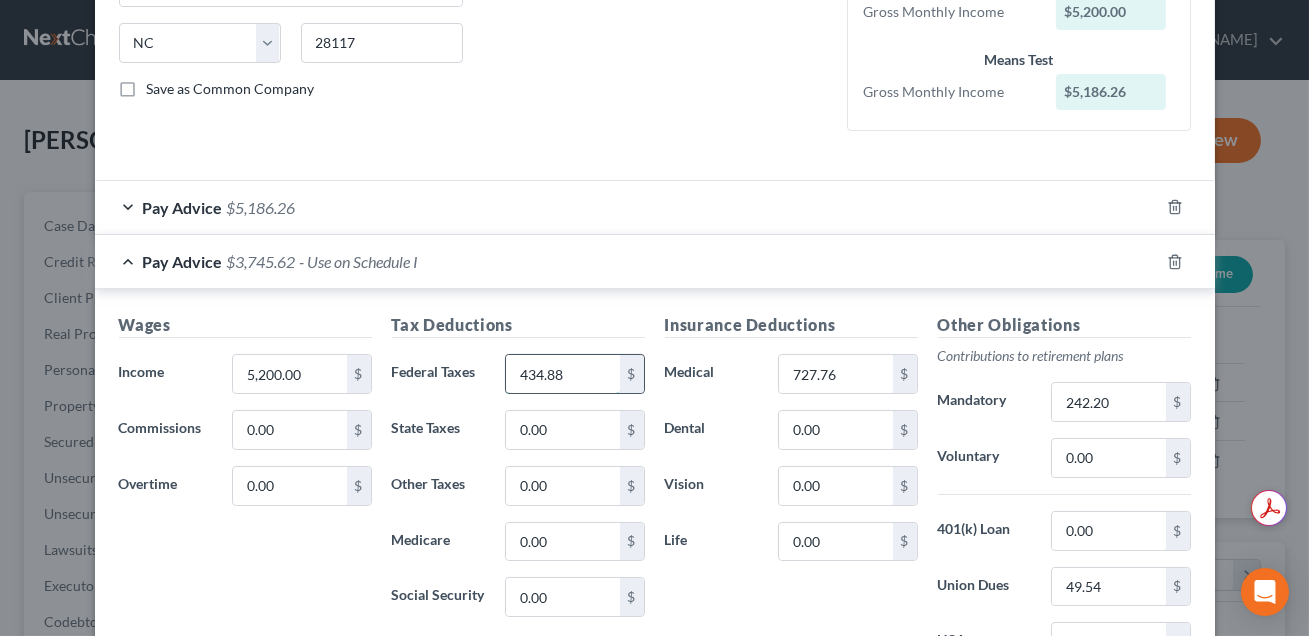 click on "434.88" at bounding box center [562, 374] 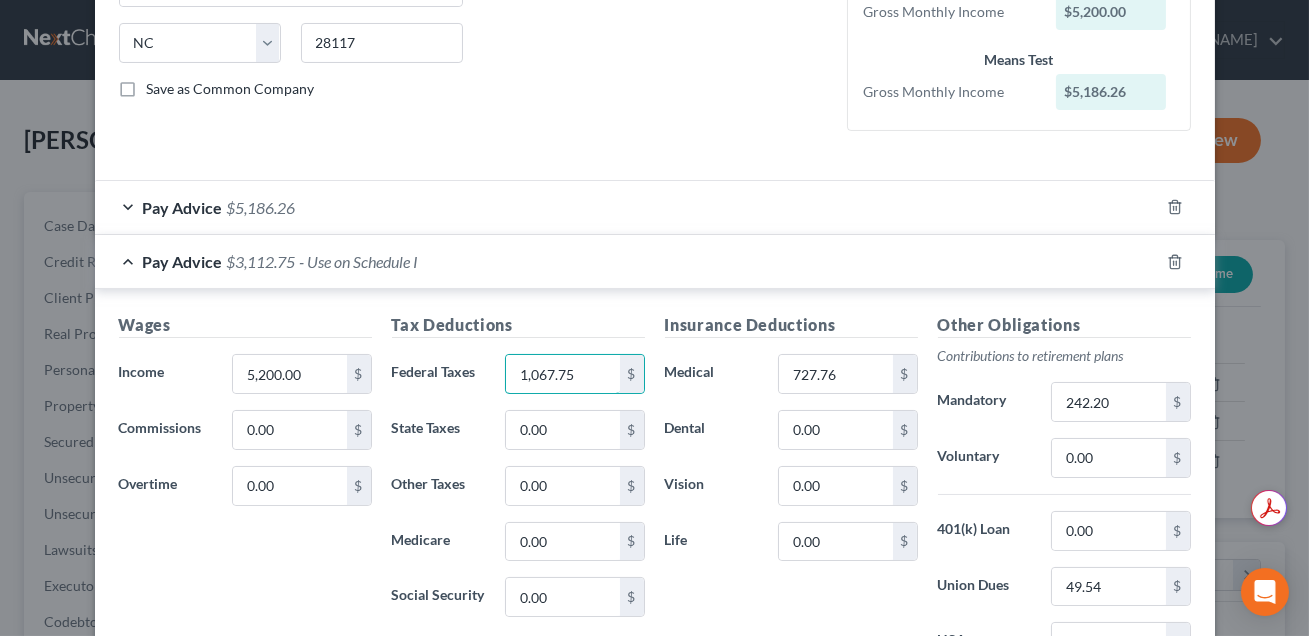 scroll, scrollTop: 639, scrollLeft: 0, axis: vertical 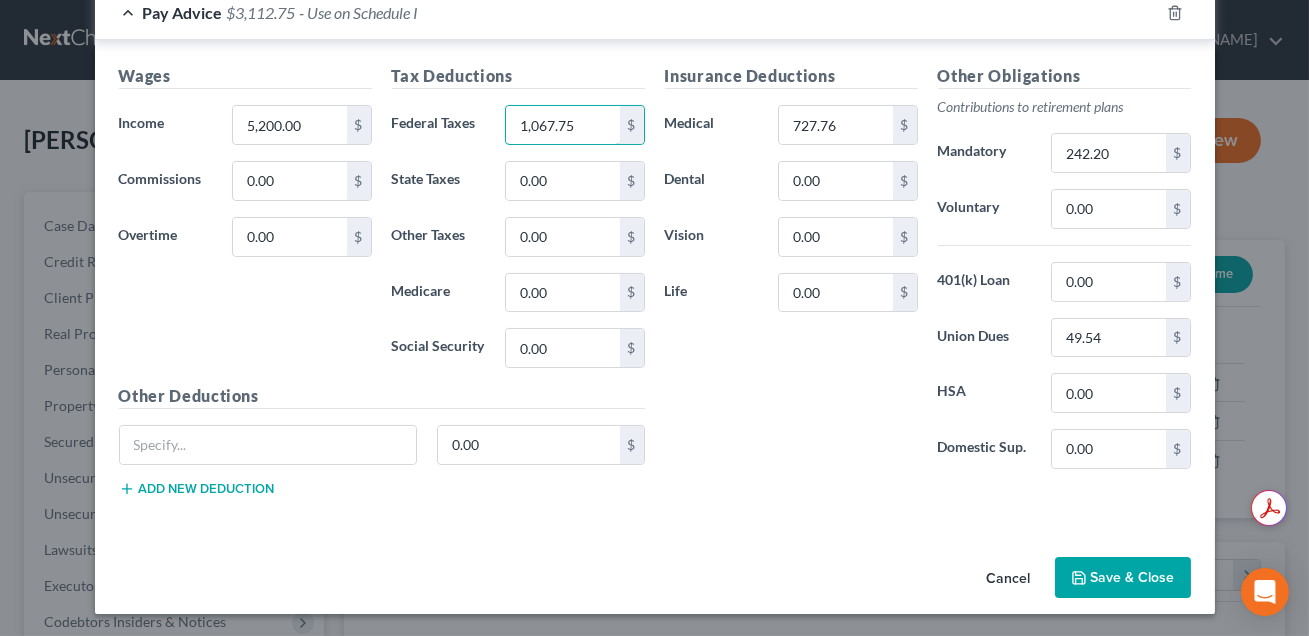 type on "1,067.75" 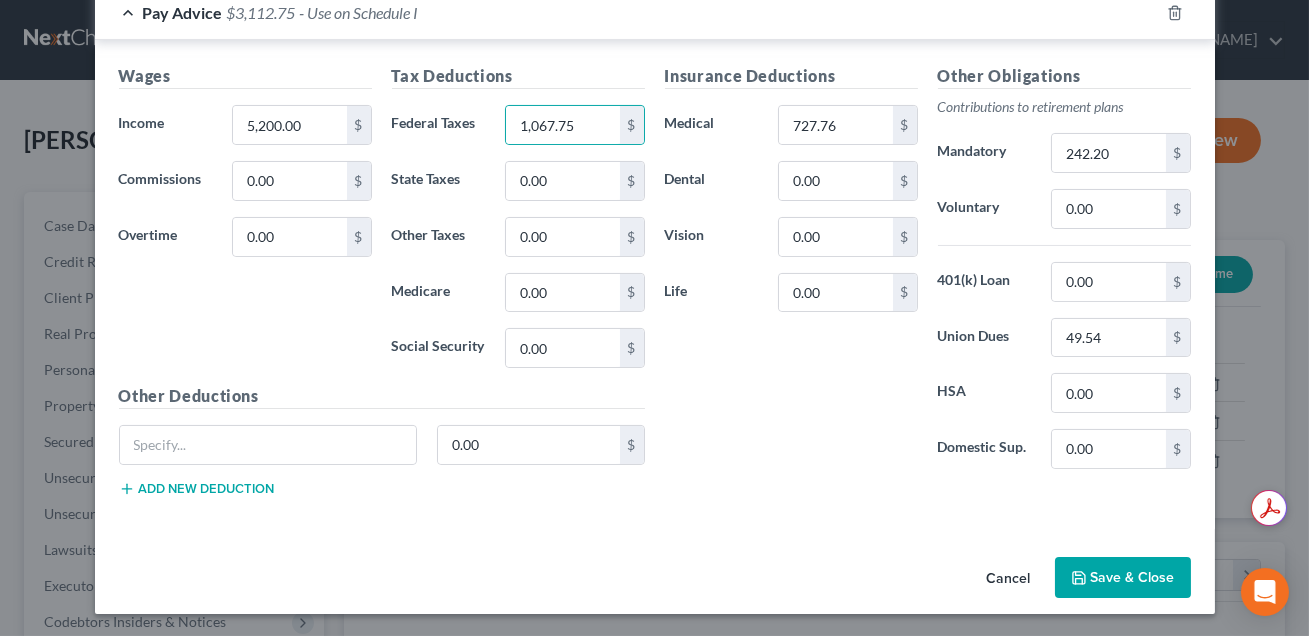 click on "Save & Close" at bounding box center (1123, 578) 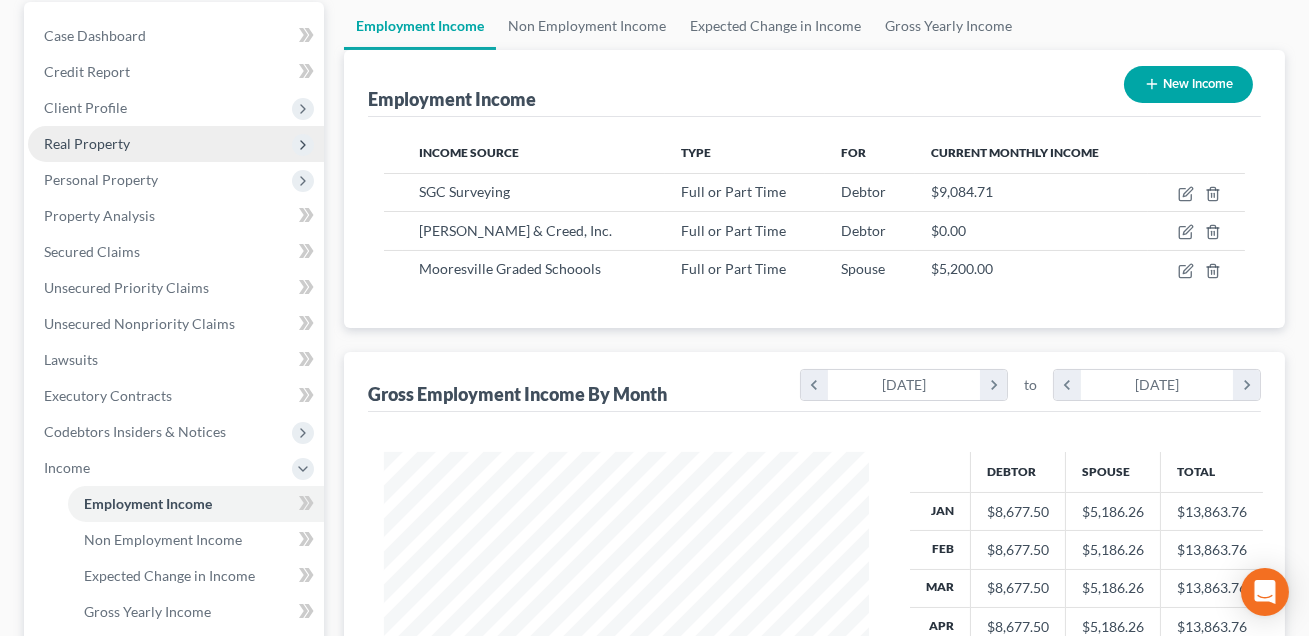 scroll, scrollTop: 184, scrollLeft: 0, axis: vertical 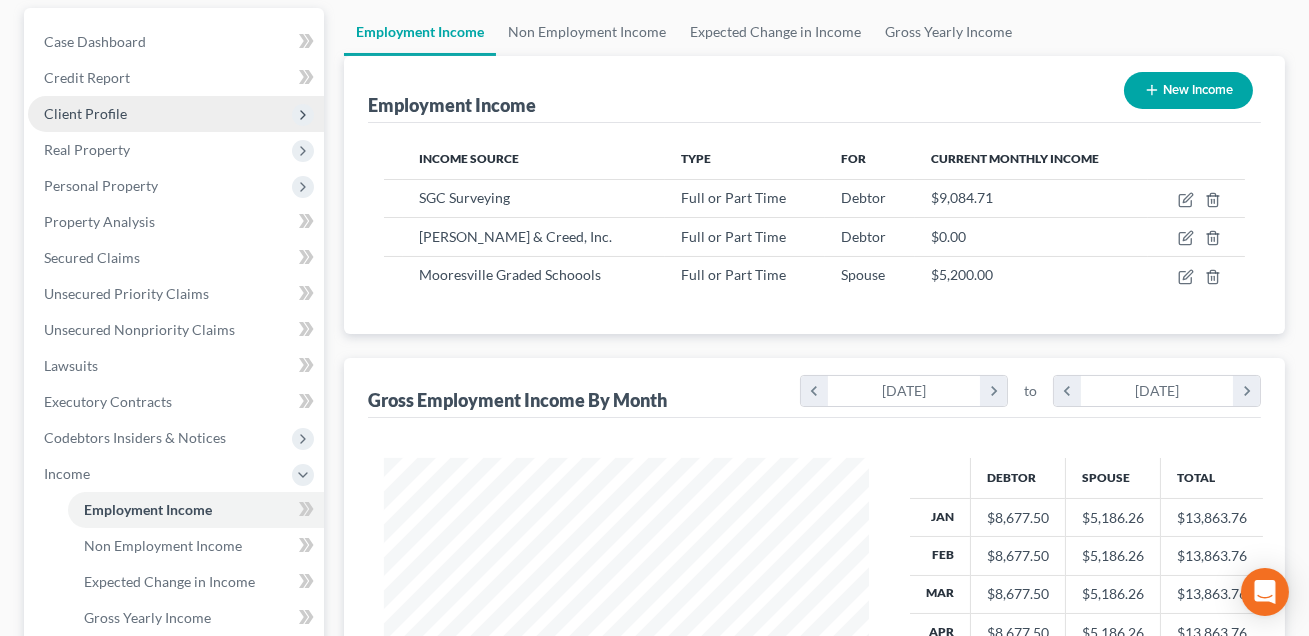 click on "Client Profile" at bounding box center (85, 113) 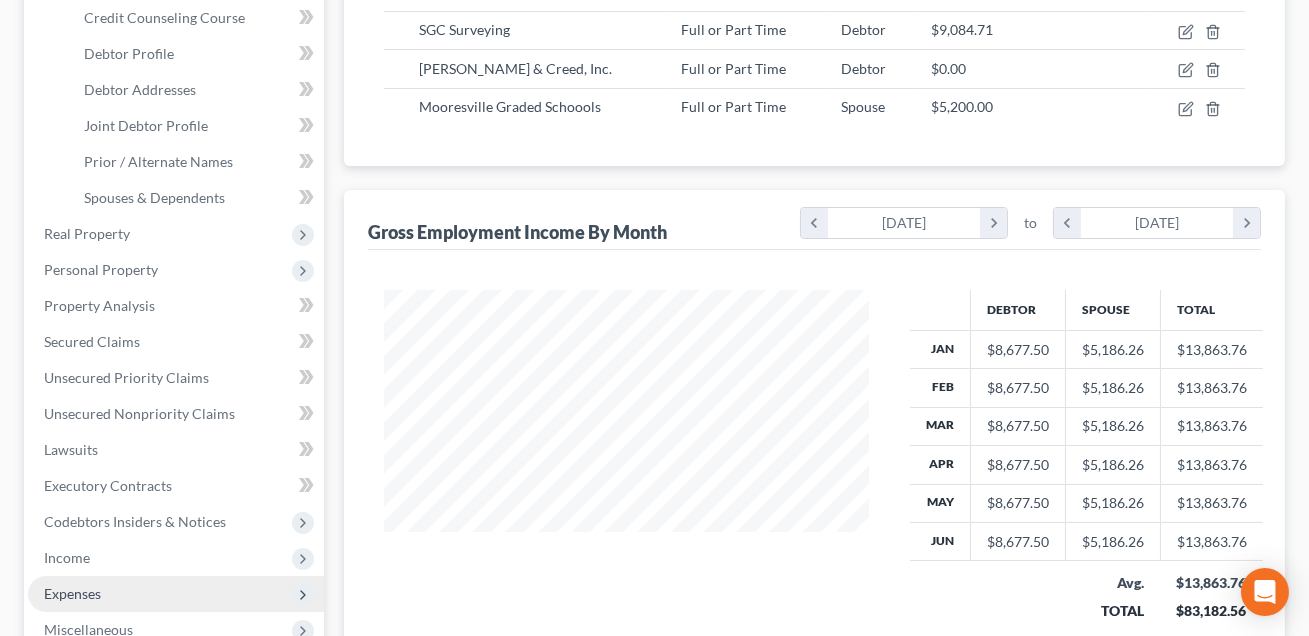 scroll, scrollTop: 464, scrollLeft: 0, axis: vertical 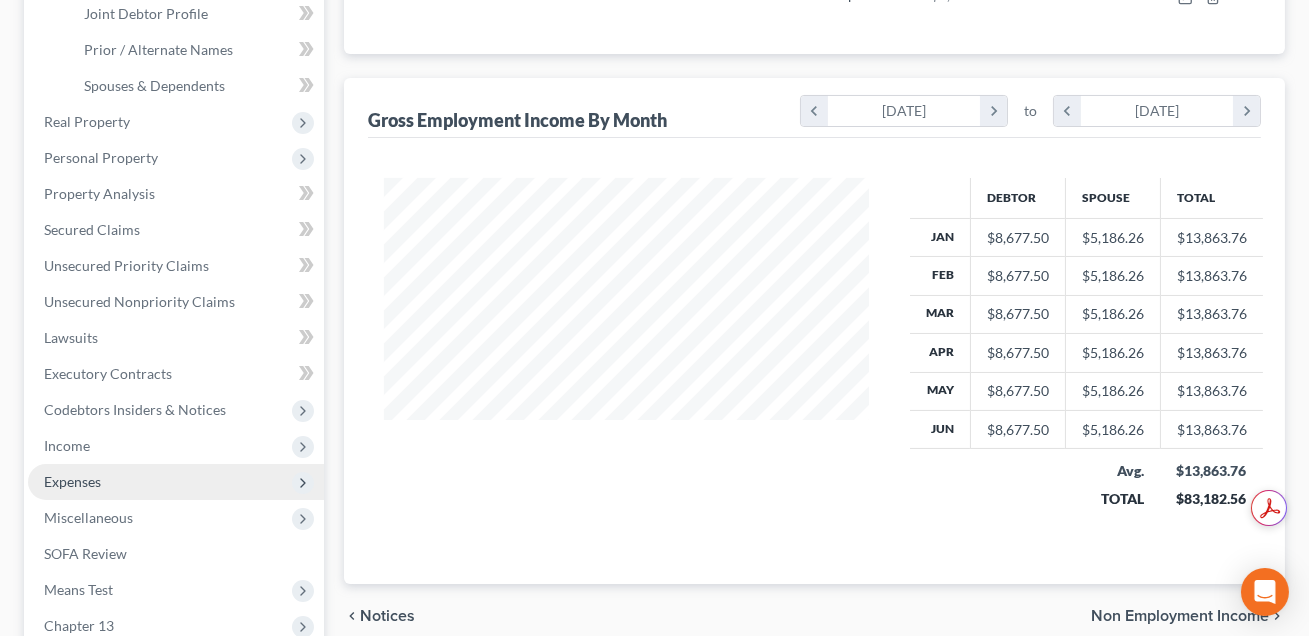 click on "Expenses" at bounding box center (72, 481) 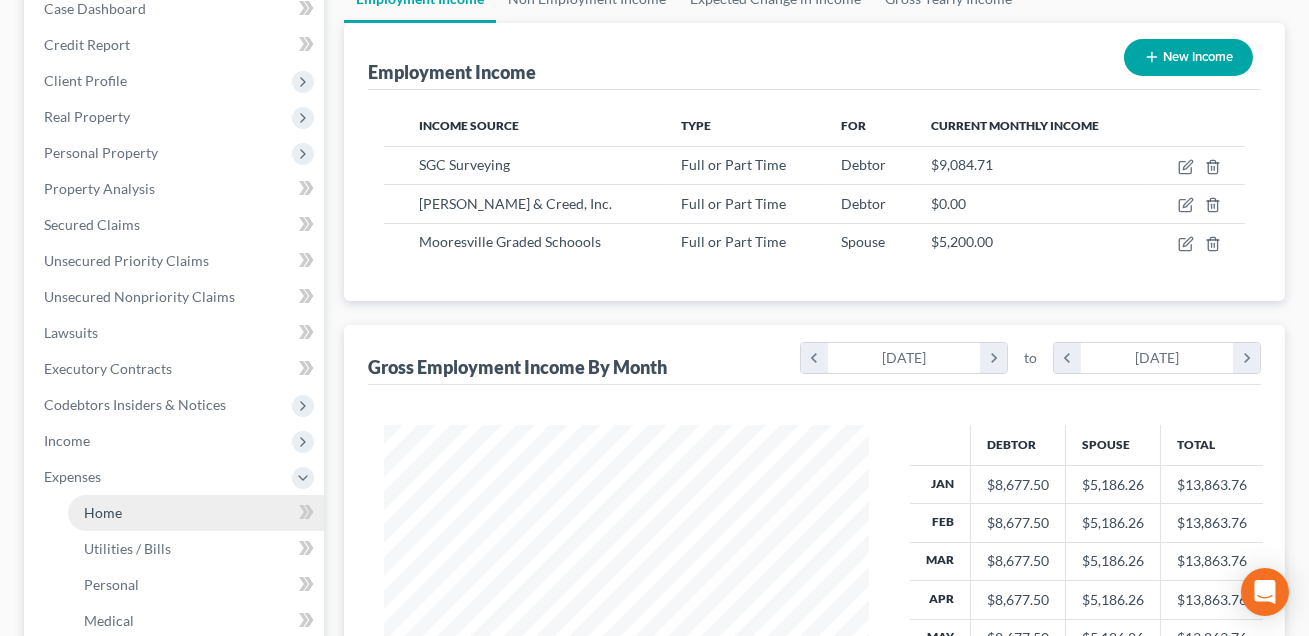 scroll, scrollTop: 473, scrollLeft: 0, axis: vertical 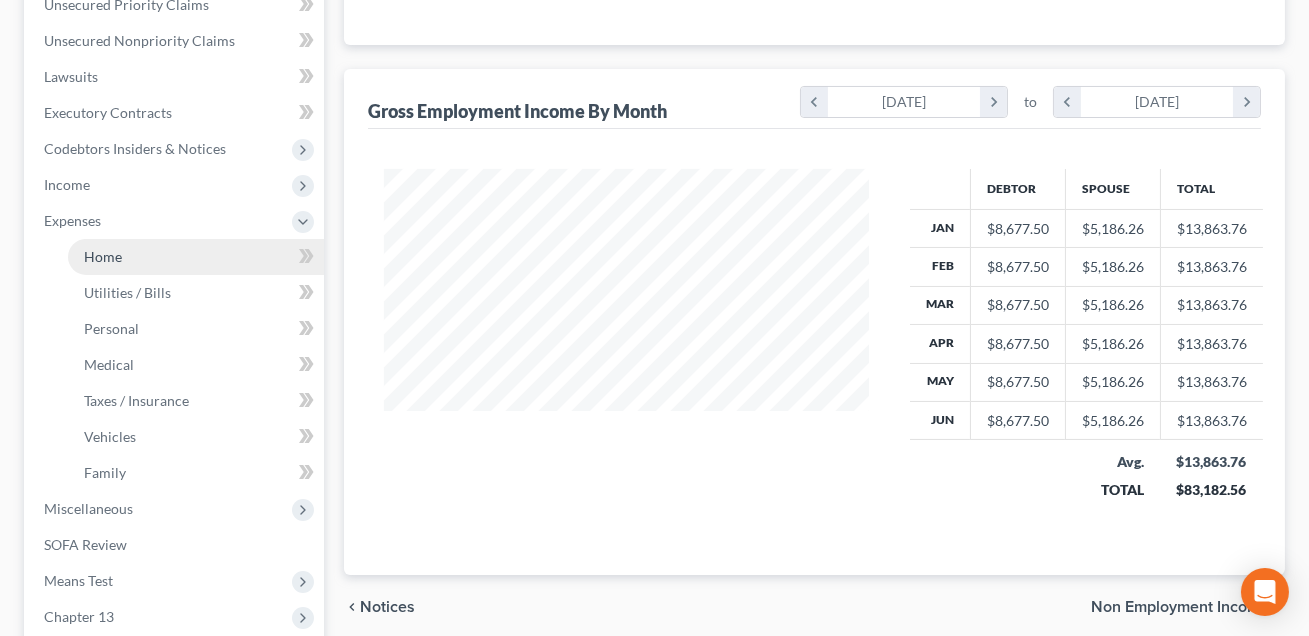 click on "Home" at bounding box center [103, 256] 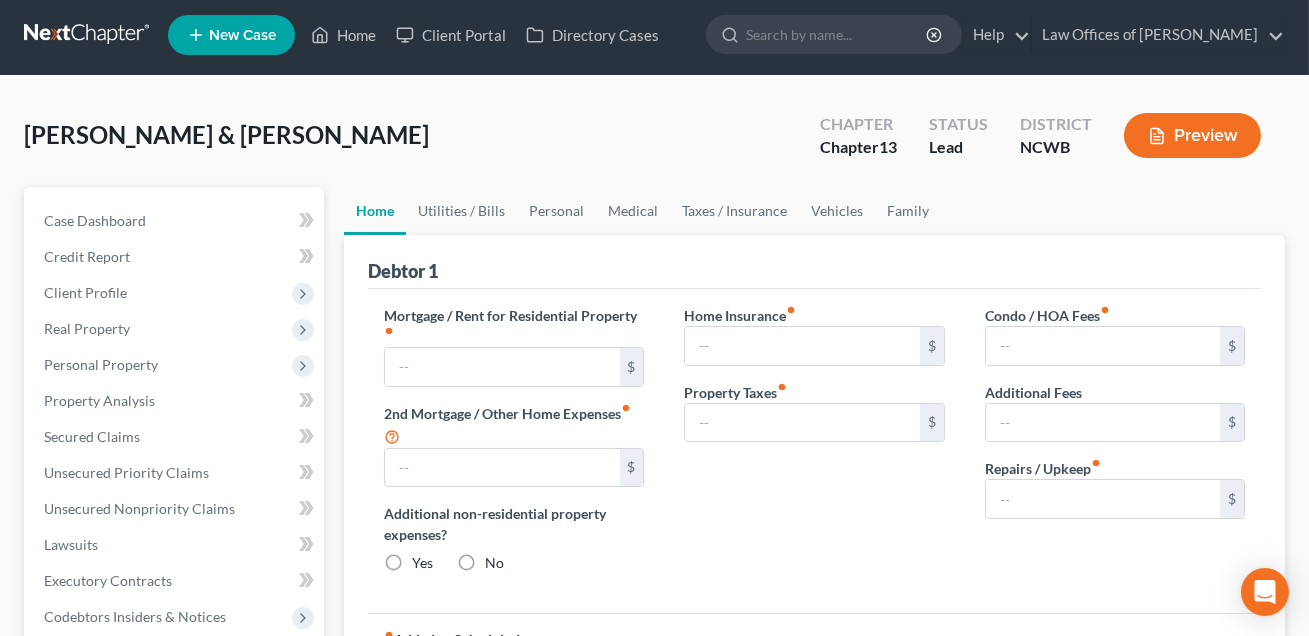 scroll, scrollTop: 0, scrollLeft: 0, axis: both 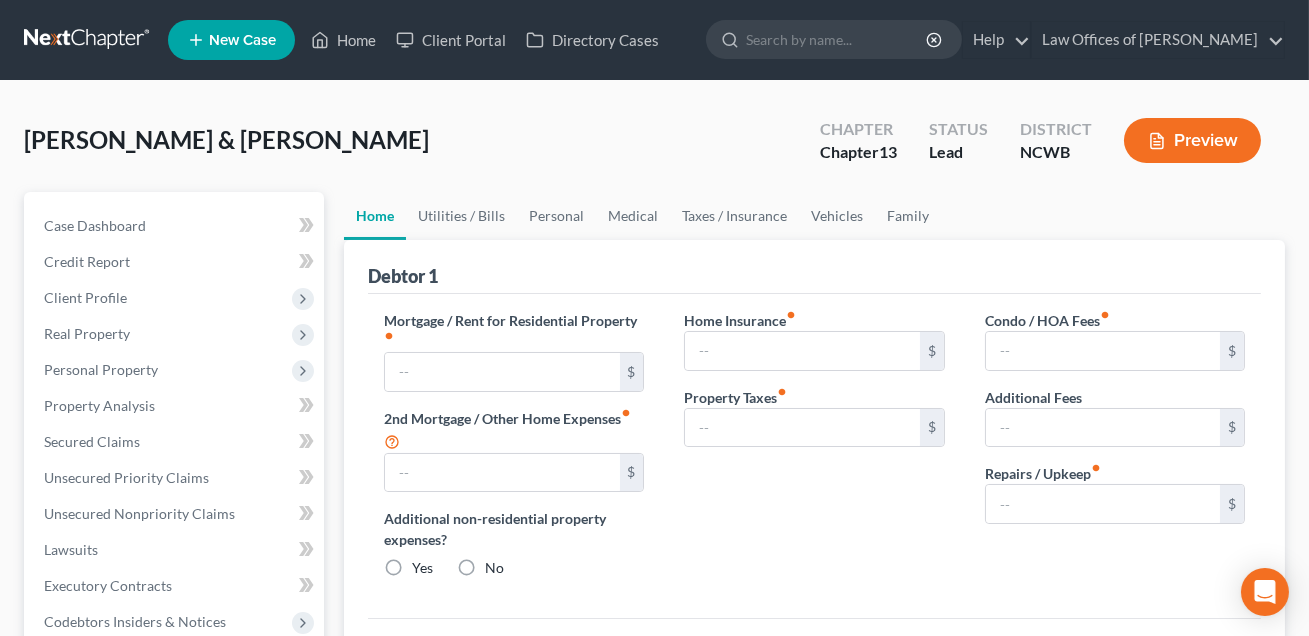 type on "2,537.74" 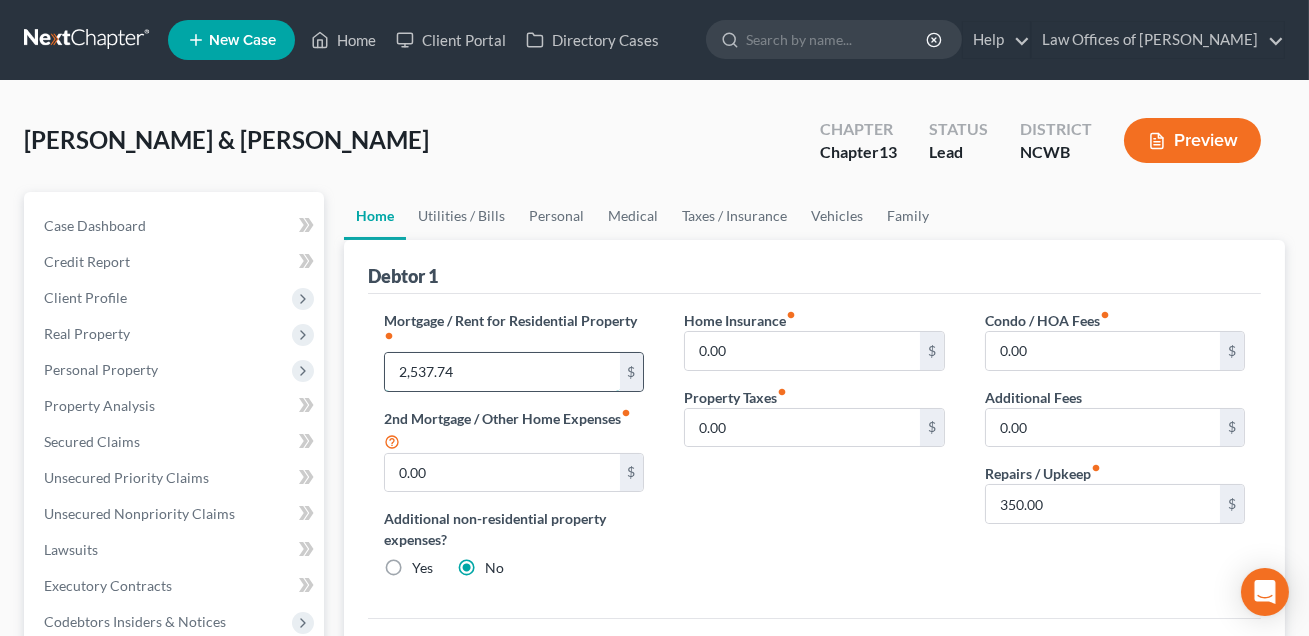 click on "2,537.74" at bounding box center [502, 372] 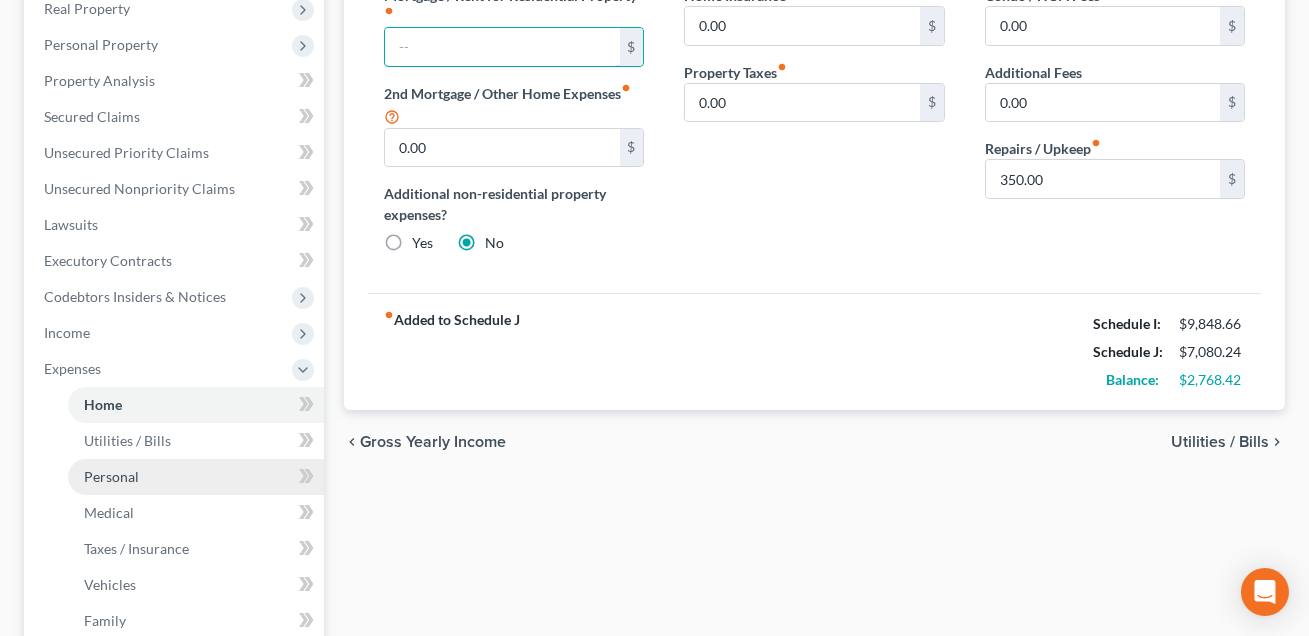 scroll, scrollTop: 330, scrollLeft: 0, axis: vertical 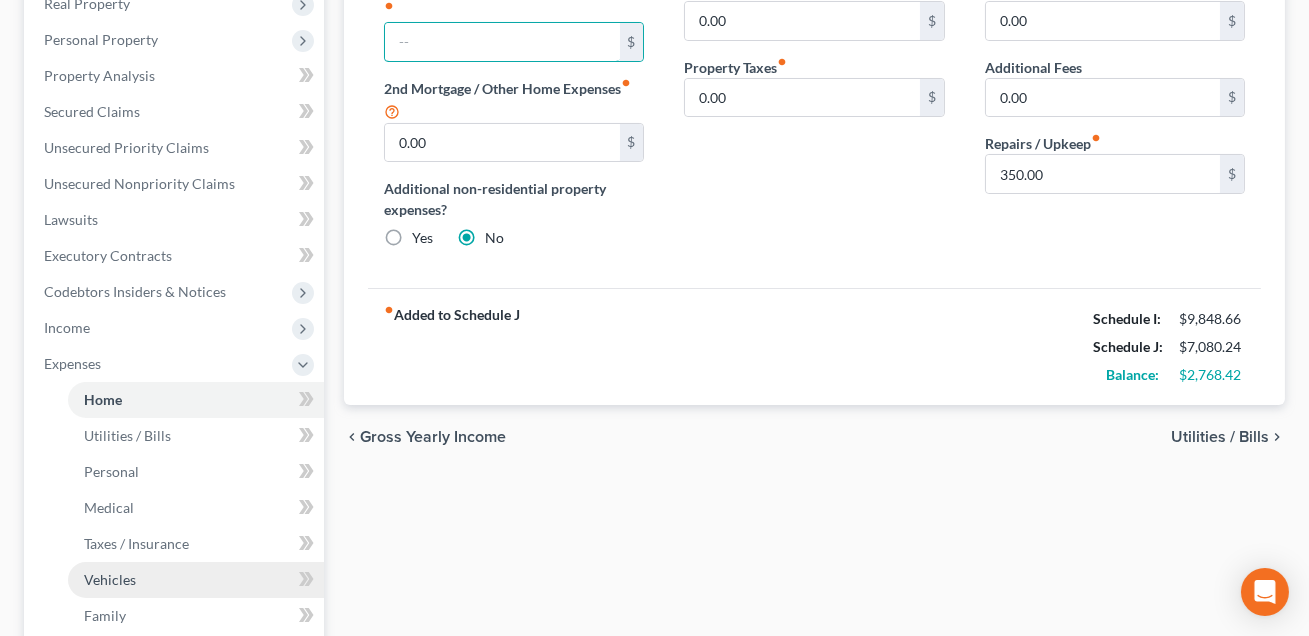 type 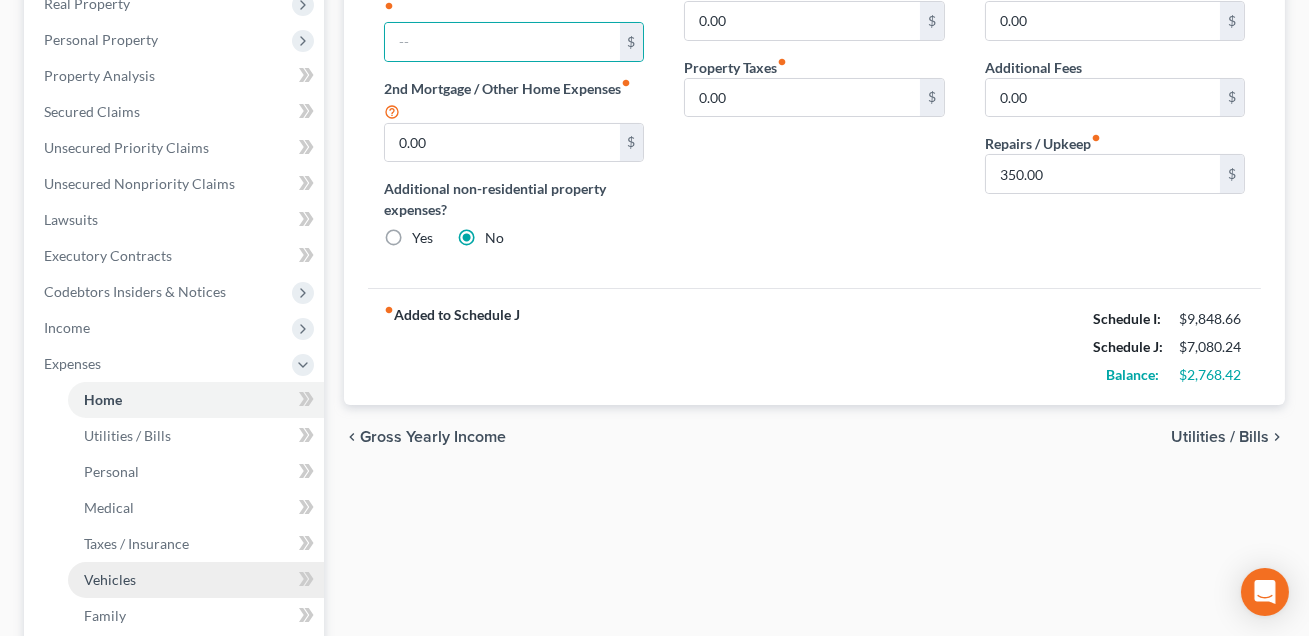 click on "Vehicles" at bounding box center (110, 579) 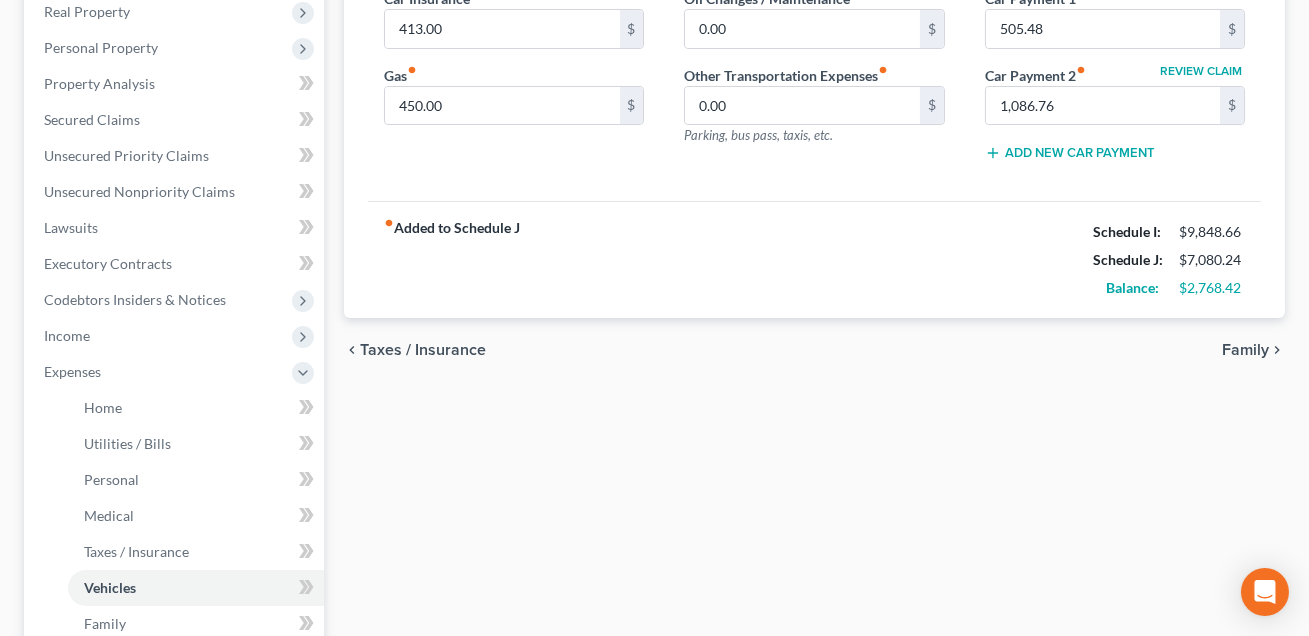 scroll, scrollTop: 0, scrollLeft: 0, axis: both 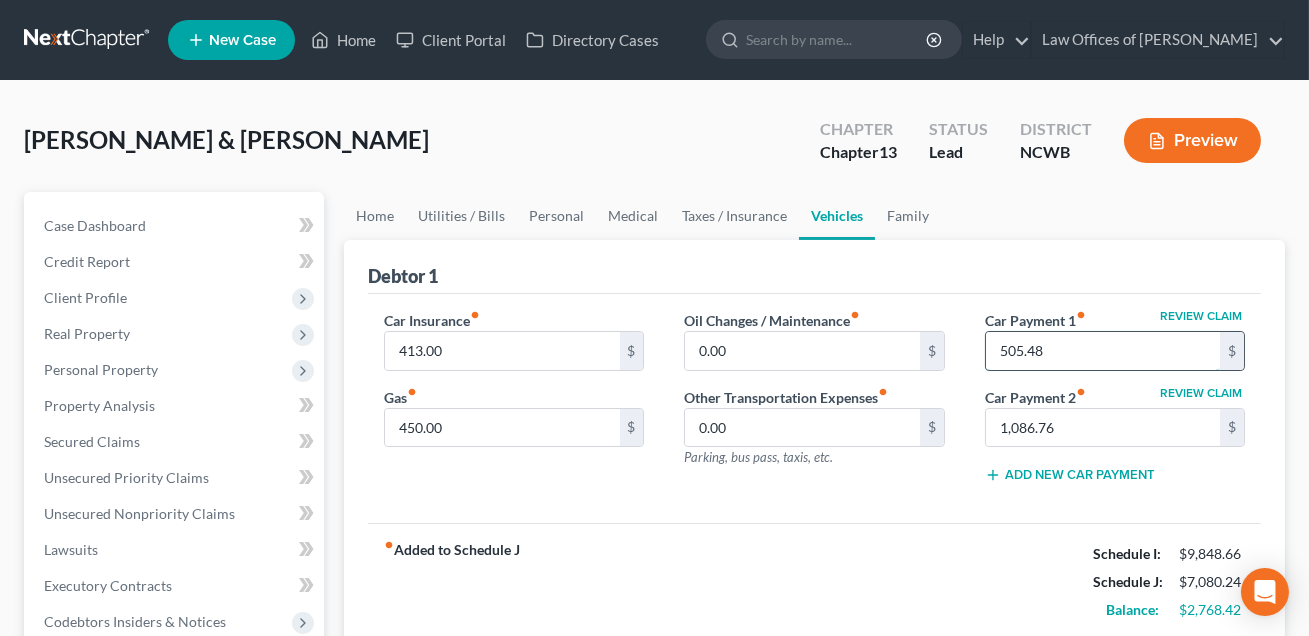 click on "505.48" at bounding box center (1103, 351) 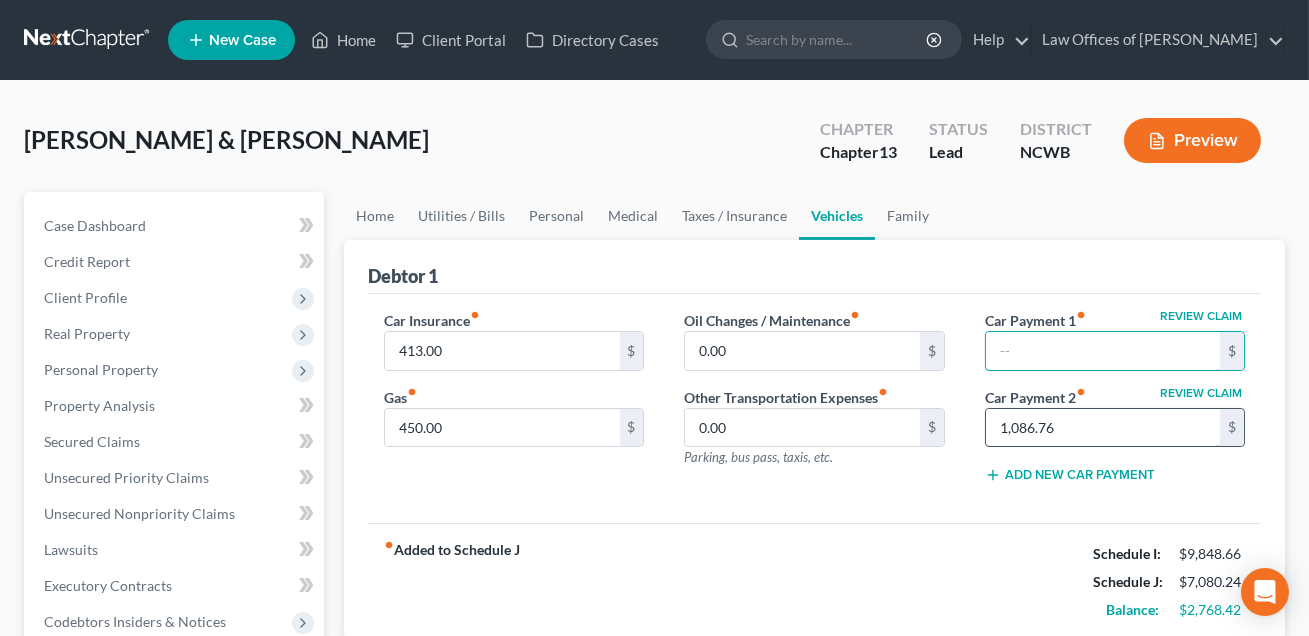type 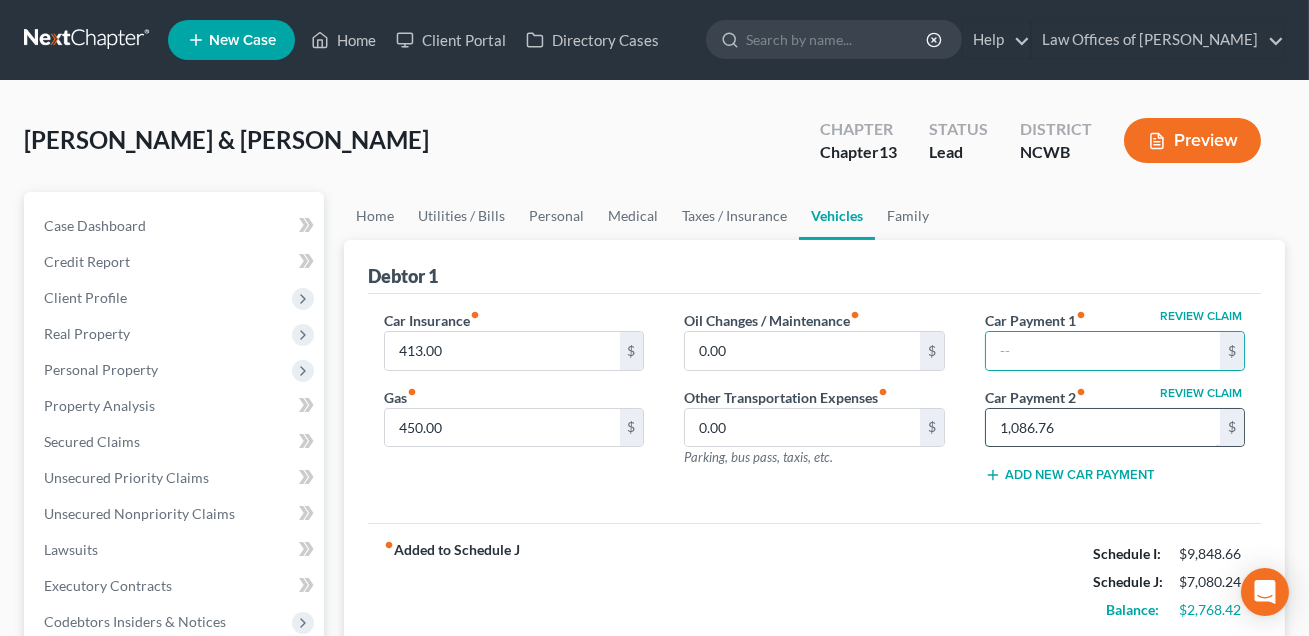 click on "1,086.76" at bounding box center (1103, 428) 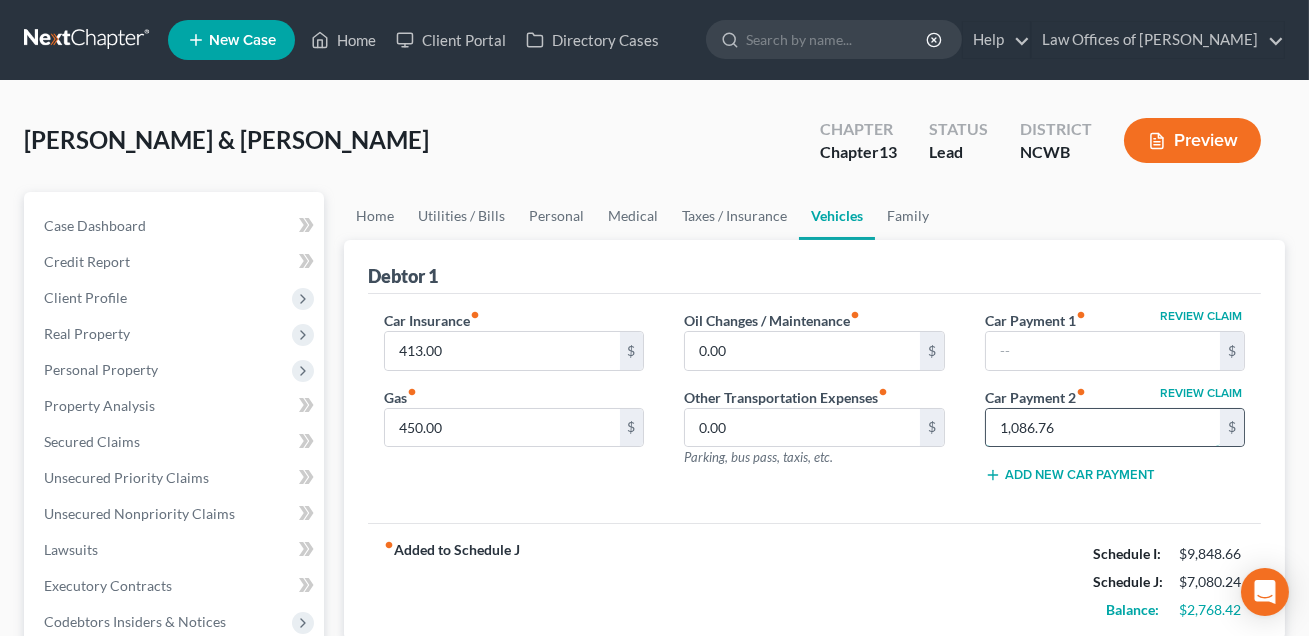 type 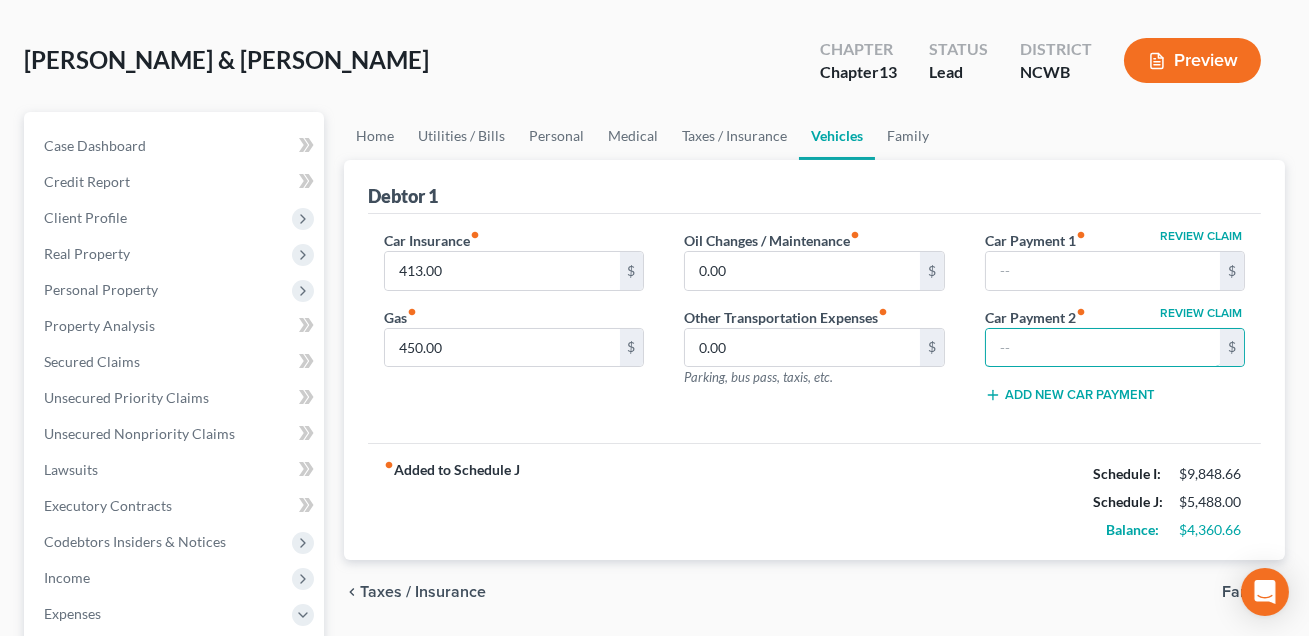 scroll, scrollTop: 78, scrollLeft: 0, axis: vertical 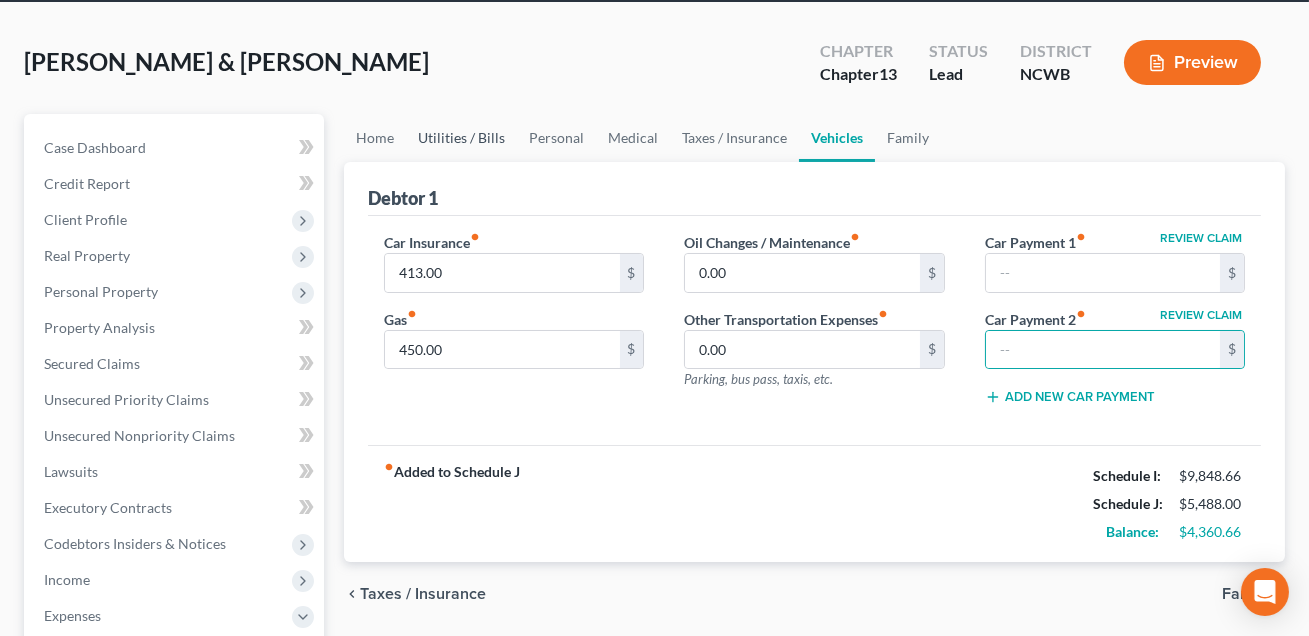 click on "Utilities / Bills" at bounding box center [461, 138] 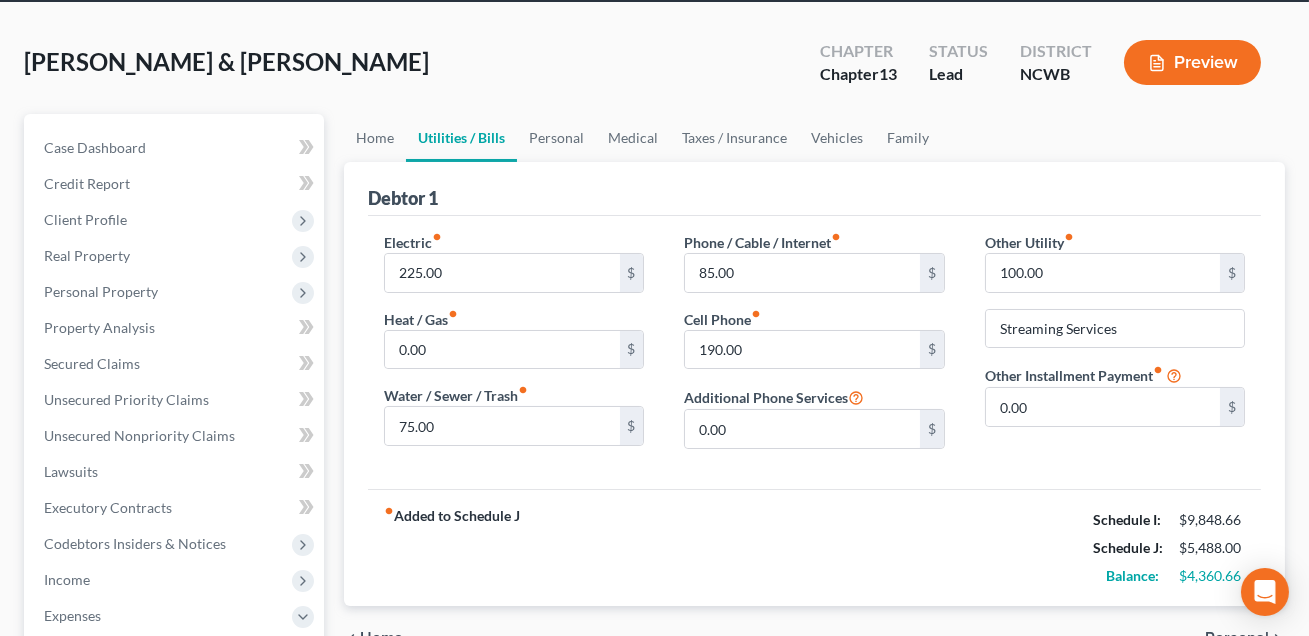 scroll, scrollTop: 0, scrollLeft: 0, axis: both 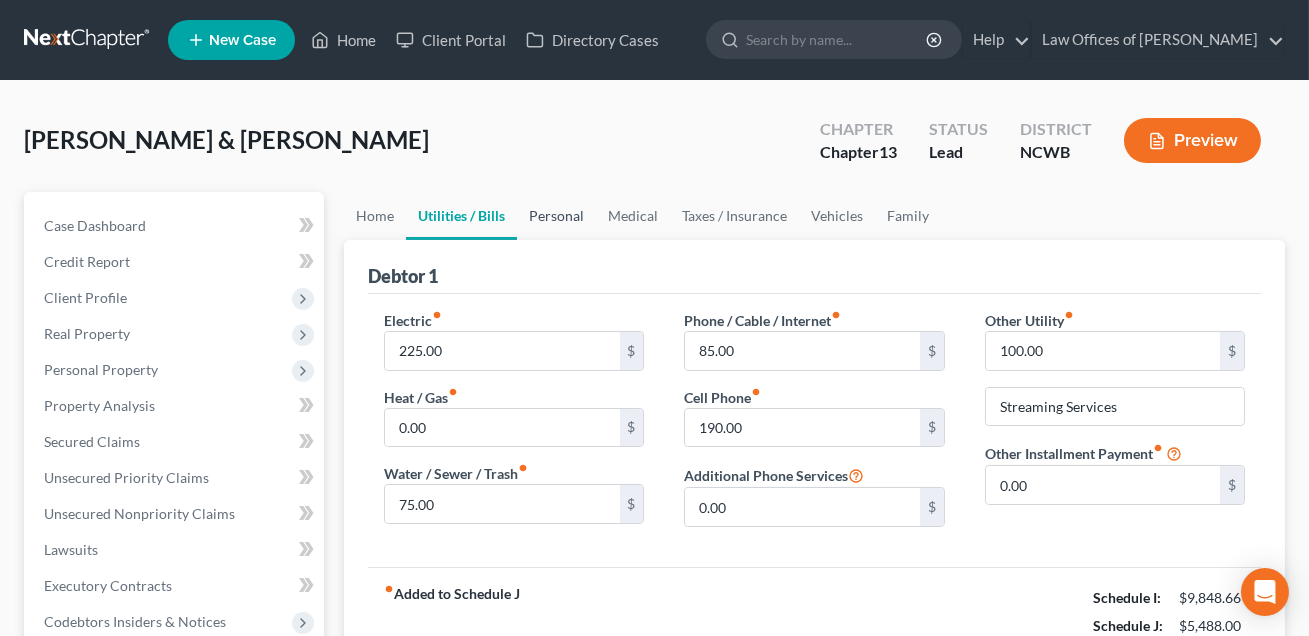 click on "Personal" at bounding box center [556, 216] 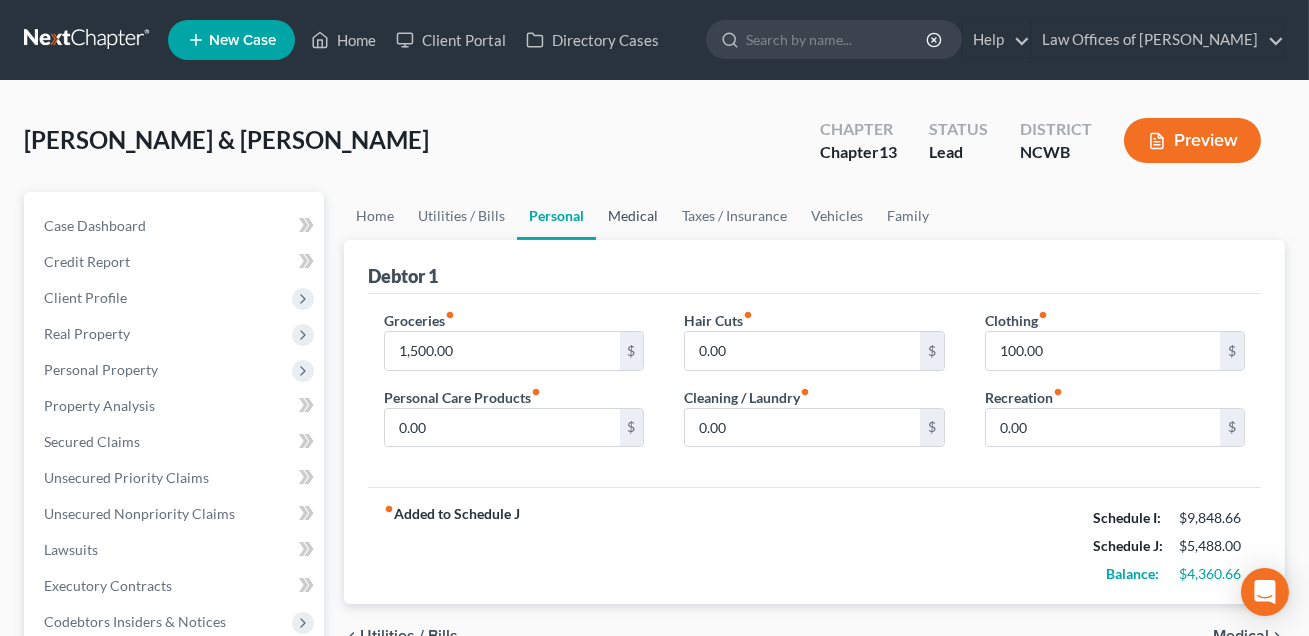 click on "Medical" at bounding box center (633, 216) 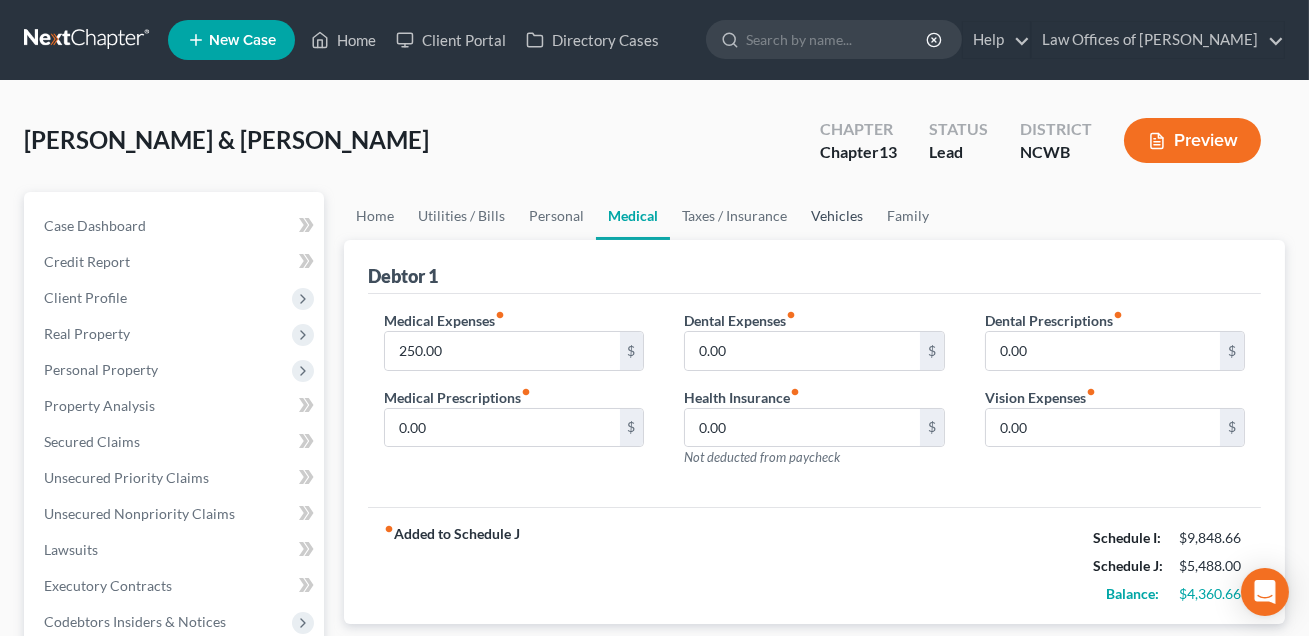 click on "Vehicles" at bounding box center [837, 216] 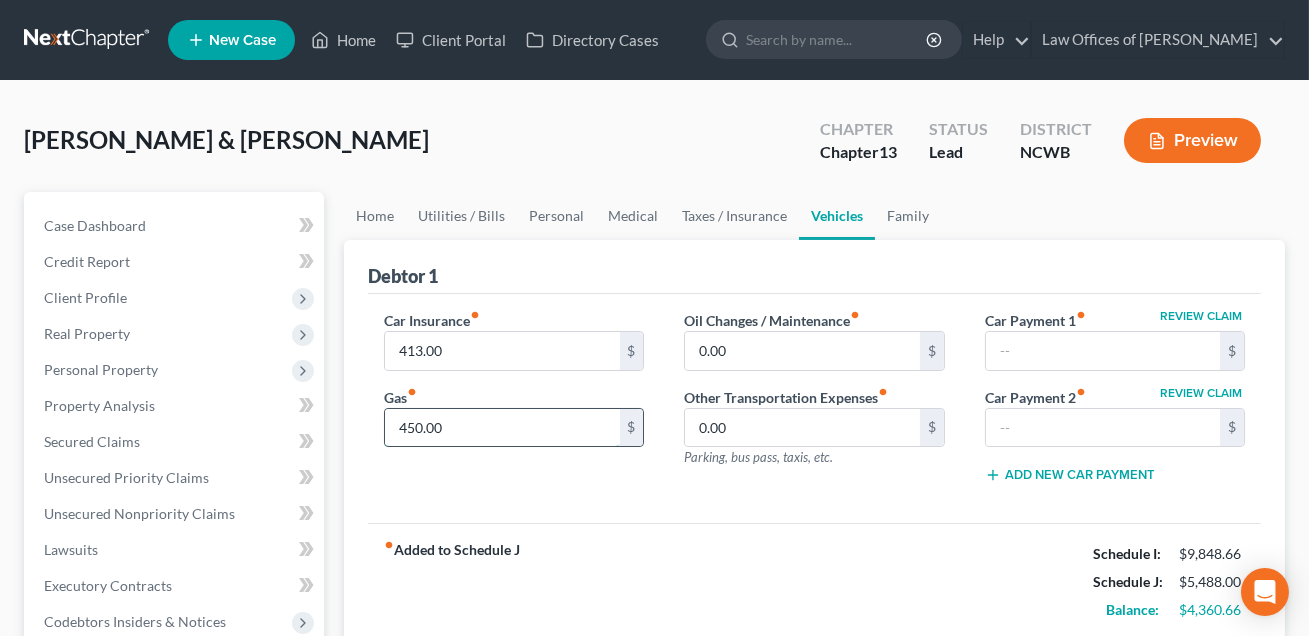 click on "450.00" at bounding box center (502, 428) 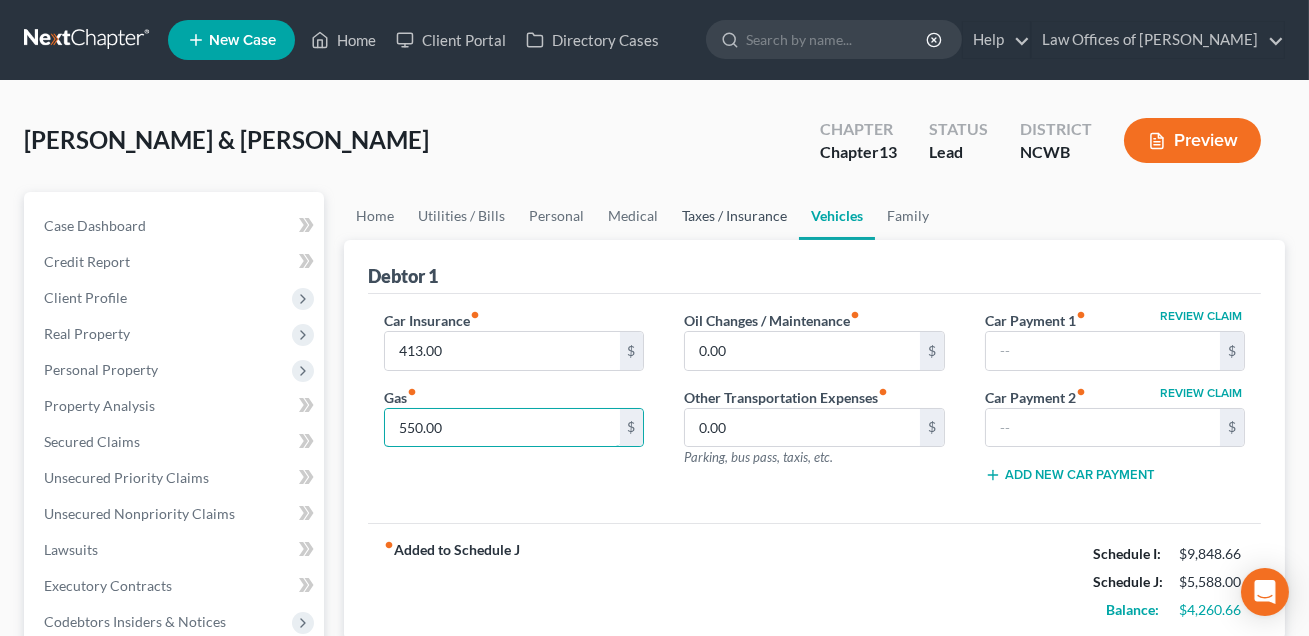 type on "550.00" 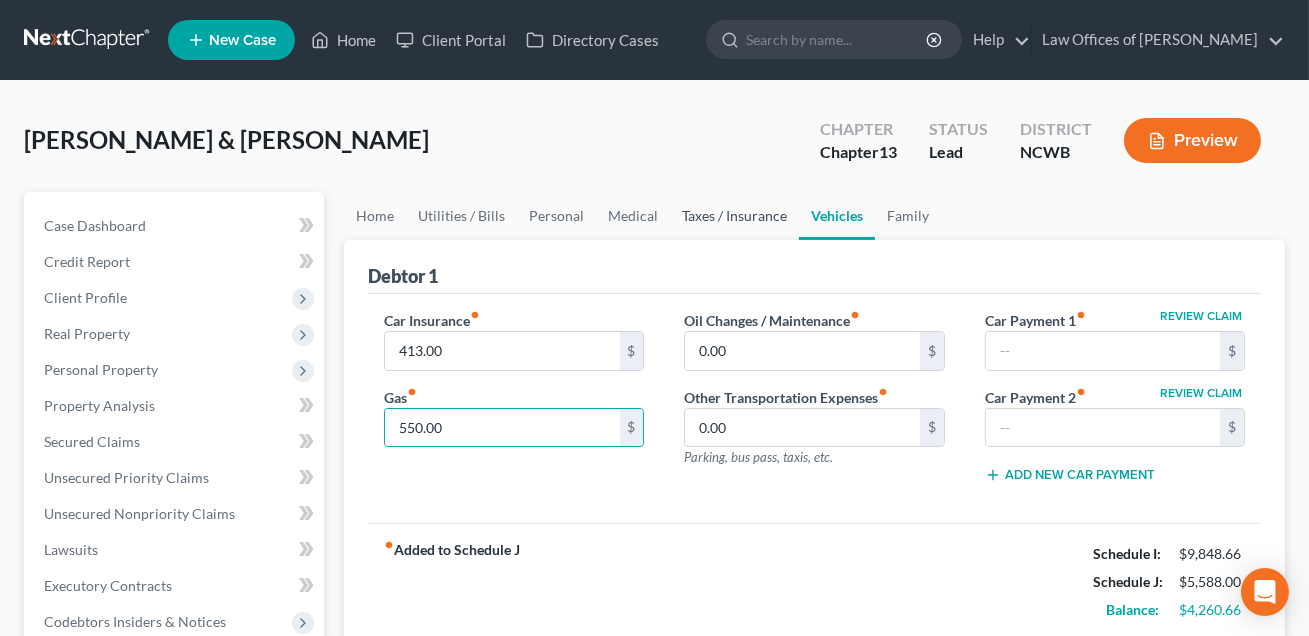 click on "Taxes / Insurance" at bounding box center [734, 216] 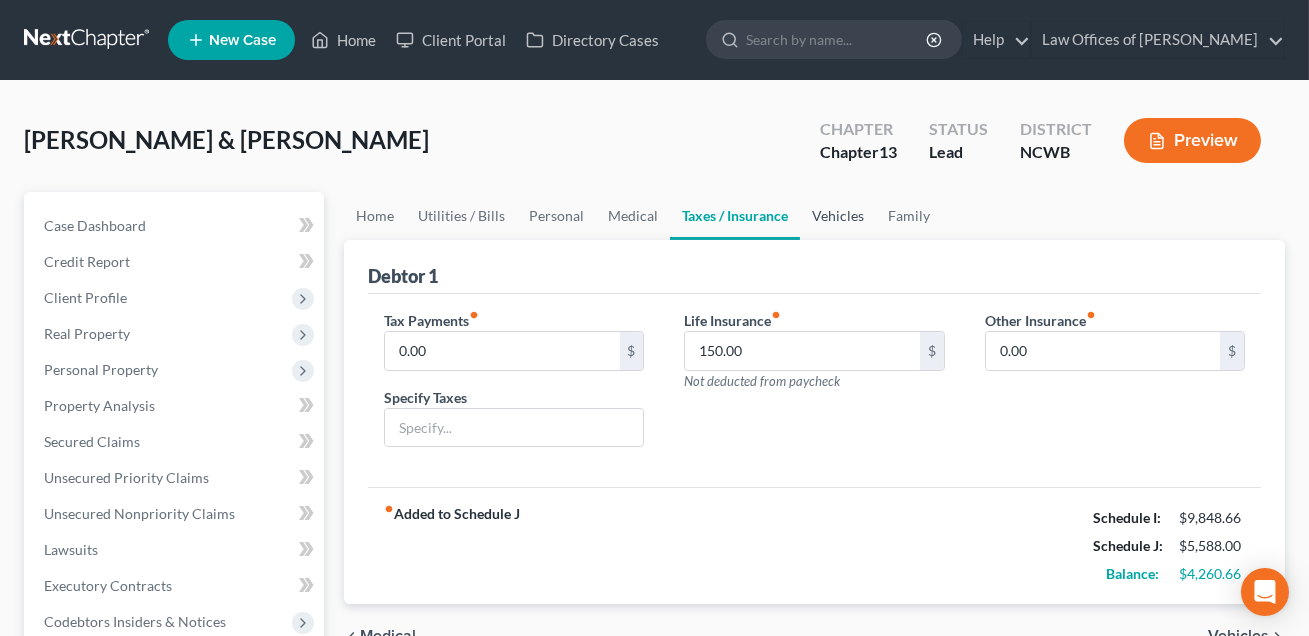 click on "Vehicles" at bounding box center [838, 216] 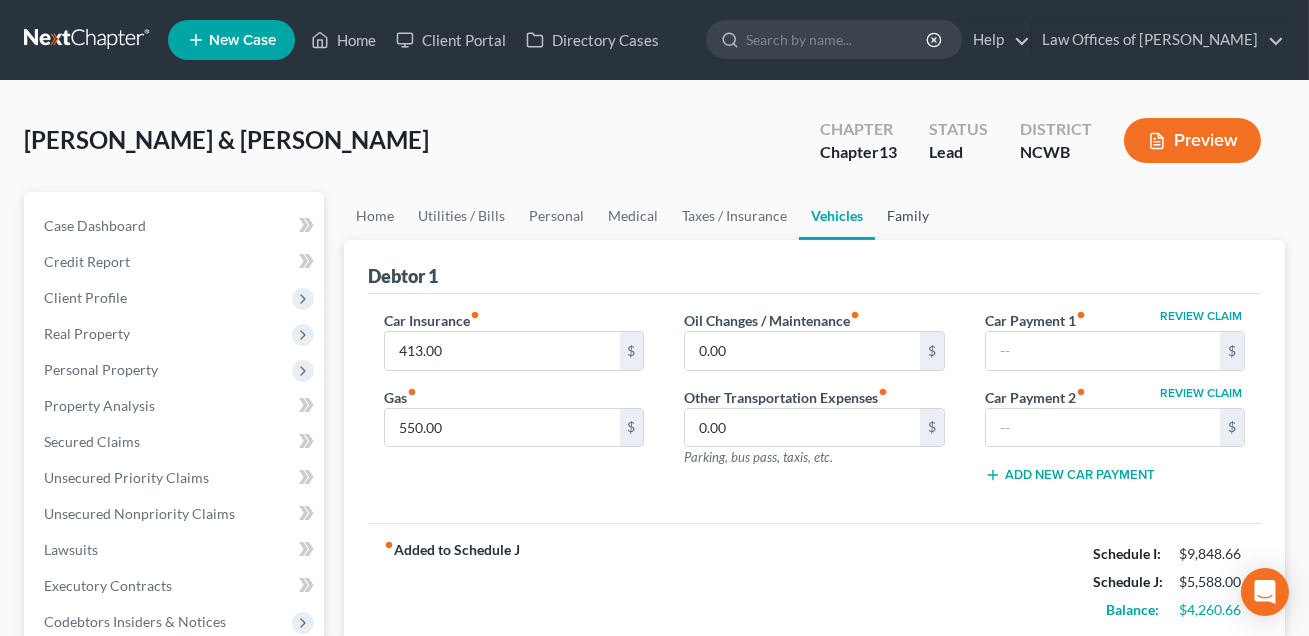 click on "Family" at bounding box center (908, 216) 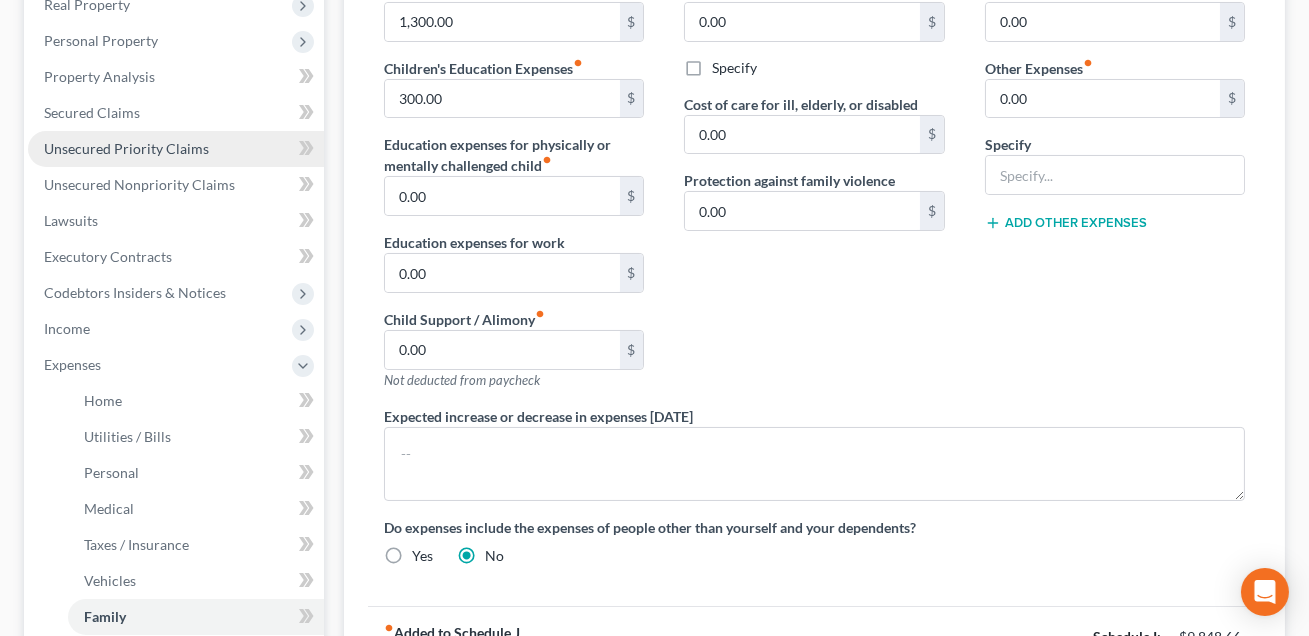 scroll, scrollTop: 379, scrollLeft: 0, axis: vertical 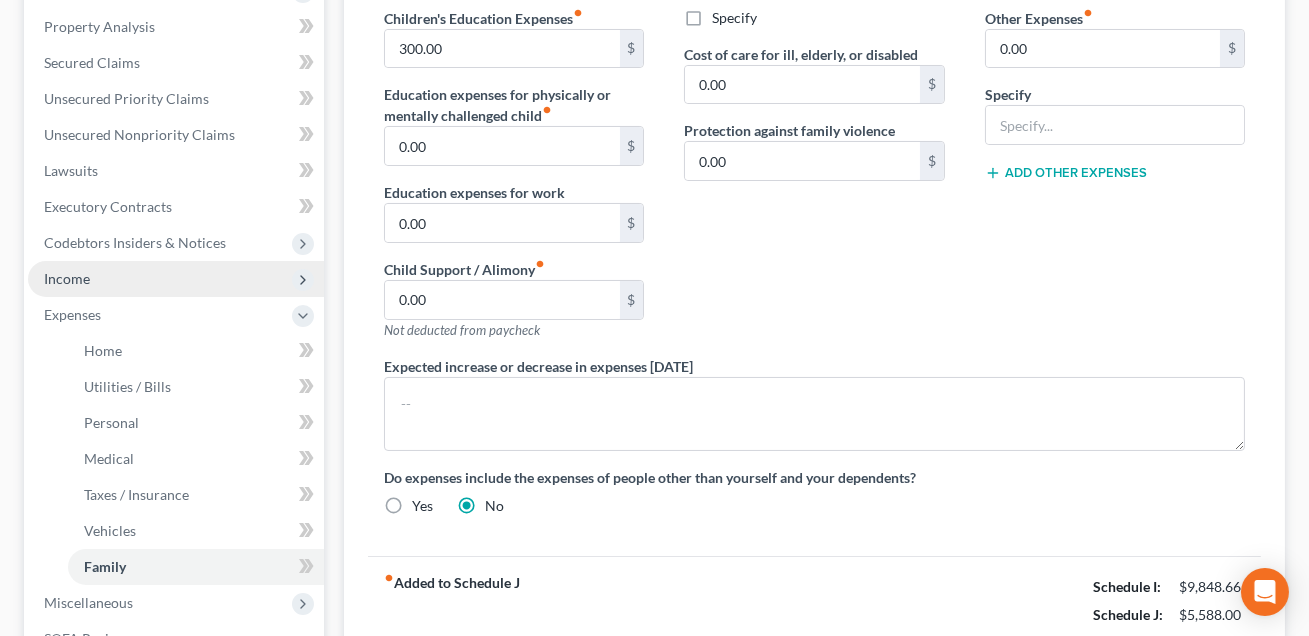click on "Income" at bounding box center [67, 278] 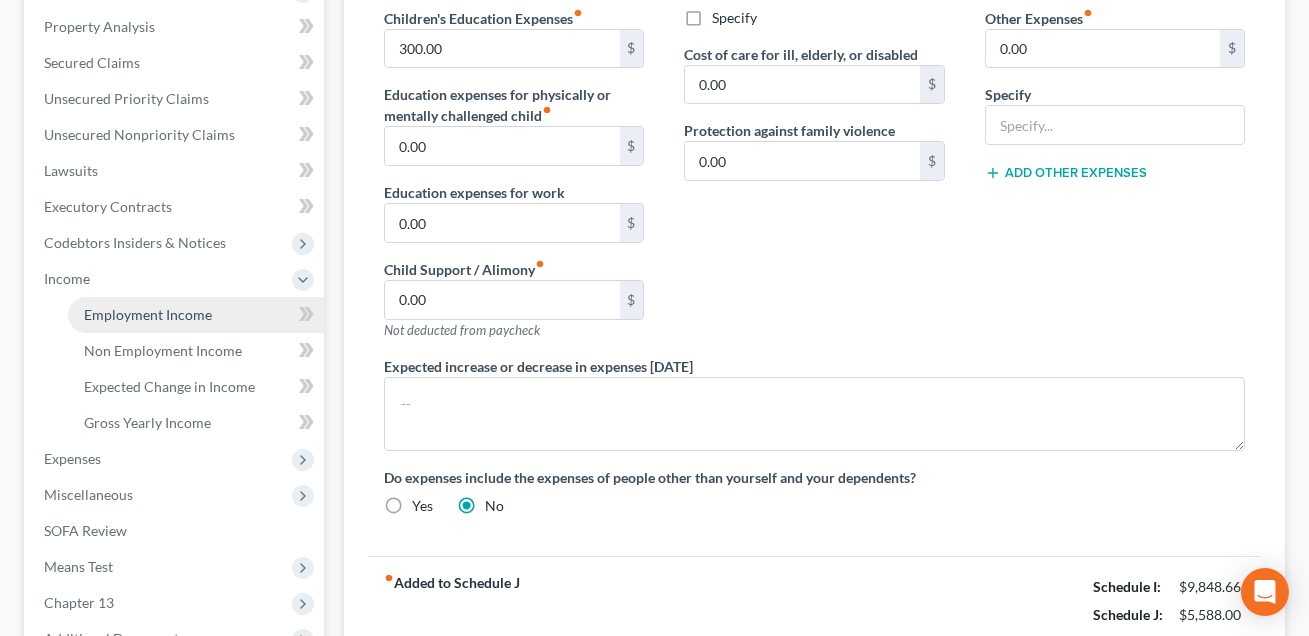 click on "Employment Income" at bounding box center (148, 314) 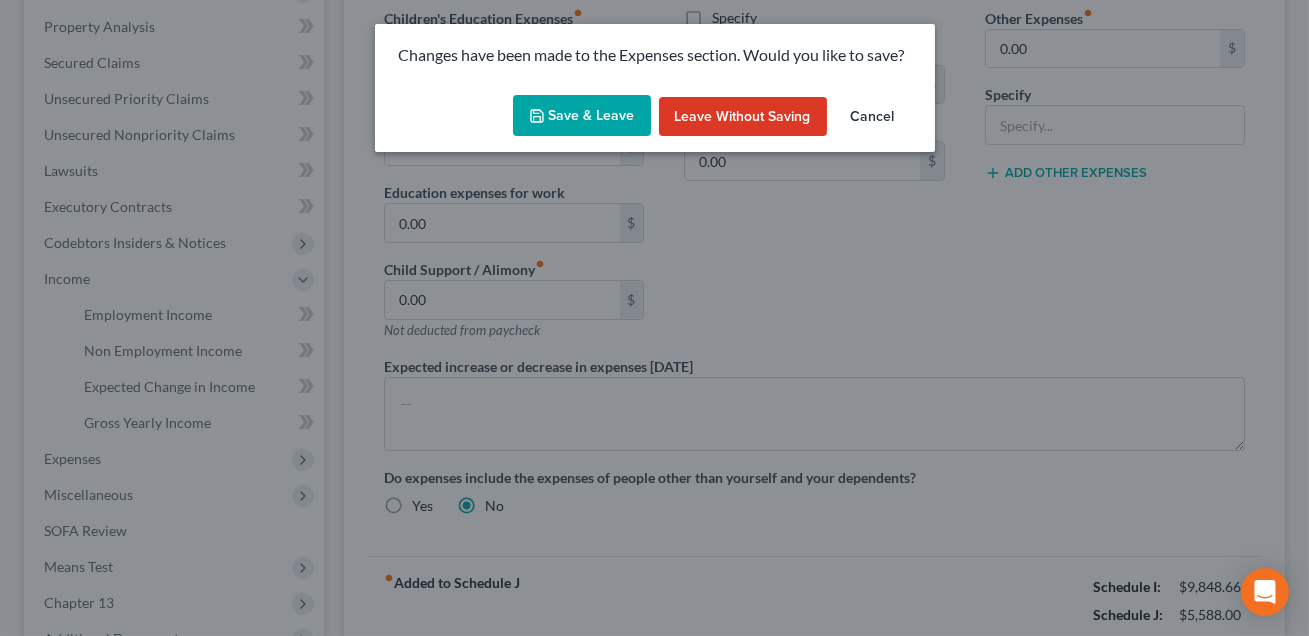 click on "Save & Leave" at bounding box center [582, 116] 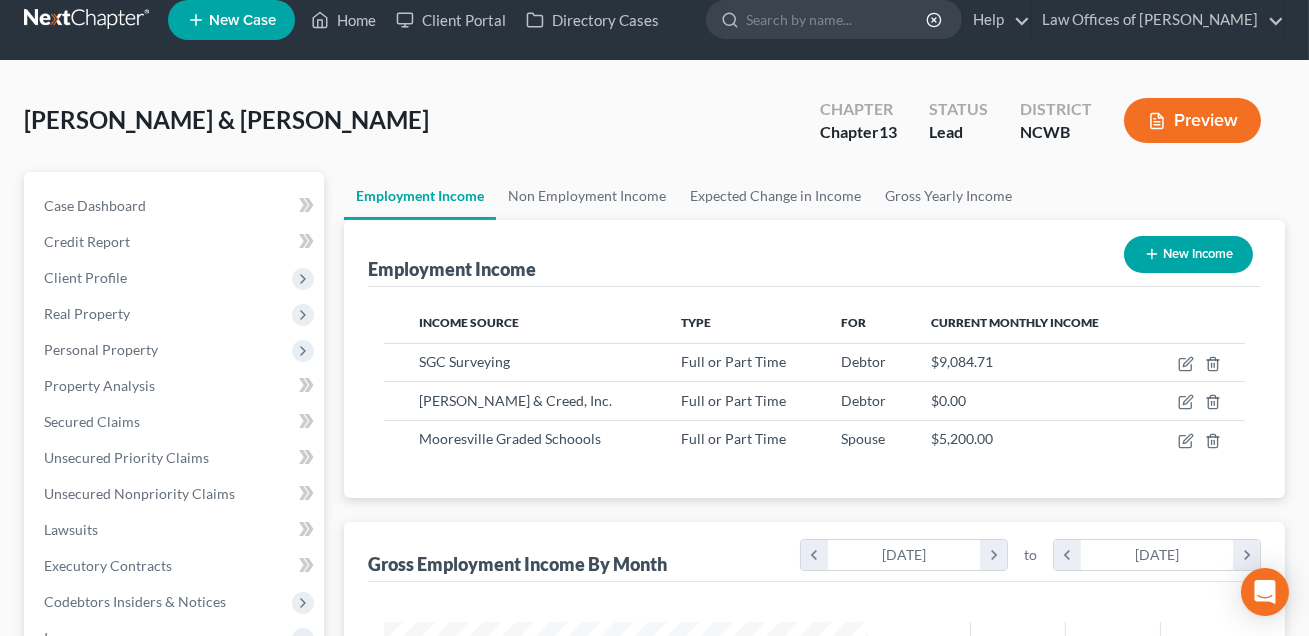 scroll, scrollTop: 0, scrollLeft: 0, axis: both 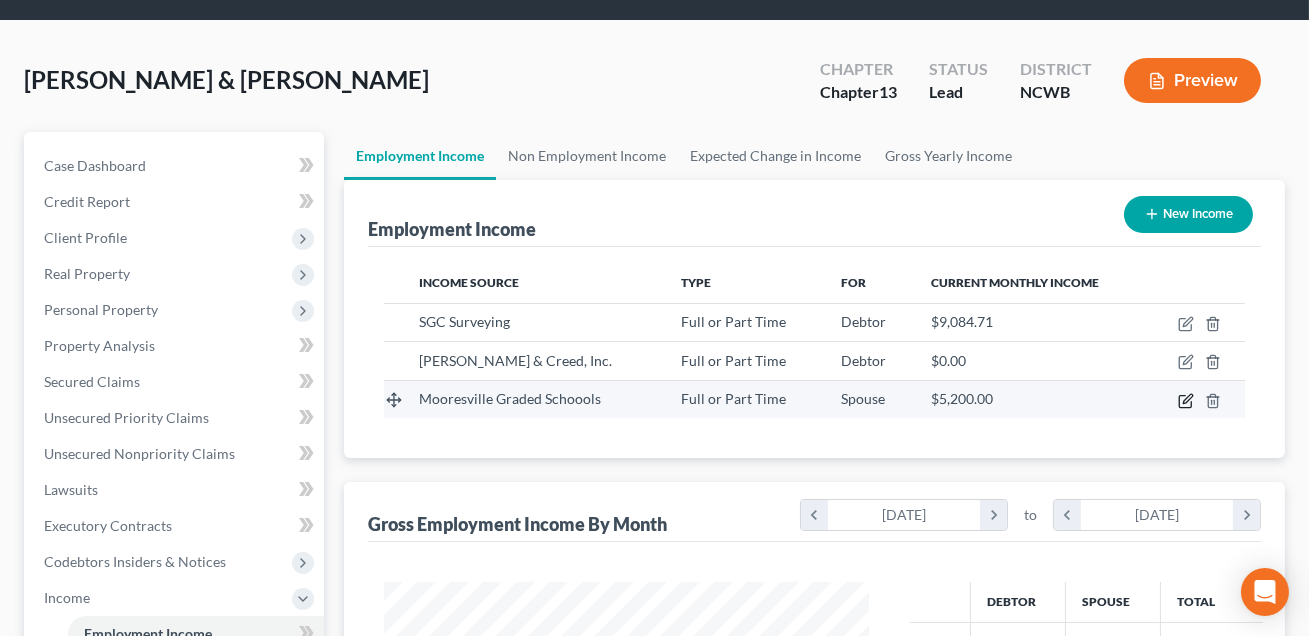 click 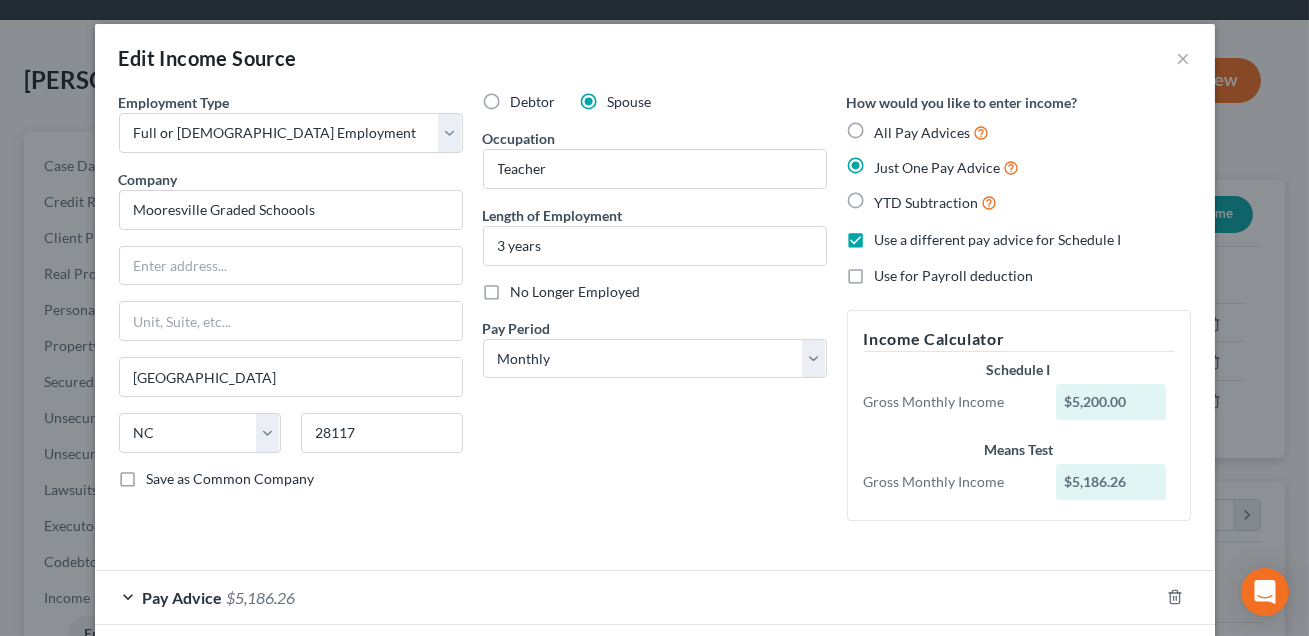 scroll, scrollTop: 151, scrollLeft: 0, axis: vertical 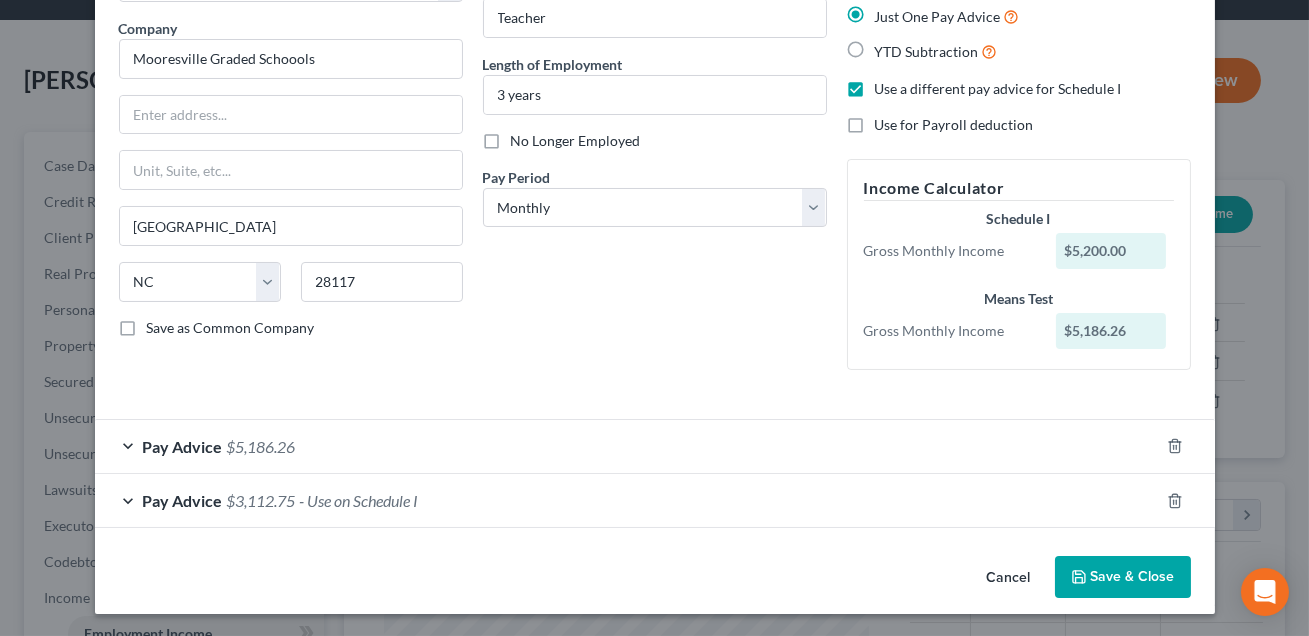 click on "Pay Advice $3,112.75 - Use on Schedule I" at bounding box center (627, 500) 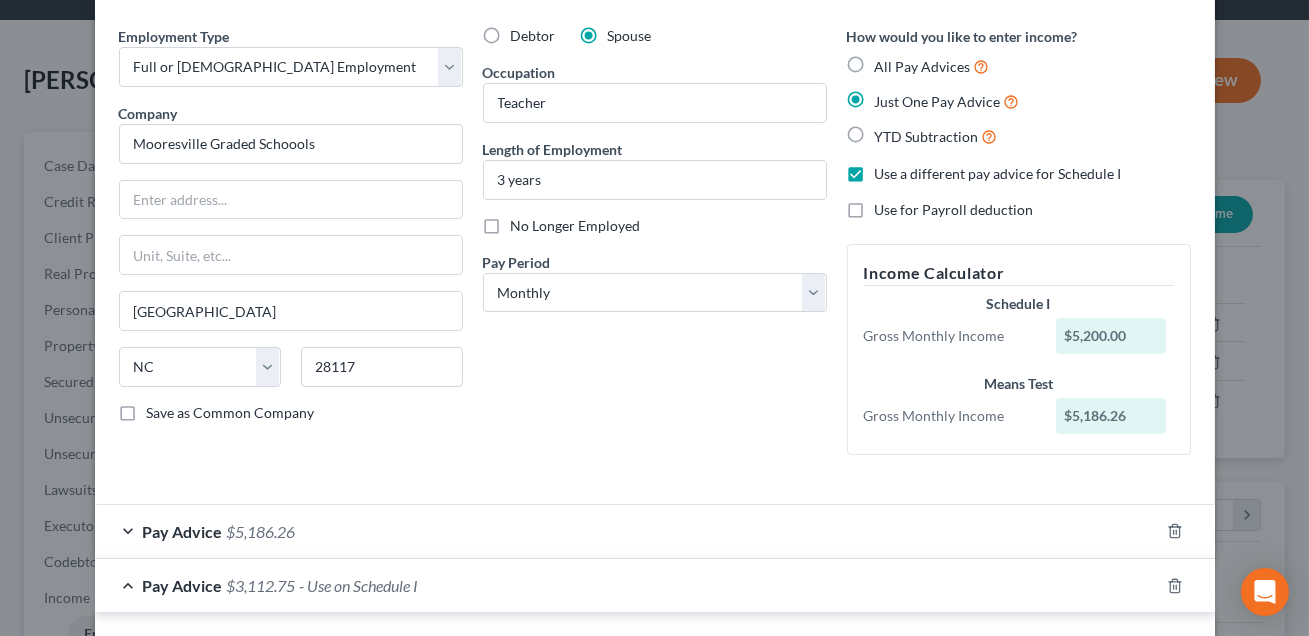 scroll, scrollTop: 0, scrollLeft: 0, axis: both 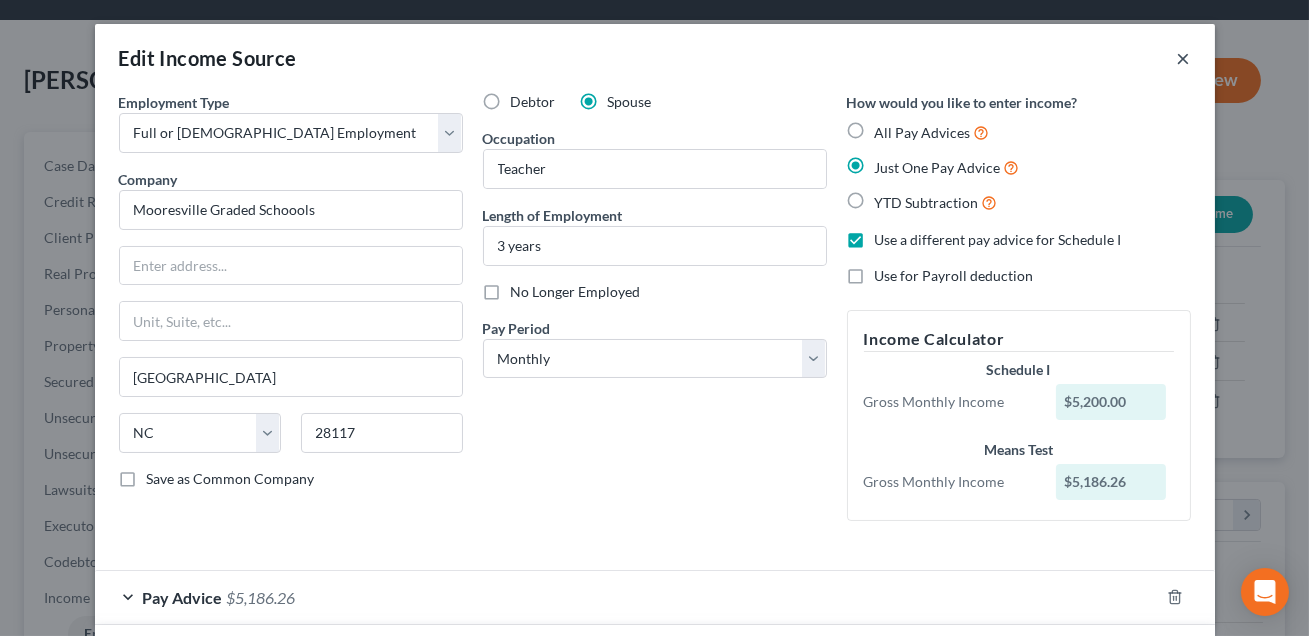 click on "×" at bounding box center (1184, 58) 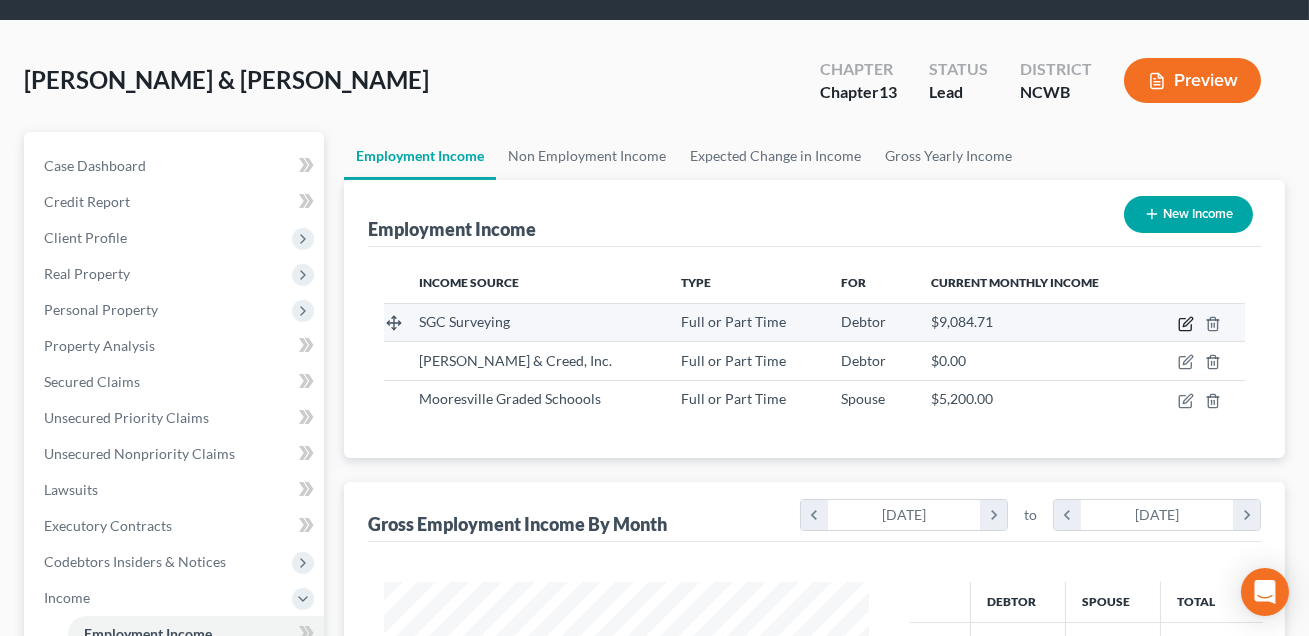 click 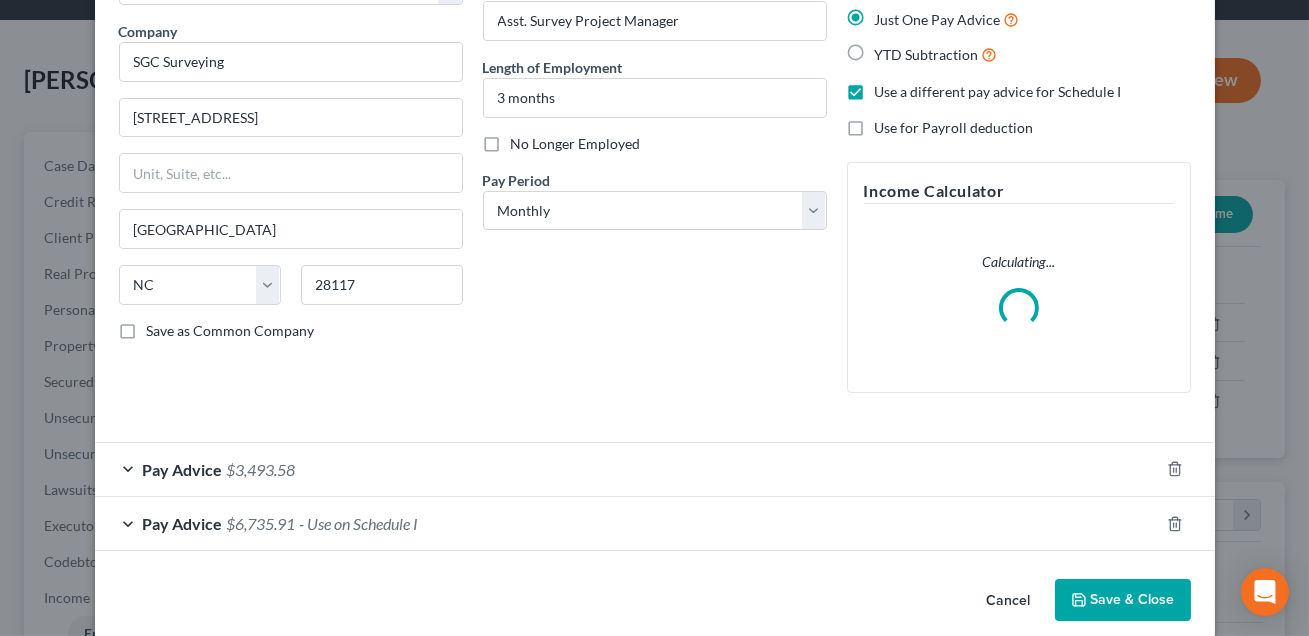 scroll, scrollTop: 171, scrollLeft: 0, axis: vertical 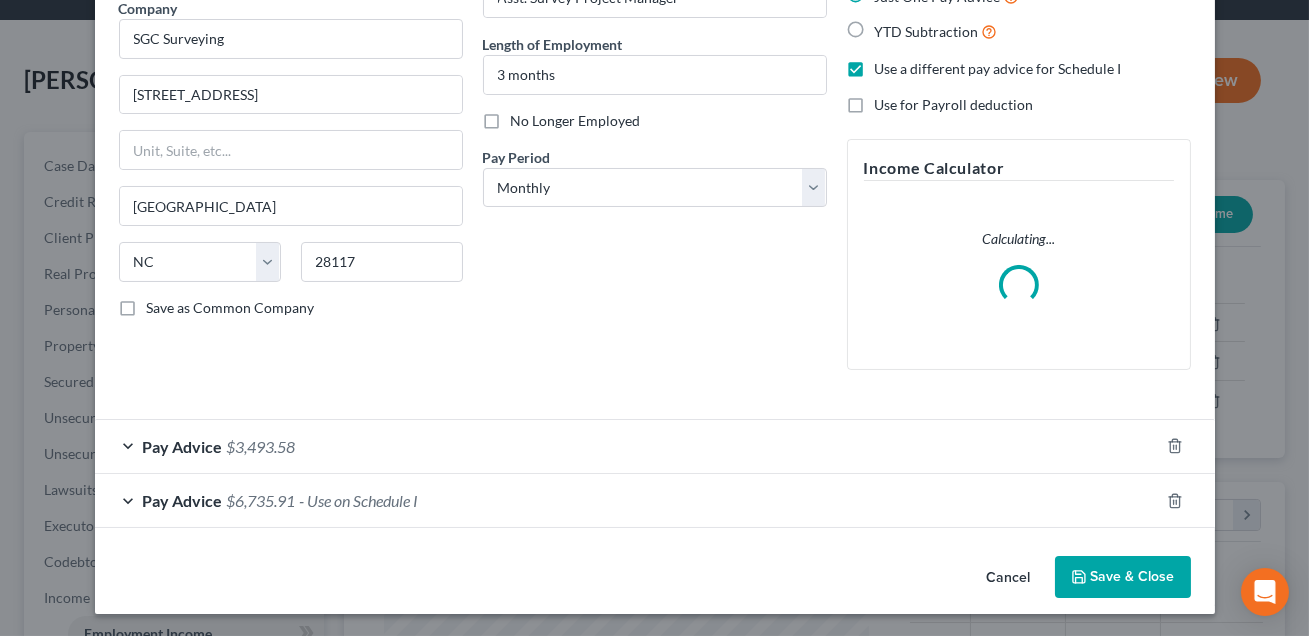 click on "Pay Advice $6,735.91 - Use on Schedule I" at bounding box center (627, 500) 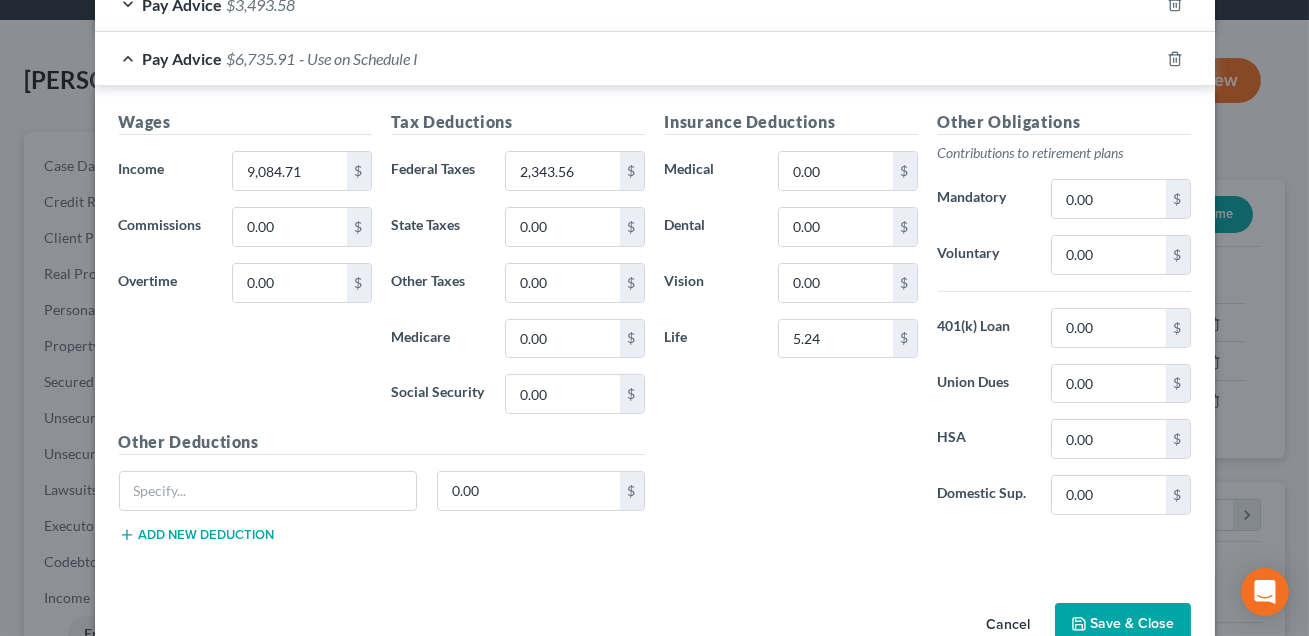 scroll, scrollTop: 639, scrollLeft: 0, axis: vertical 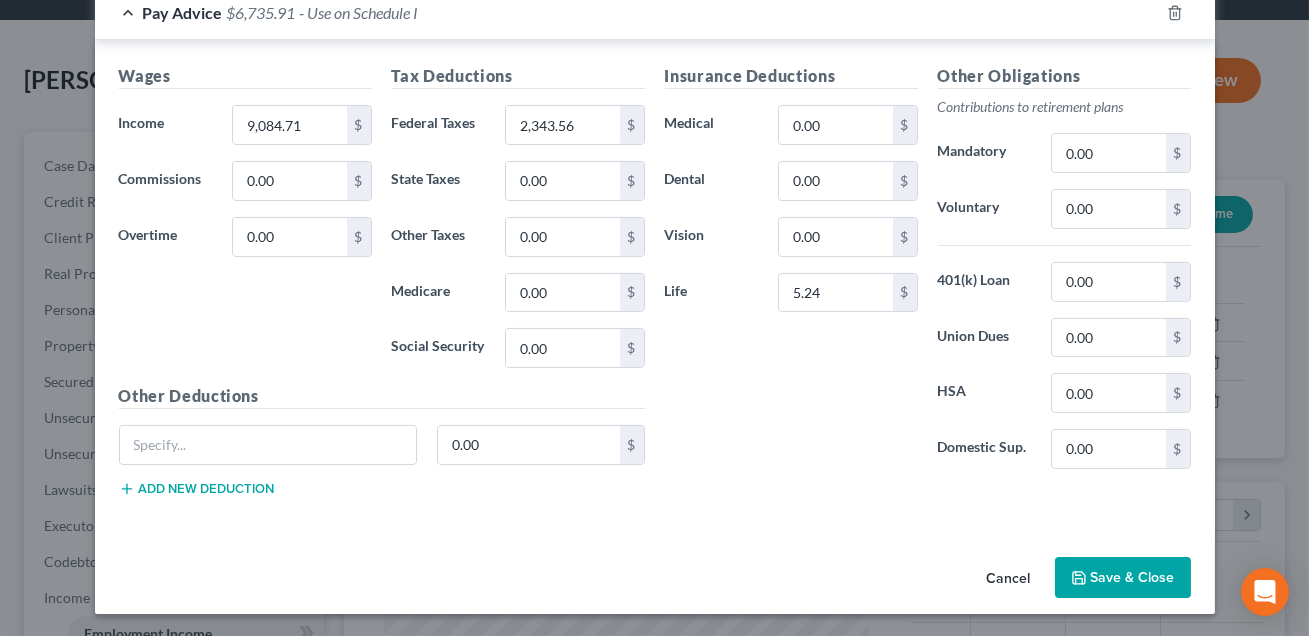 click on "Save & Close" at bounding box center [1123, 578] 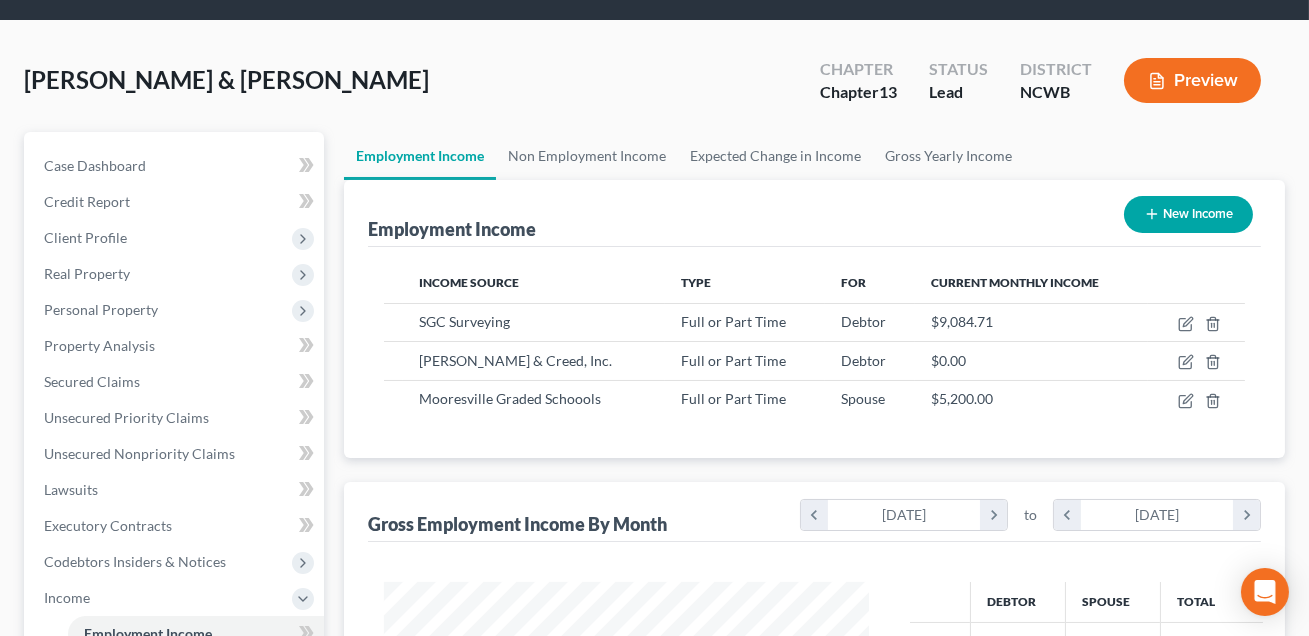 click on "Preview" at bounding box center [1192, 80] 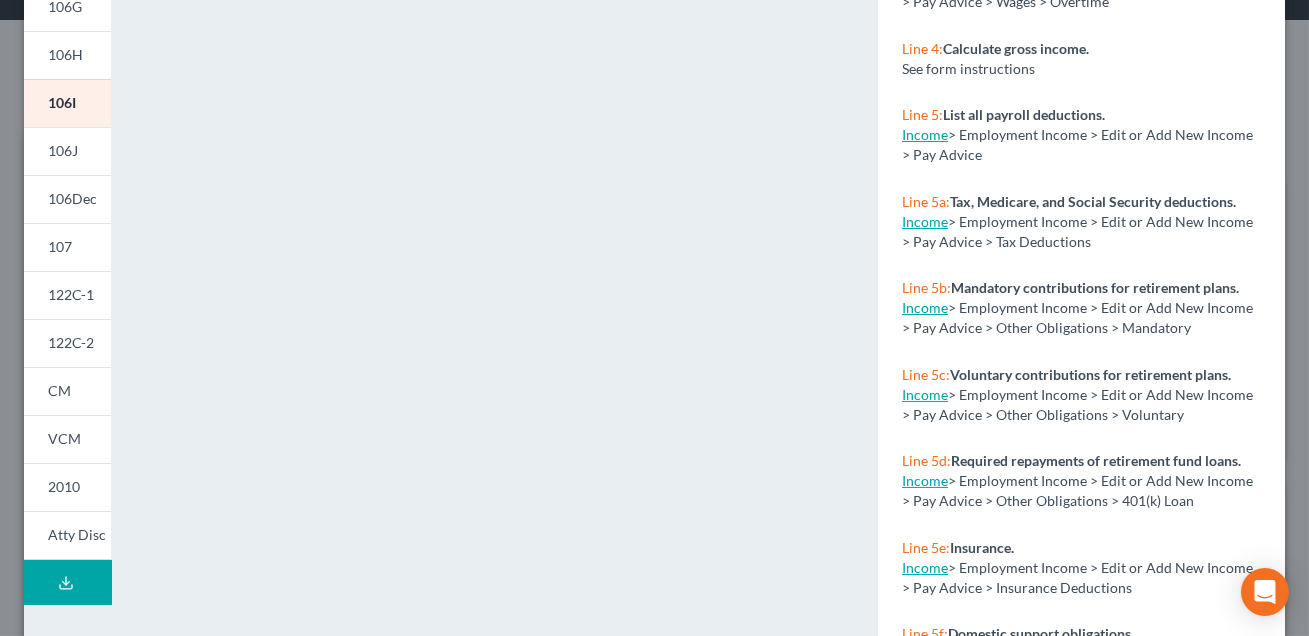 scroll, scrollTop: 0, scrollLeft: 0, axis: both 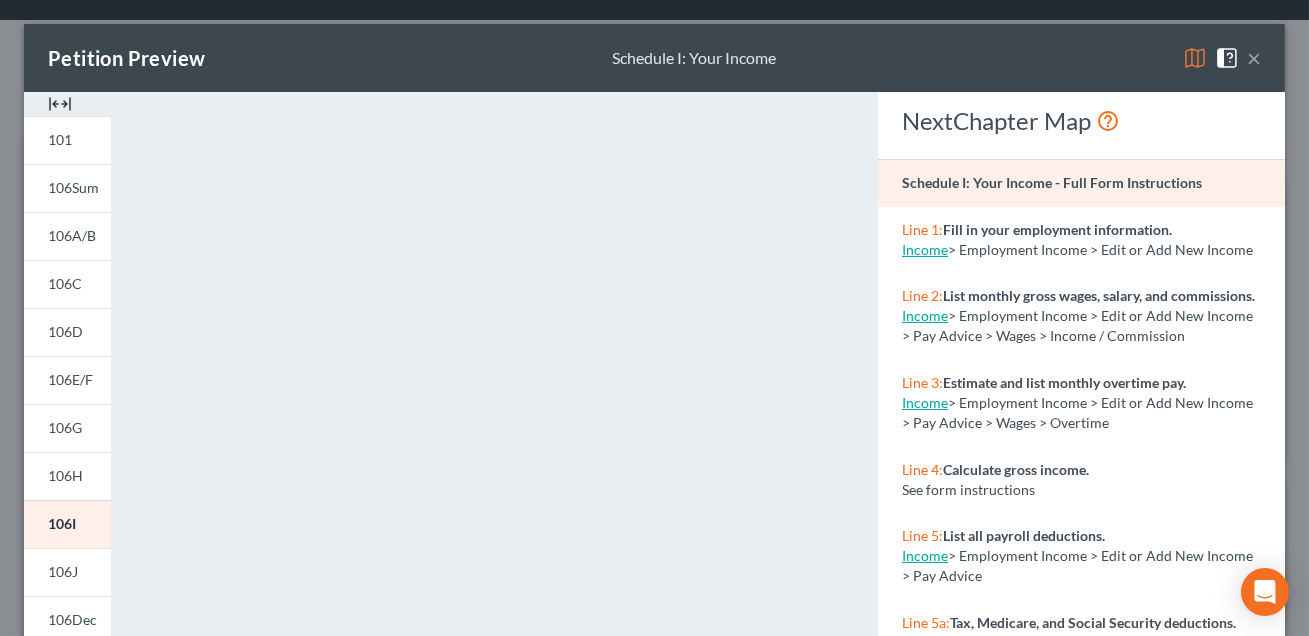 click on "×" at bounding box center [1254, 58] 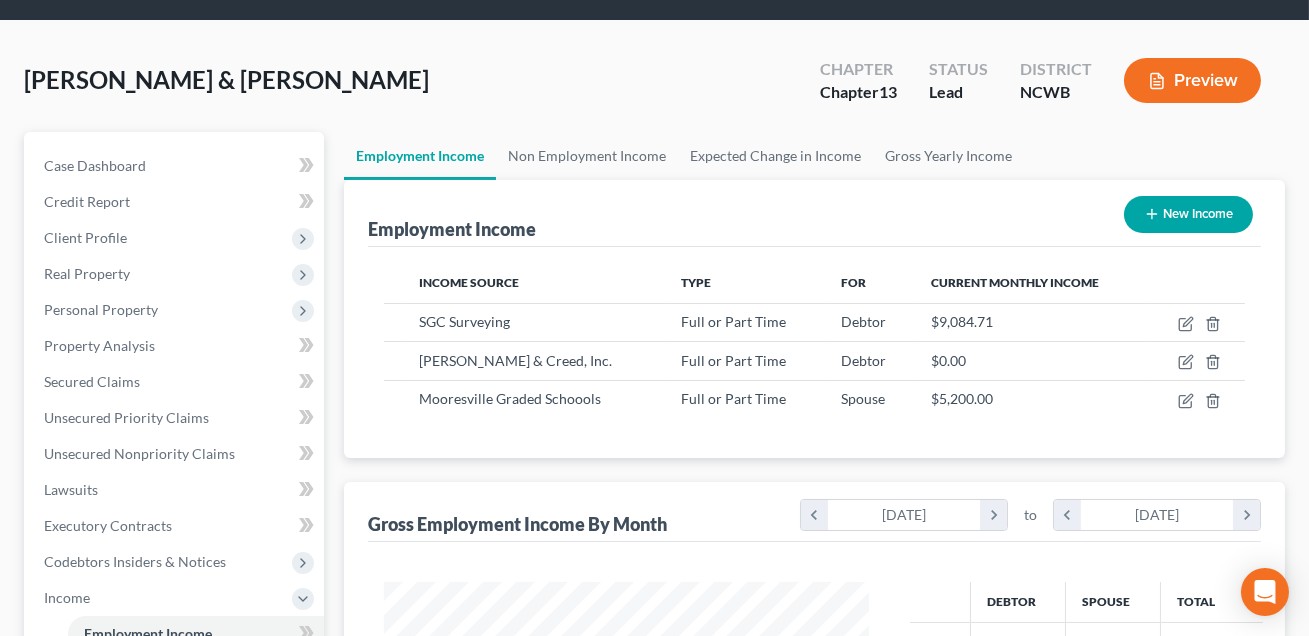 click on "New Income" at bounding box center [1188, 214] 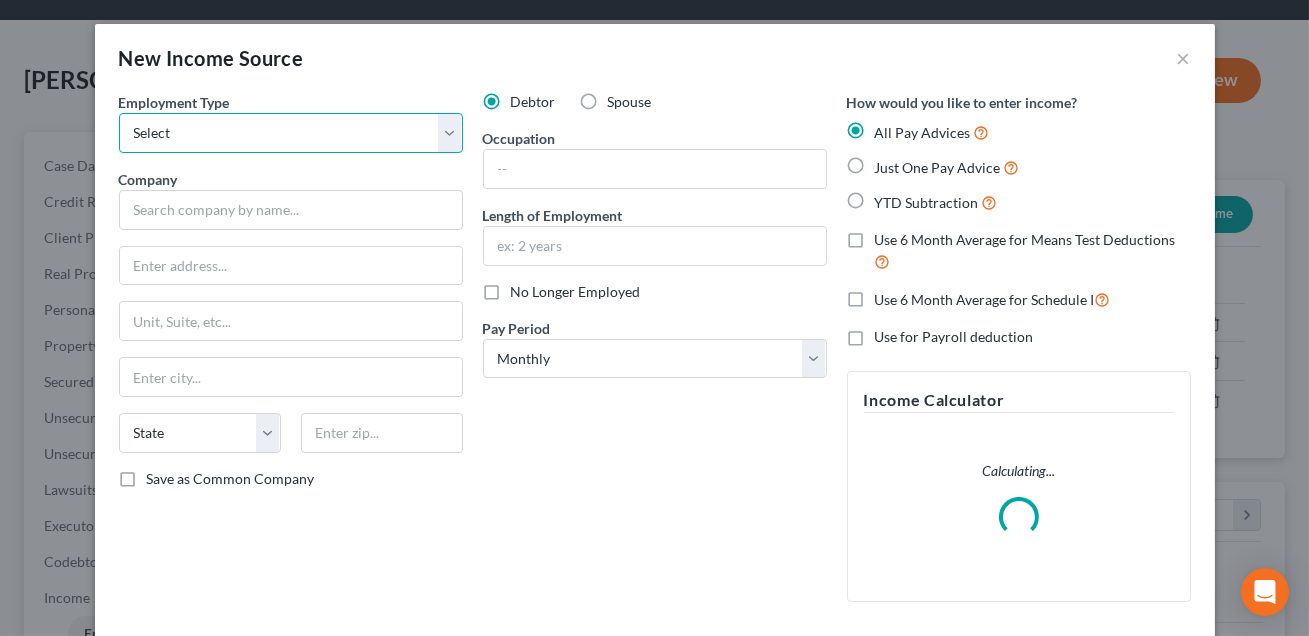 click on "Select Full or [DEMOGRAPHIC_DATA] Employment Self Employment" at bounding box center [291, 133] 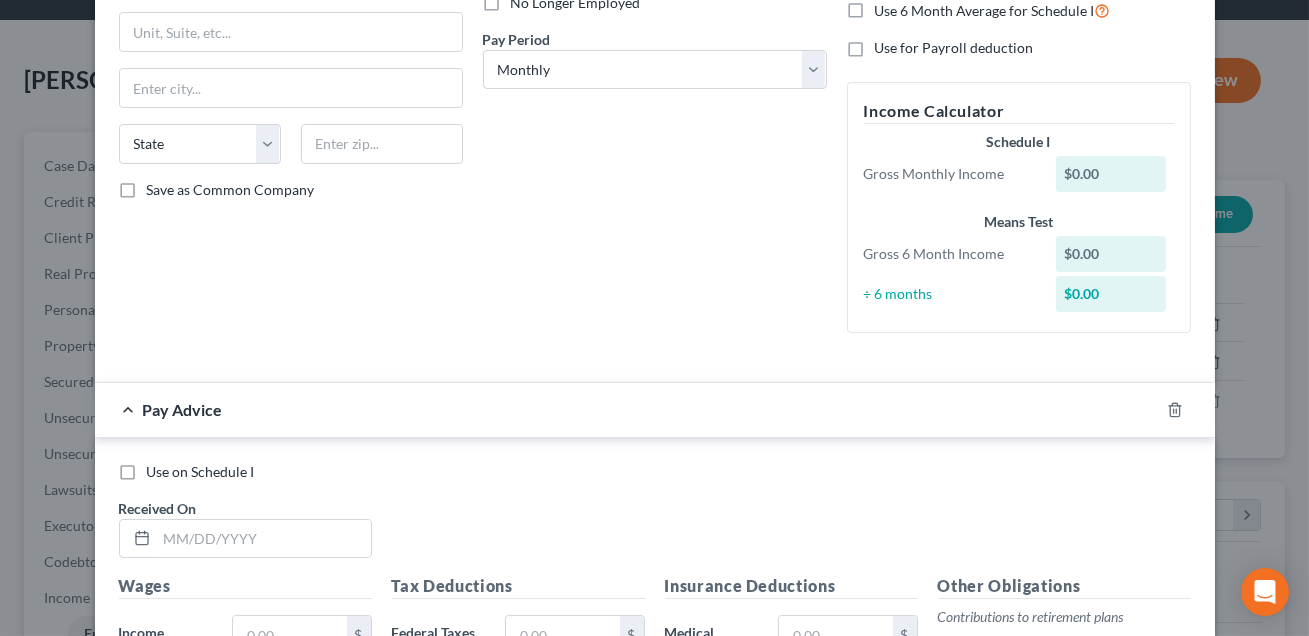 scroll, scrollTop: 799, scrollLeft: 0, axis: vertical 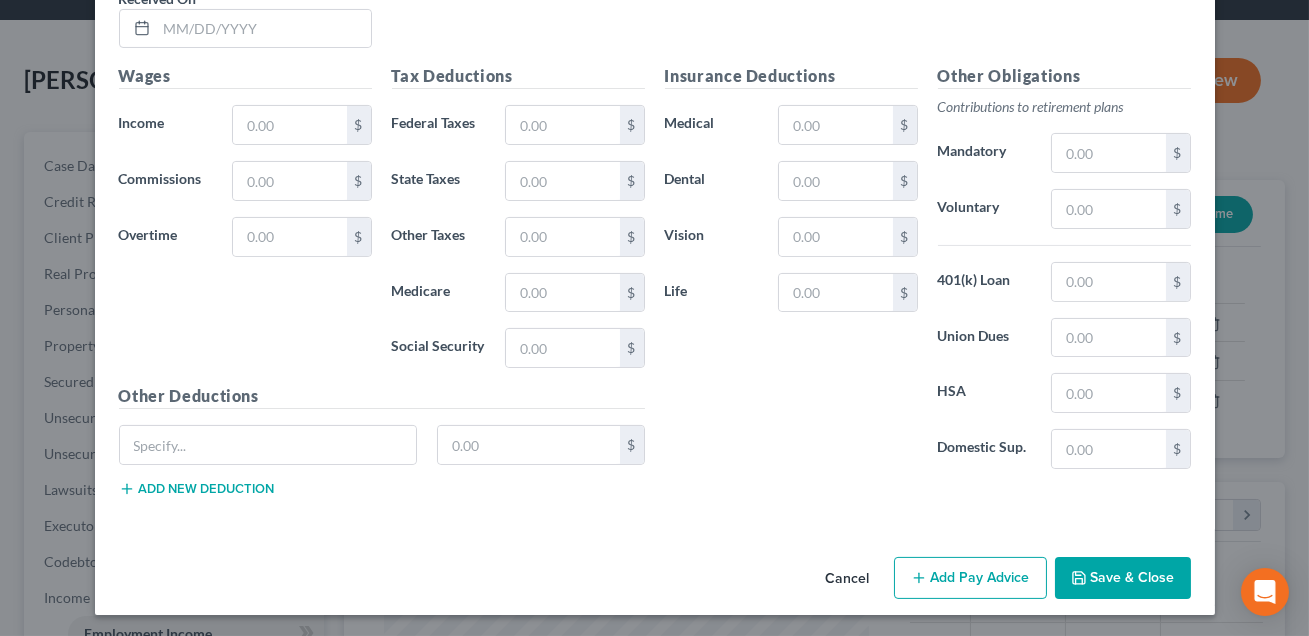 click on "Save & Close" at bounding box center (1123, 578) 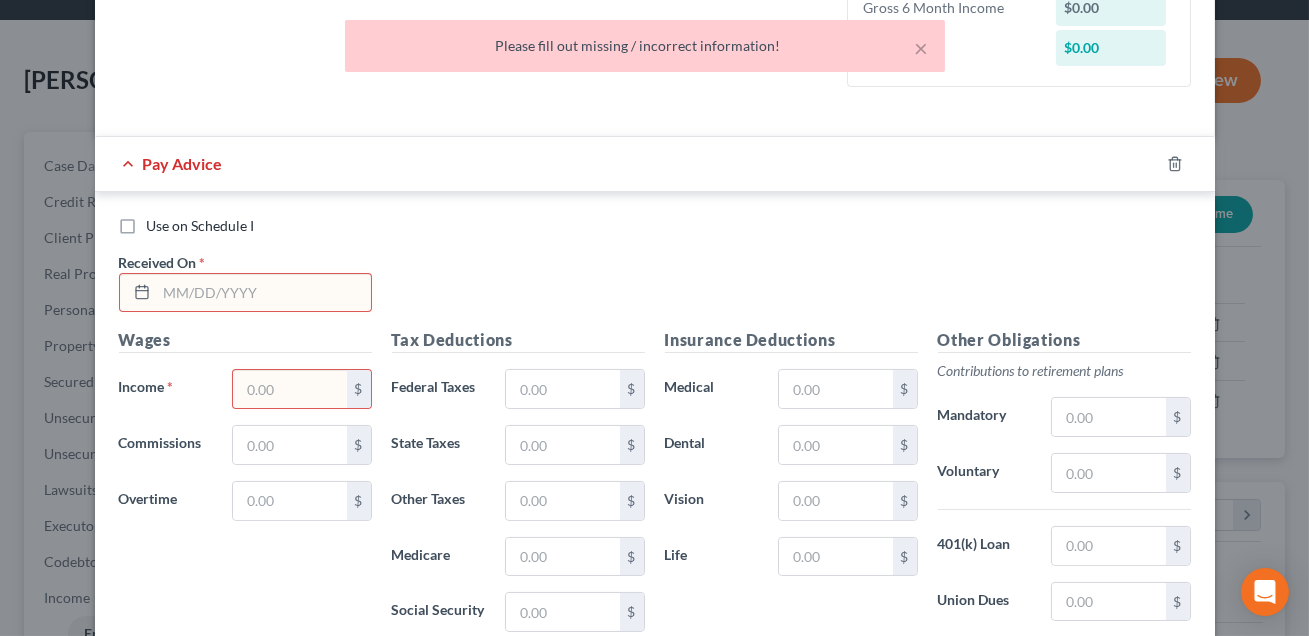 scroll, scrollTop: 799, scrollLeft: 0, axis: vertical 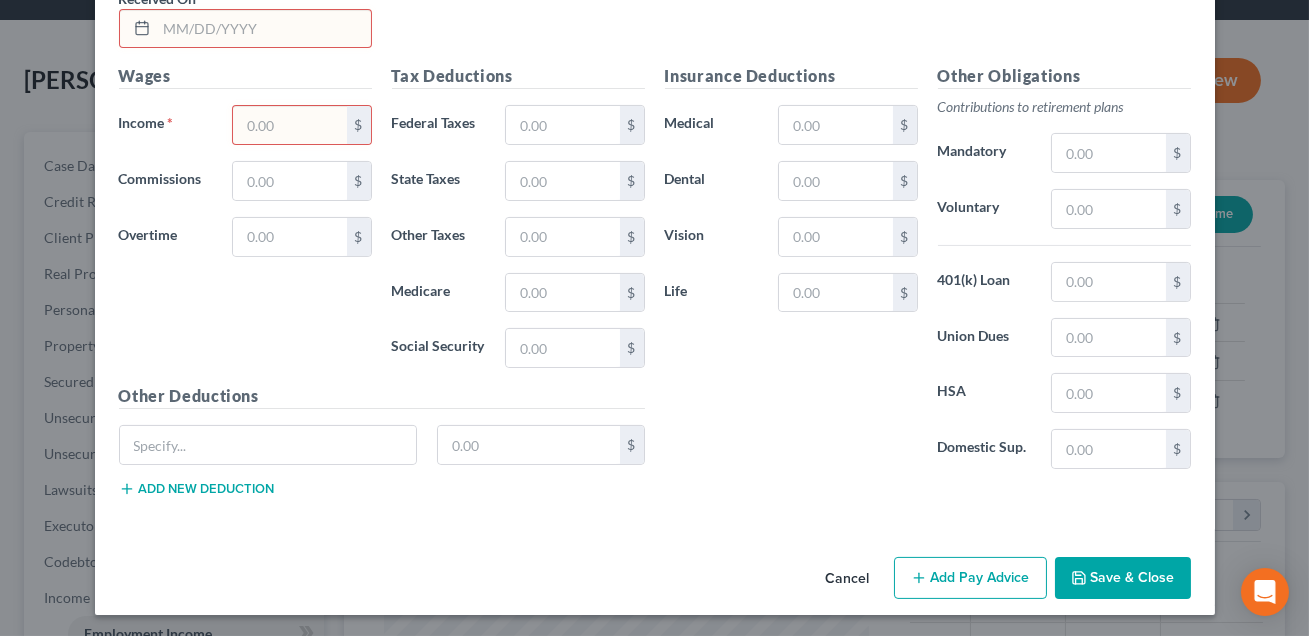 click on "Cancel" at bounding box center (848, 579) 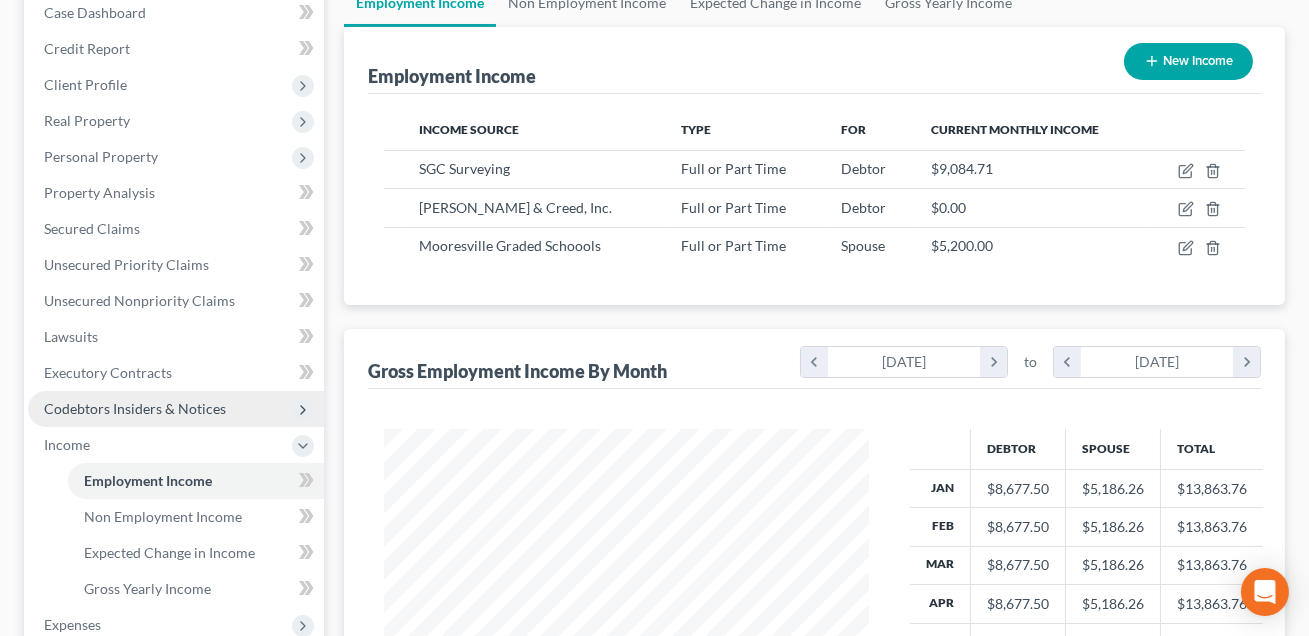 scroll, scrollTop: 248, scrollLeft: 0, axis: vertical 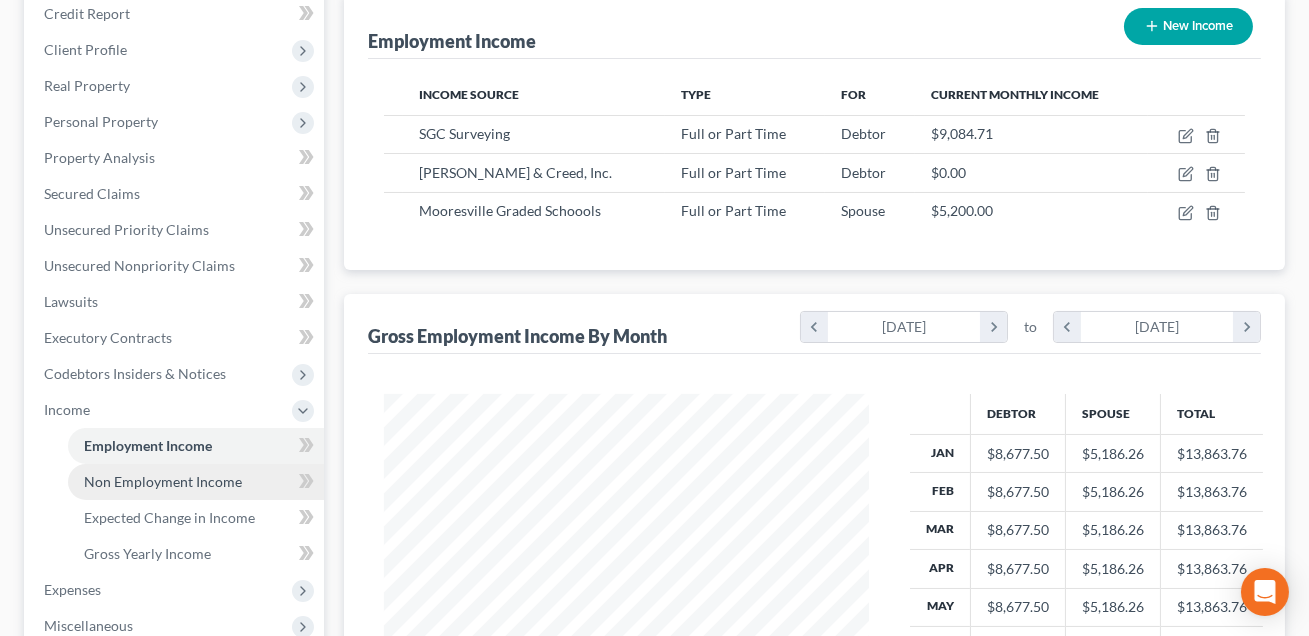 click on "Non Employment Income" at bounding box center [163, 481] 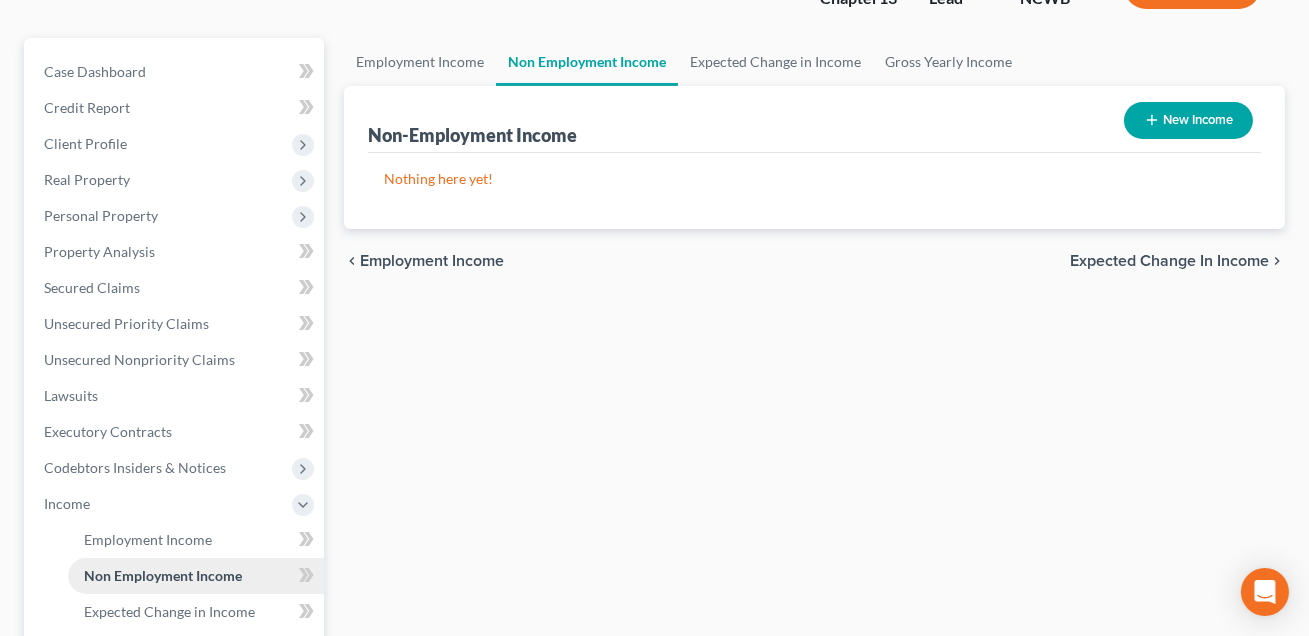 scroll, scrollTop: 0, scrollLeft: 0, axis: both 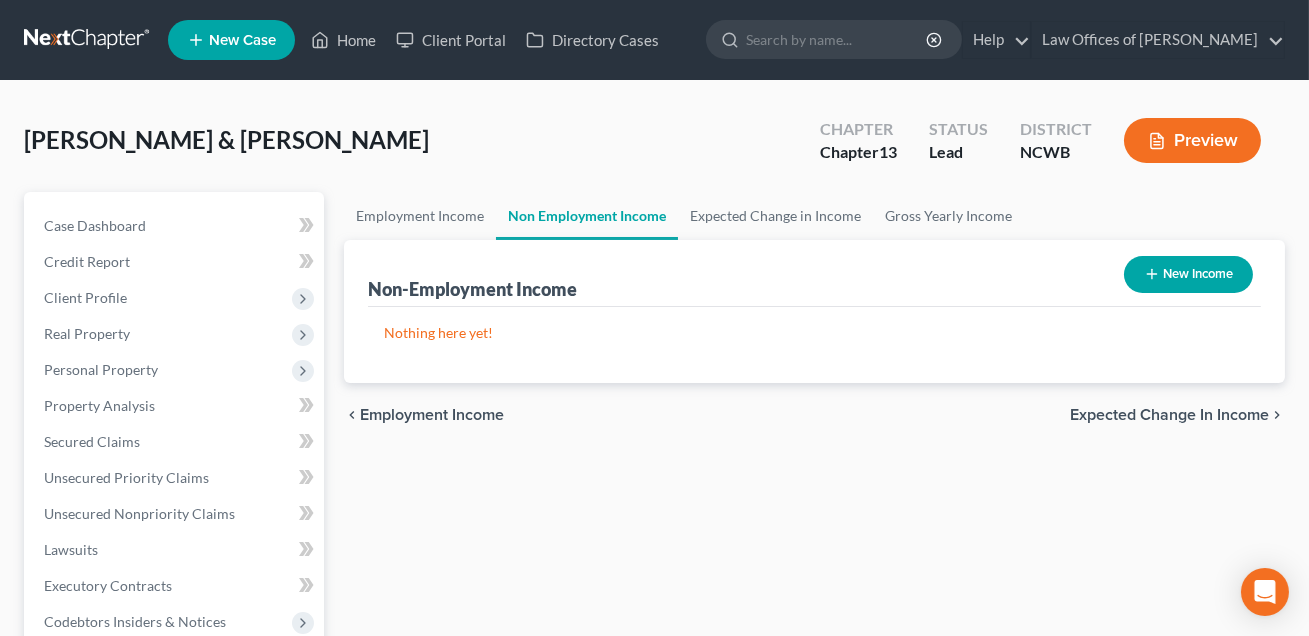 click on "New Income" at bounding box center (1188, 274) 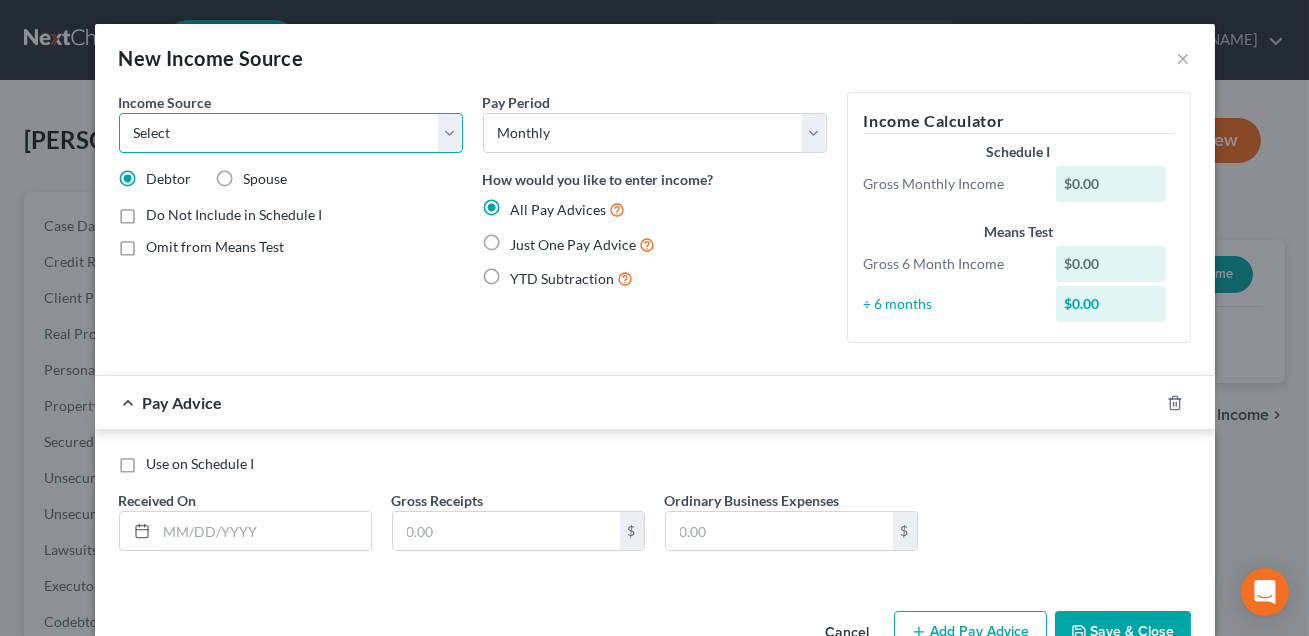 click on "Select Unemployment Disability (from employer) Pension Retirement Social Security / Social Security Disability Other Government Assistance Interests, Dividends or Royalties Child / Family Support Contributions to Household Property / Rental Business, Professional or Farm Alimony / Maintenance Payments Military Disability Benefits Other Monthly Income" at bounding box center [291, 133] 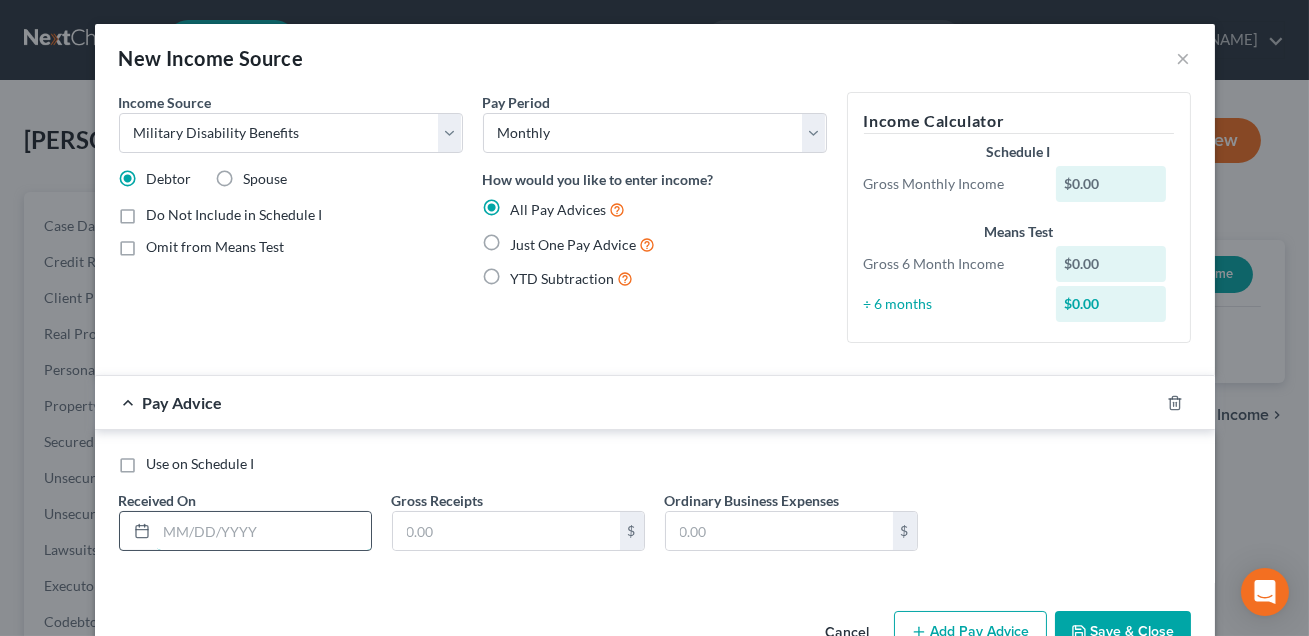 click at bounding box center (264, 531) 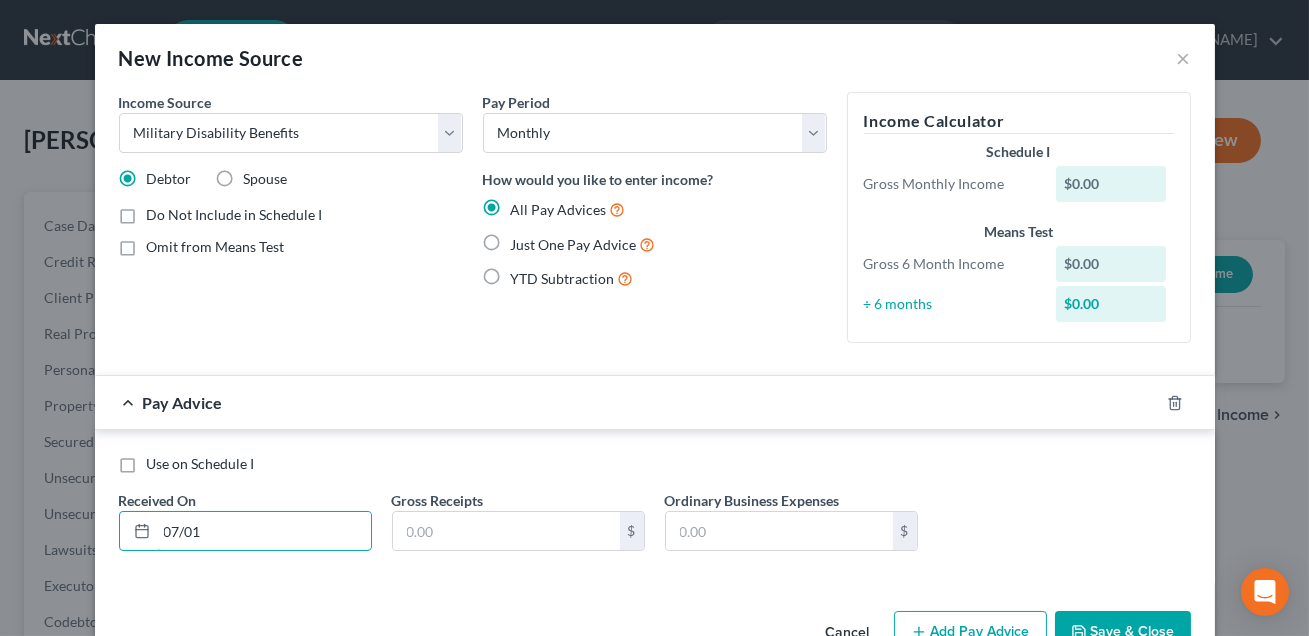 type on "[DATE]" 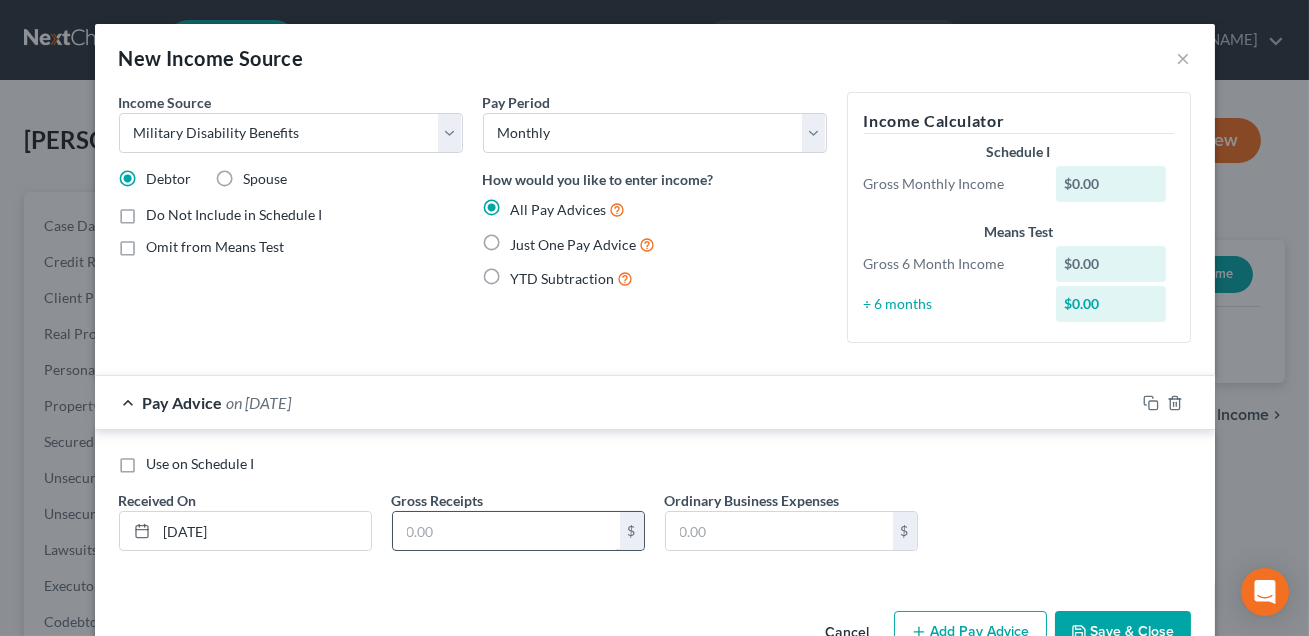 click at bounding box center [506, 531] 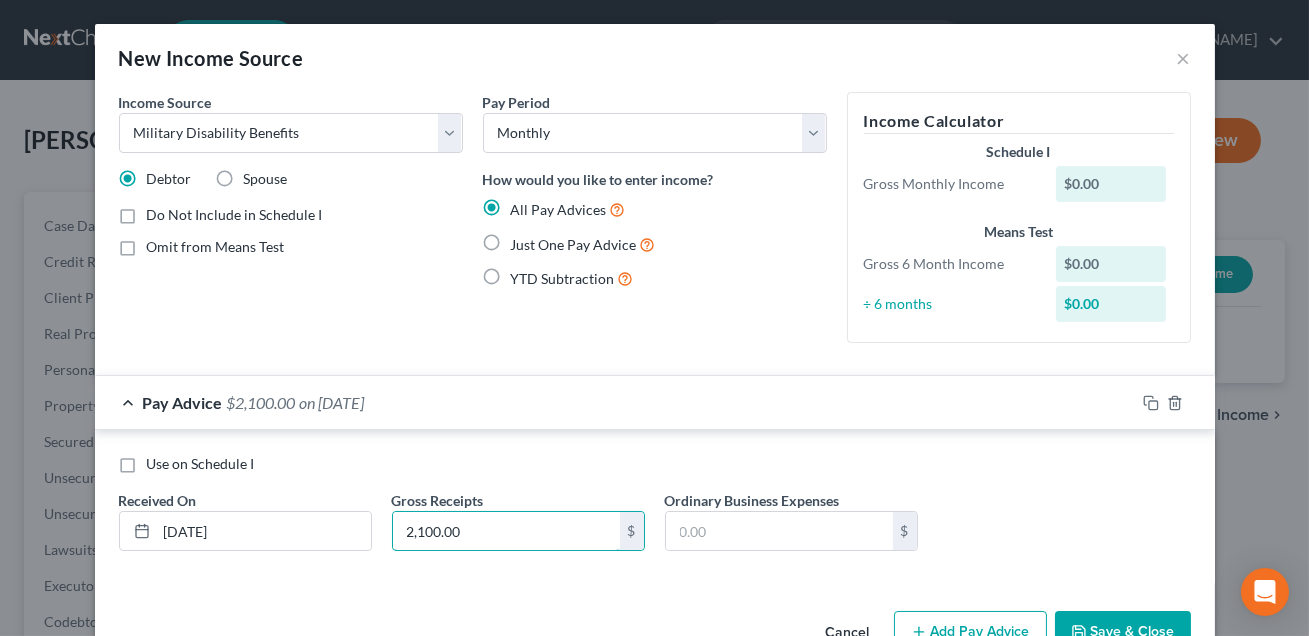 type on "2,100.00" 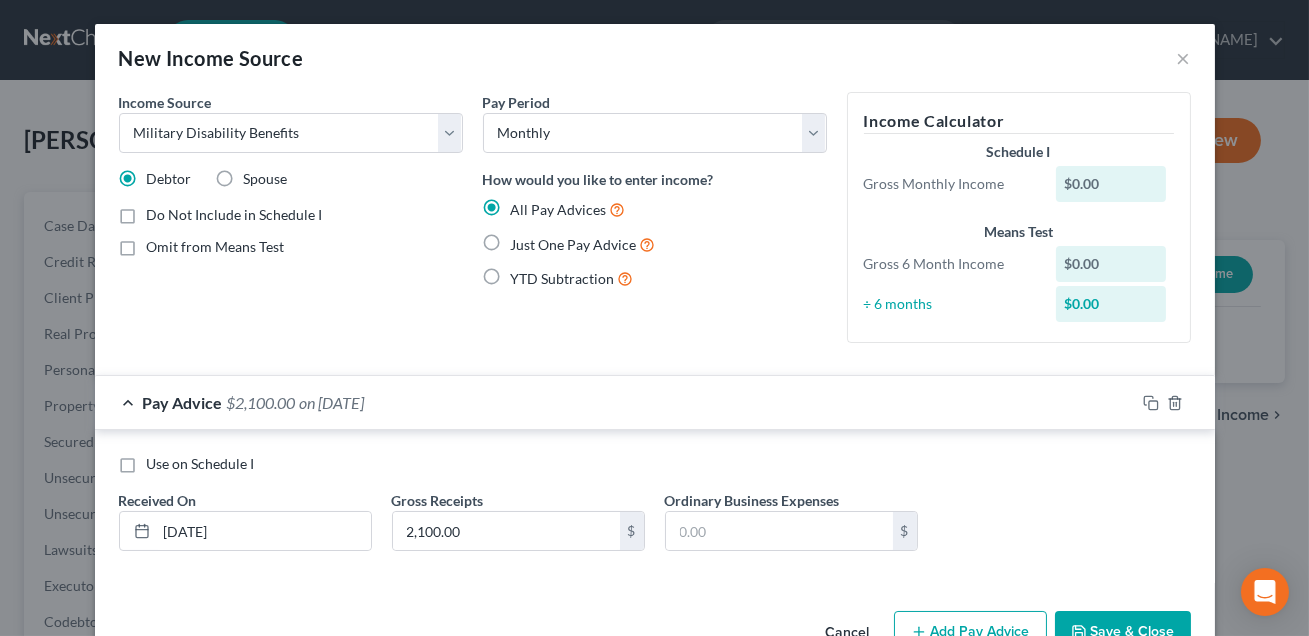 click on "Save & Close" at bounding box center [1123, 632] 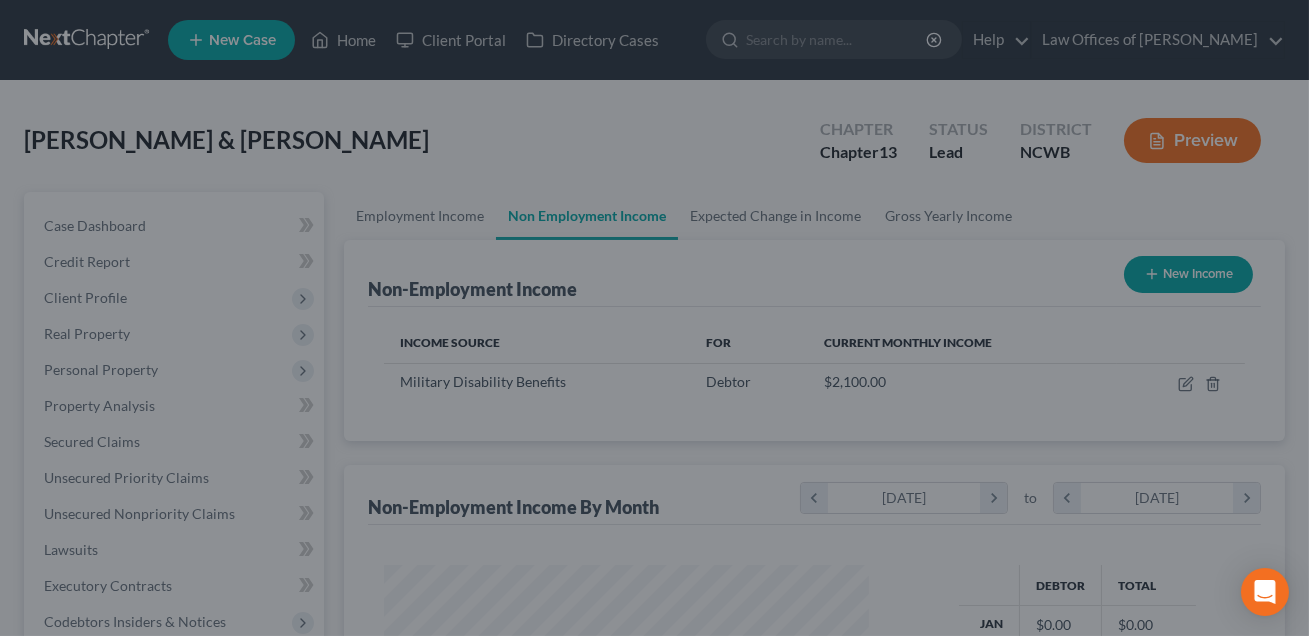 scroll, scrollTop: 999642, scrollLeft: 999474, axis: both 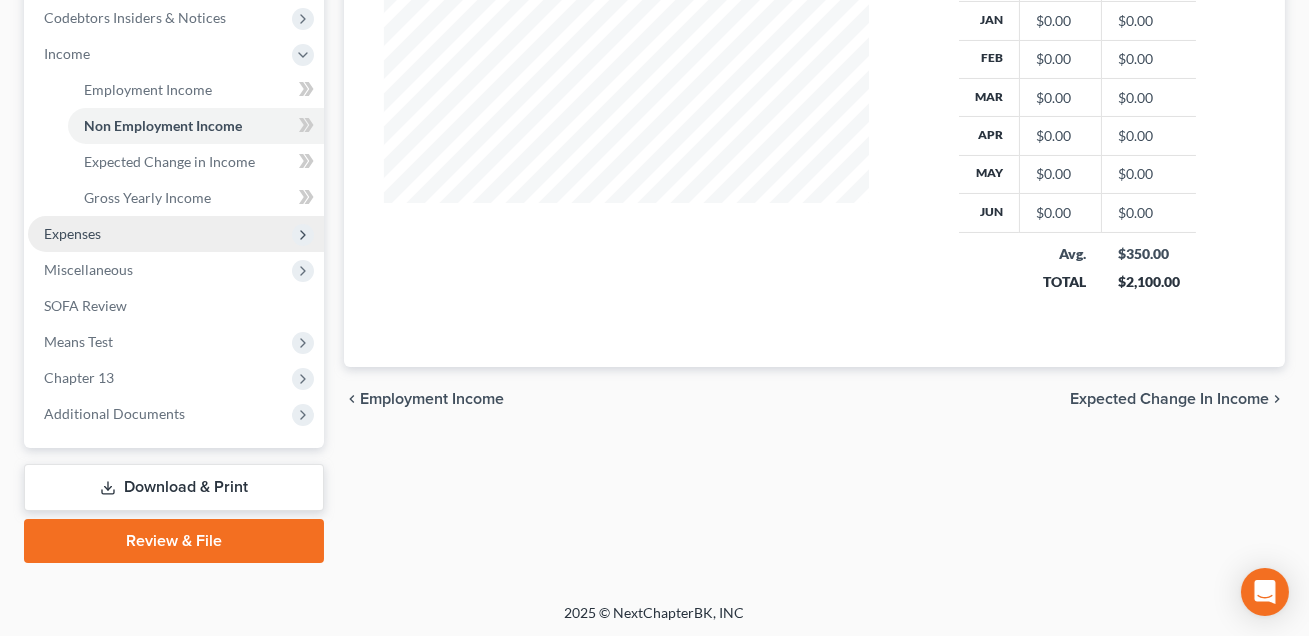 click on "Expenses" at bounding box center (72, 233) 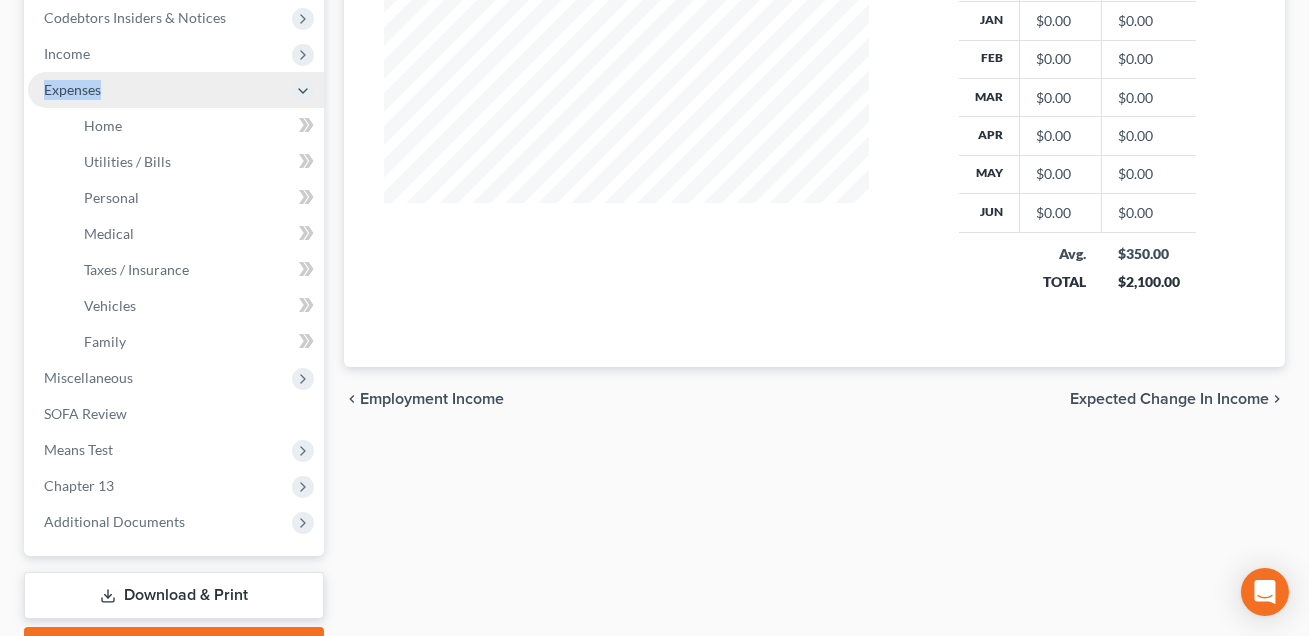 click on "Expenses" at bounding box center (72, 89) 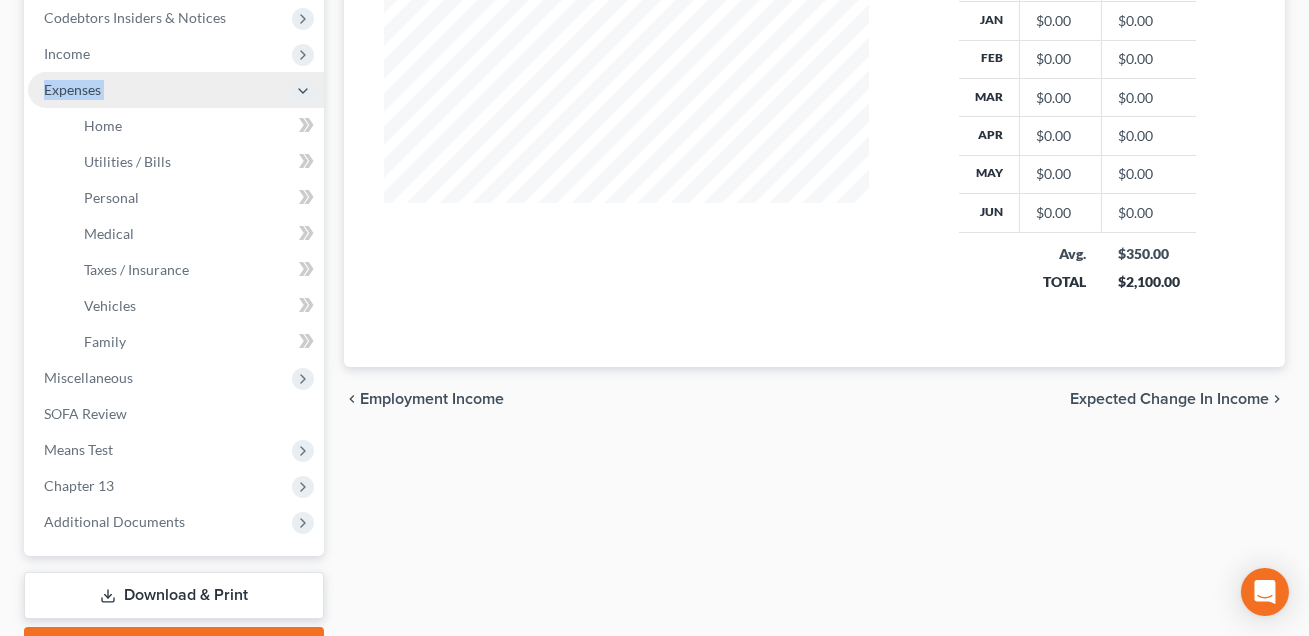 click on "Expenses" at bounding box center [176, 90] 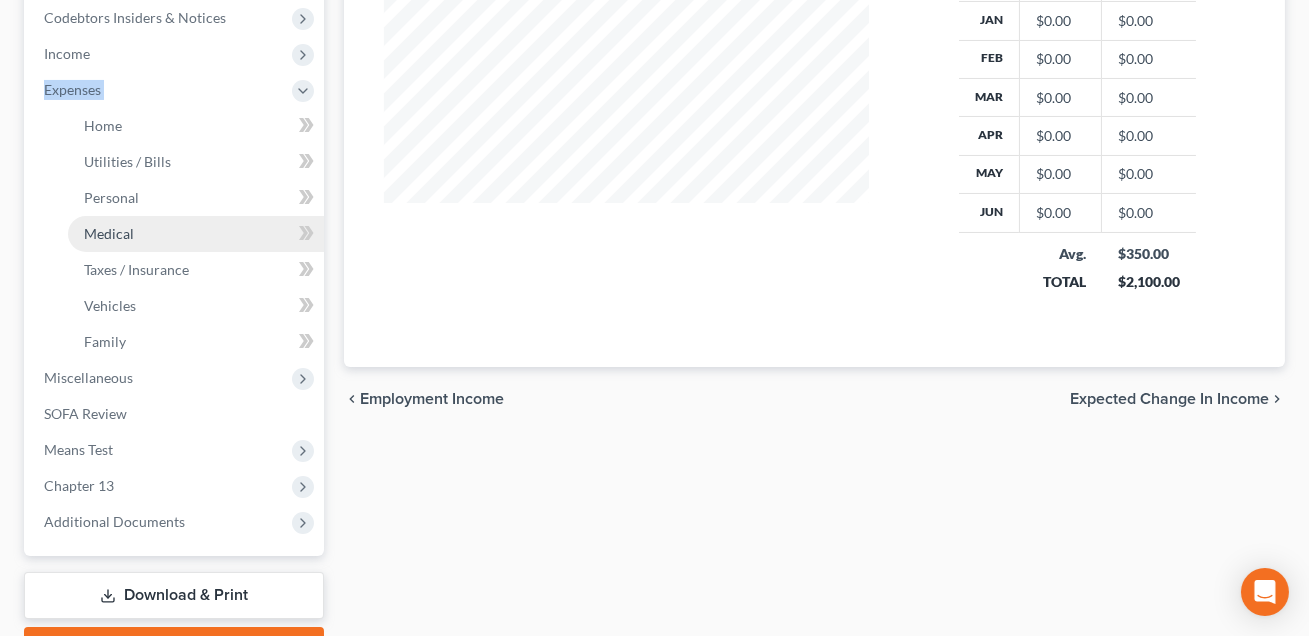 click on "Medical" at bounding box center (109, 233) 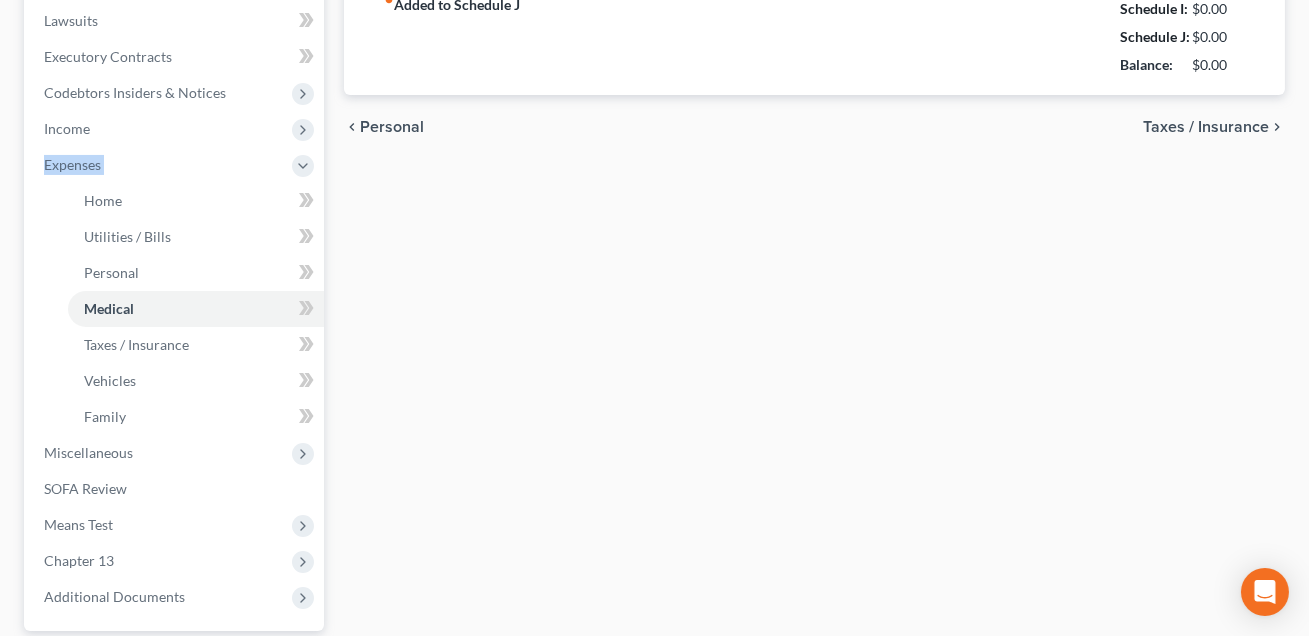 type on "250.00" 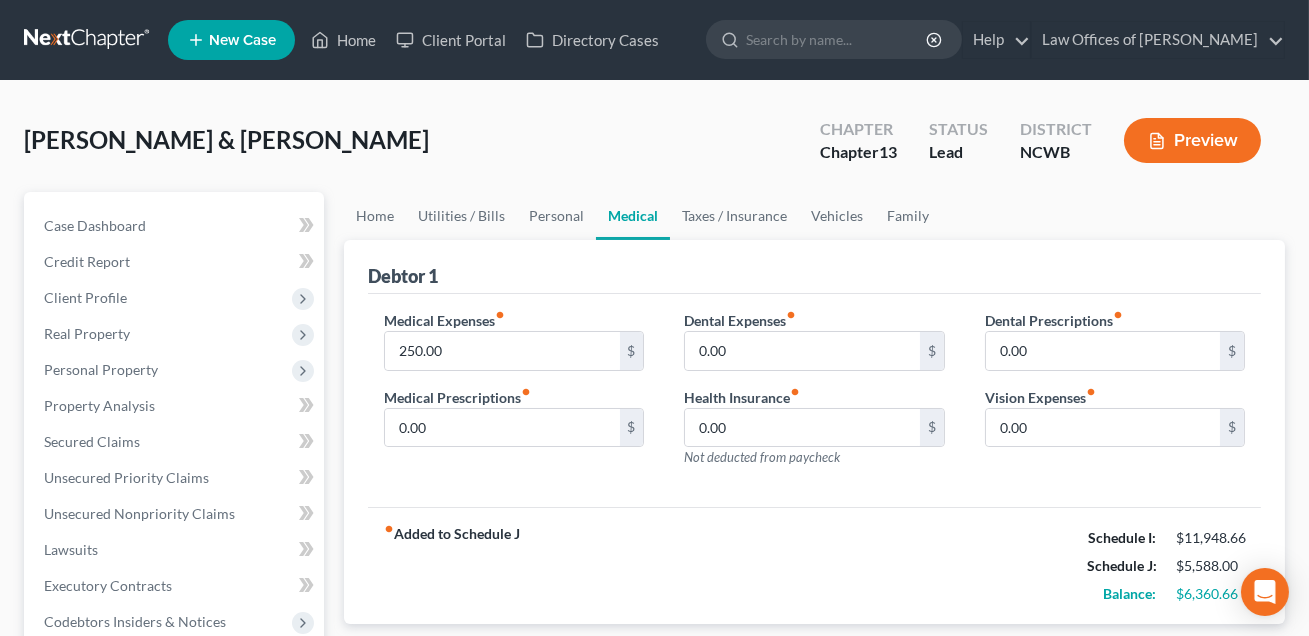 scroll, scrollTop: 153, scrollLeft: 0, axis: vertical 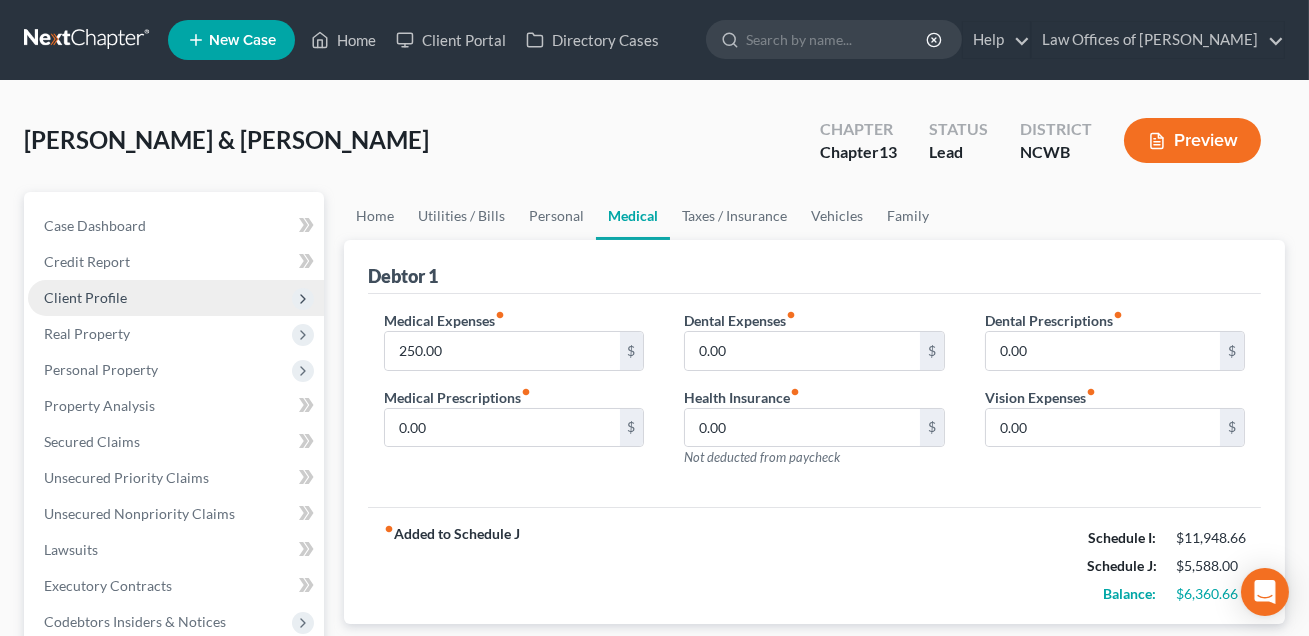 click on "Client Profile" at bounding box center [85, 297] 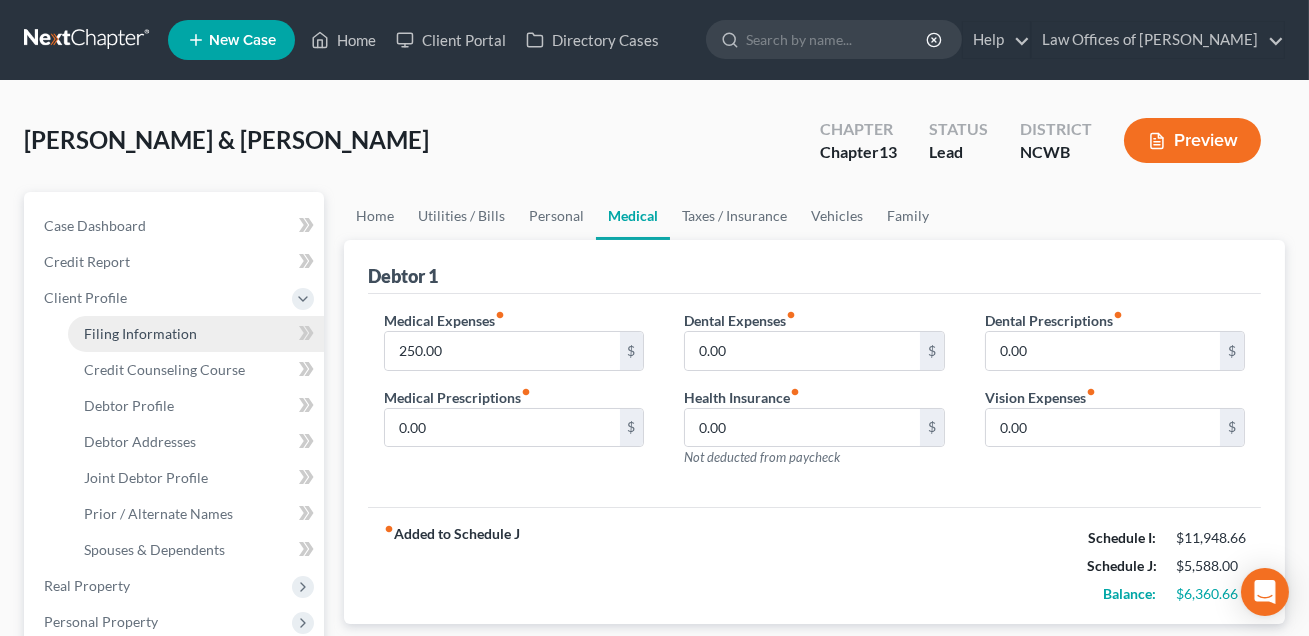 click on "Filing Information" at bounding box center (196, 334) 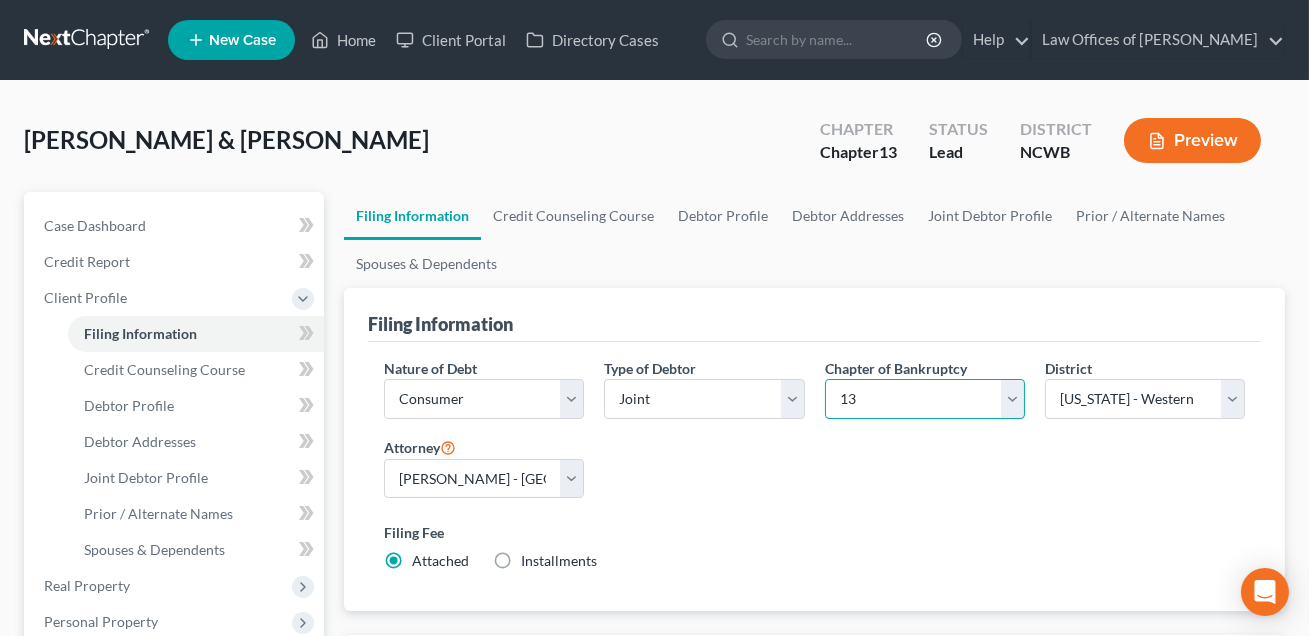 click on "Select 7 11 12 13" at bounding box center (925, 399) 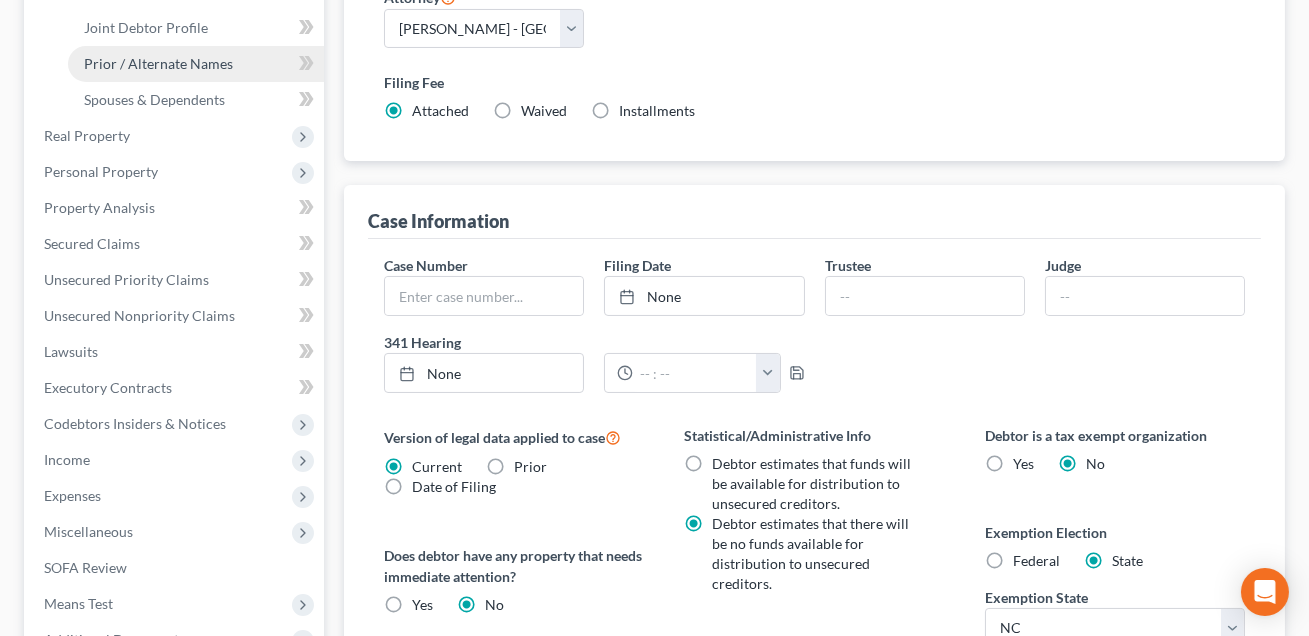 scroll, scrollTop: 471, scrollLeft: 0, axis: vertical 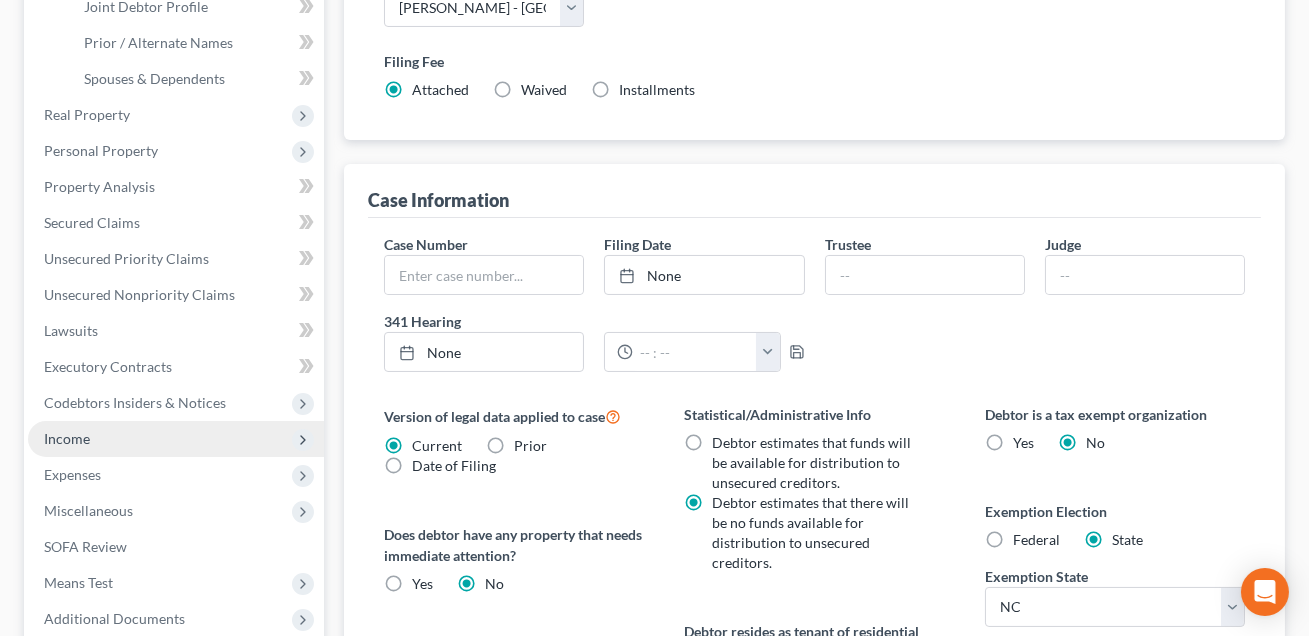 click on "Income" at bounding box center [176, 439] 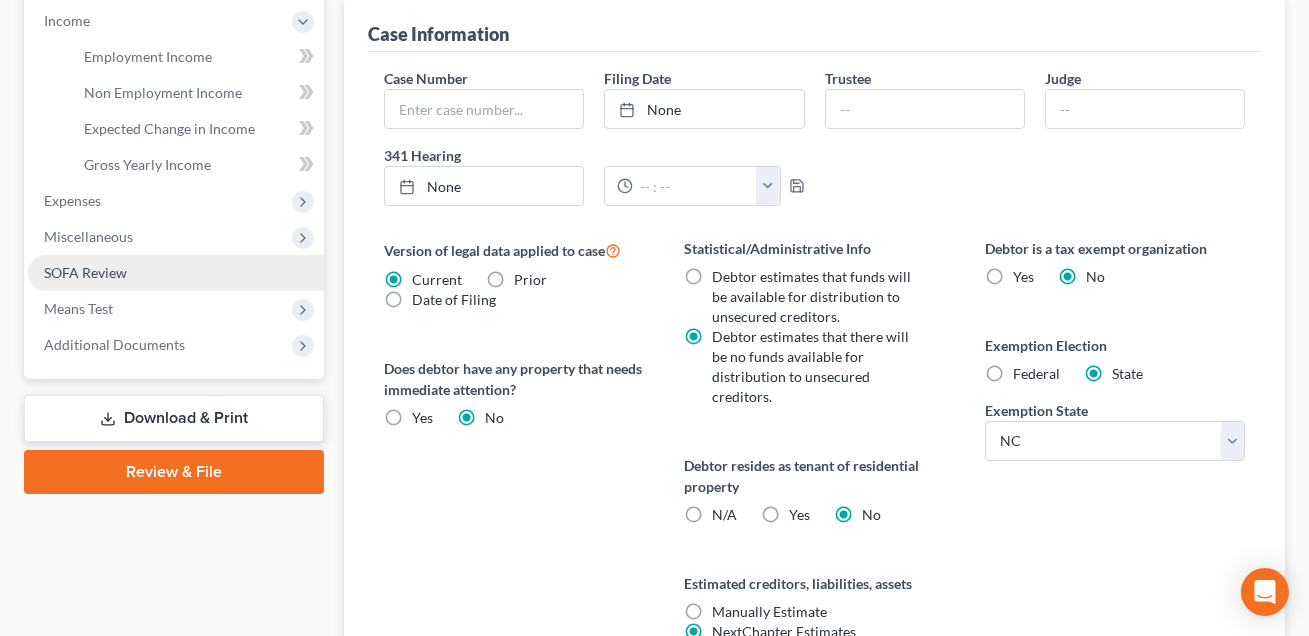 scroll, scrollTop: 659, scrollLeft: 0, axis: vertical 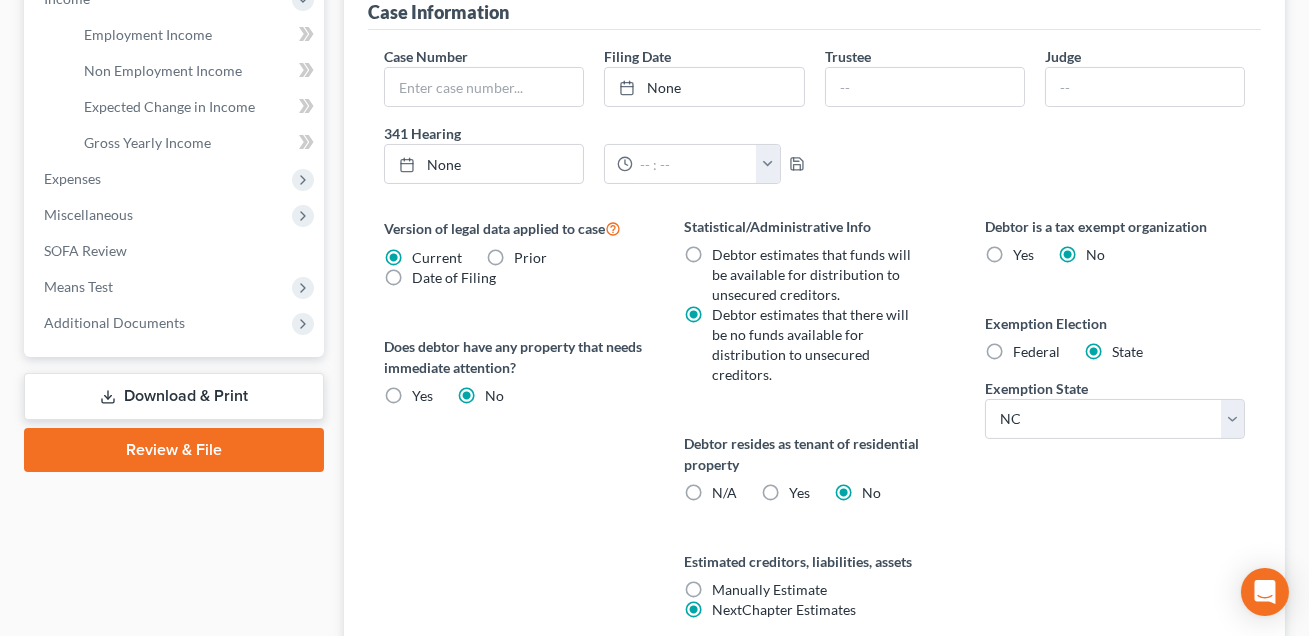 click on "Download & Print" at bounding box center (174, 396) 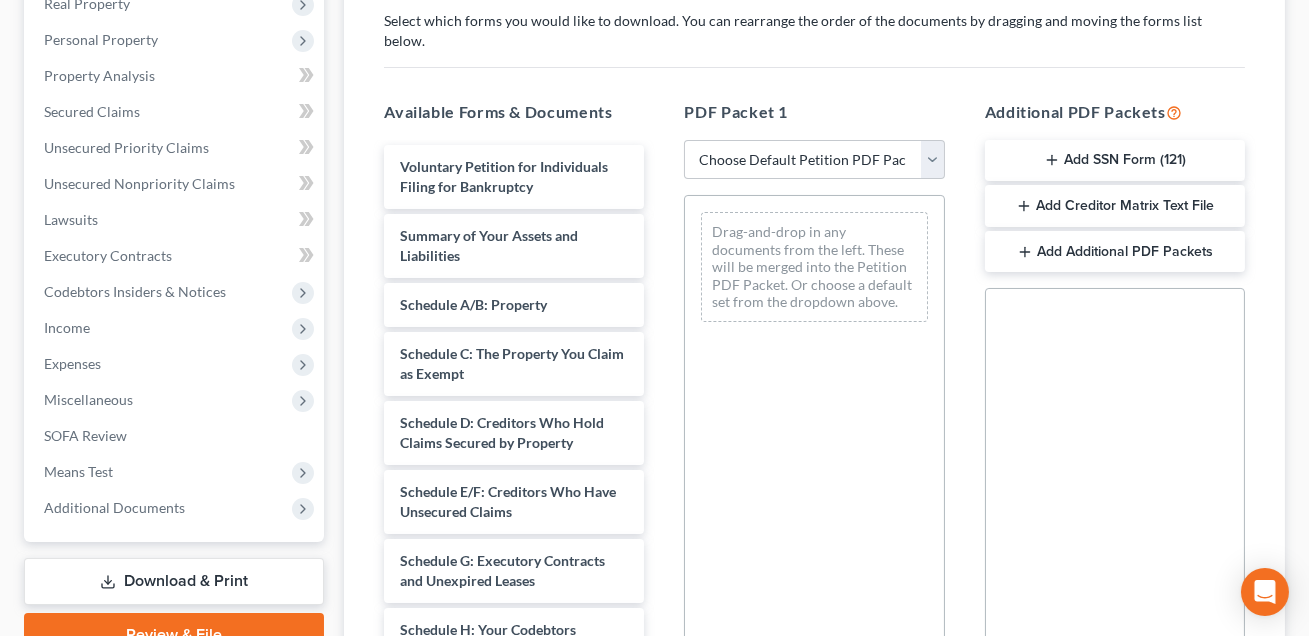 scroll, scrollTop: 0, scrollLeft: 0, axis: both 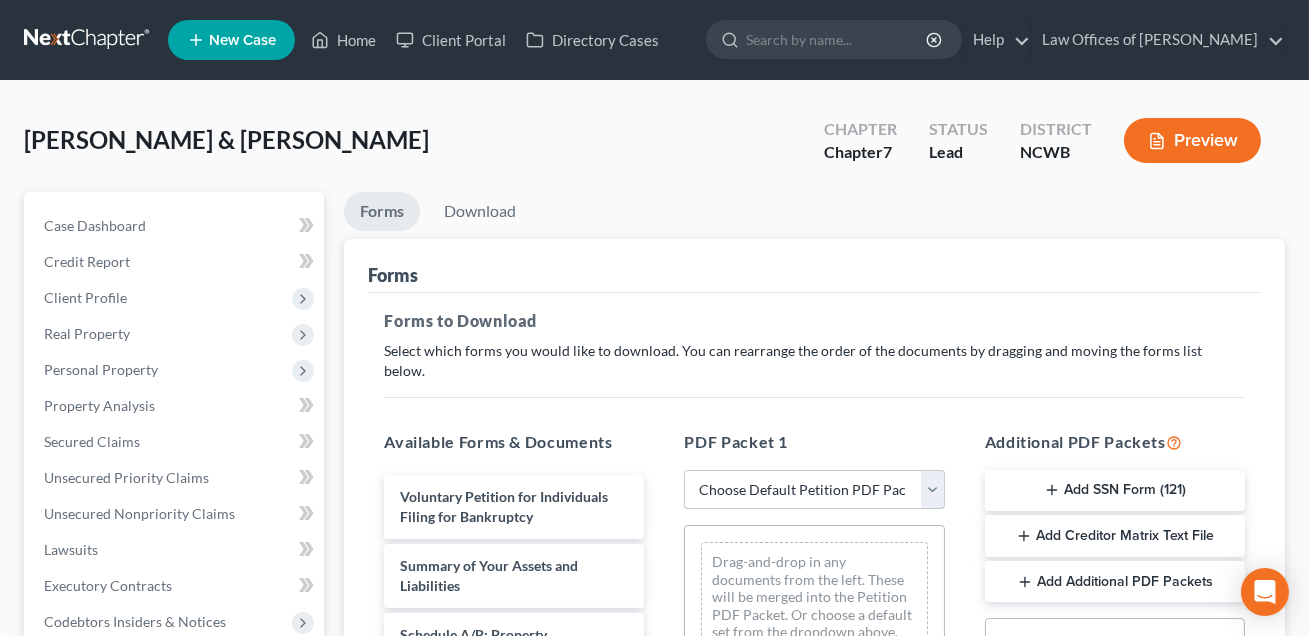 click on "Choose Default Petition PDF Packet Complete Bankruptcy Petition (all forms and schedules) Emergency Filing Forms (Petition and Creditor List Only) Amended Forms Signature Pages Only RHG CHPT 7 SIGNING PKT" at bounding box center (814, 490) 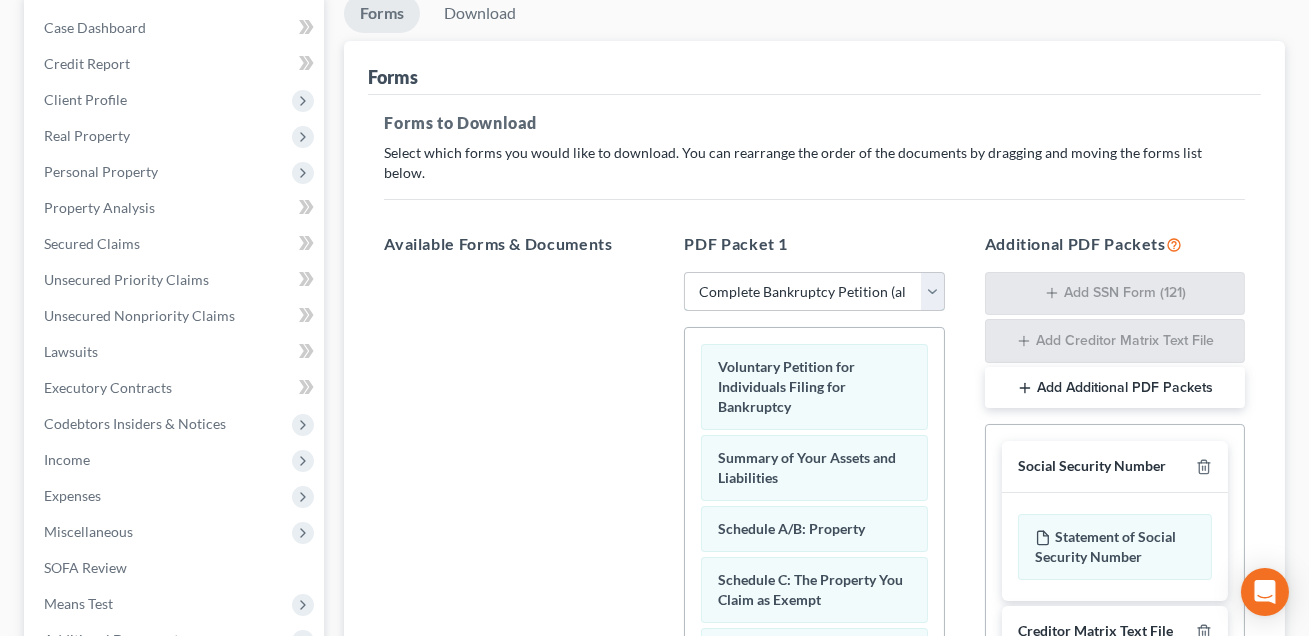 scroll, scrollTop: 357, scrollLeft: 0, axis: vertical 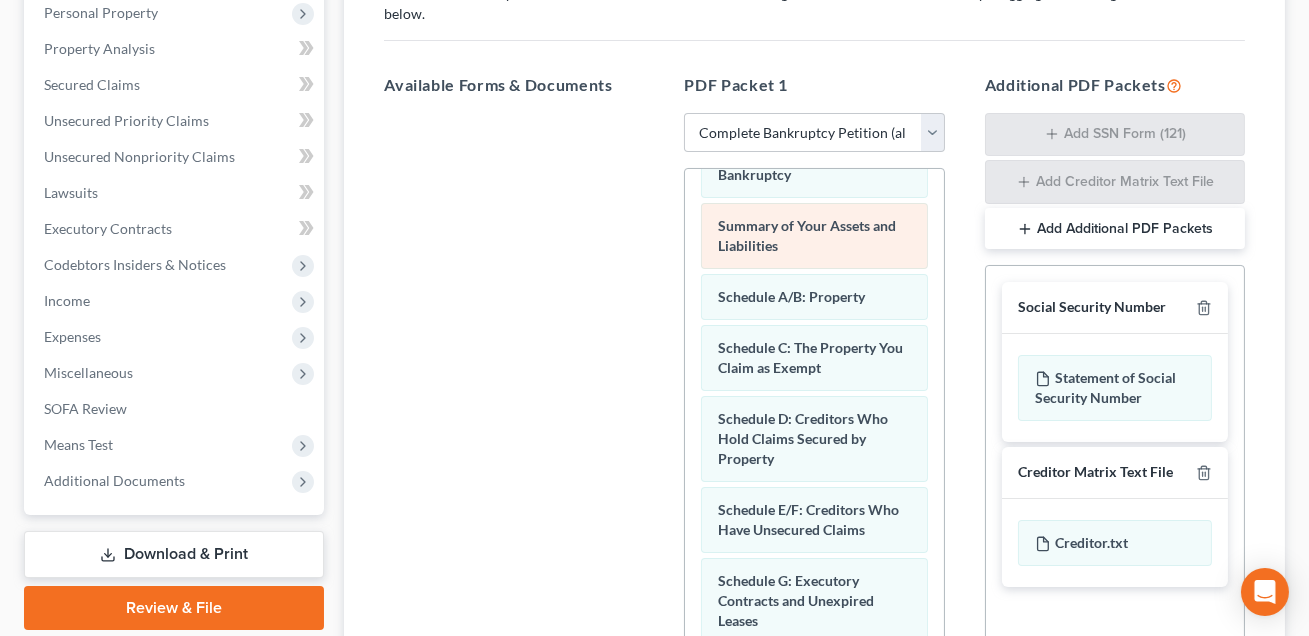 click on "Summary of Your Assets and Liabilities" at bounding box center [807, 235] 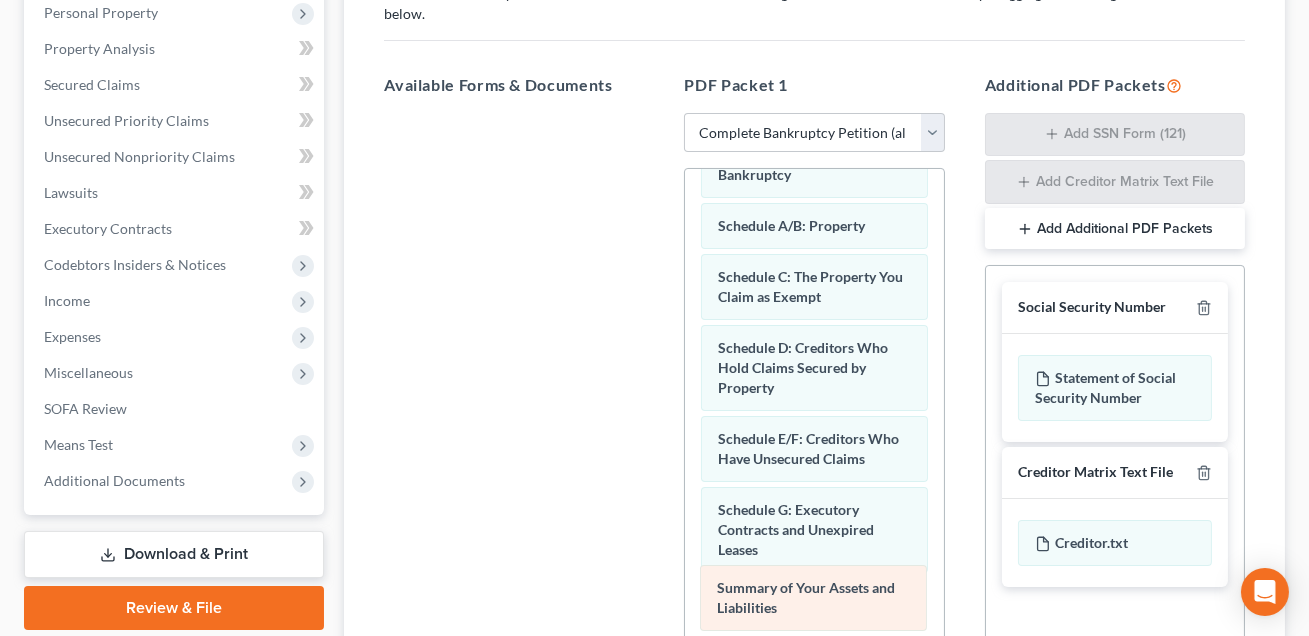 drag, startPoint x: 773, startPoint y: 212, endPoint x: 769, endPoint y: 618, distance: 406.0197 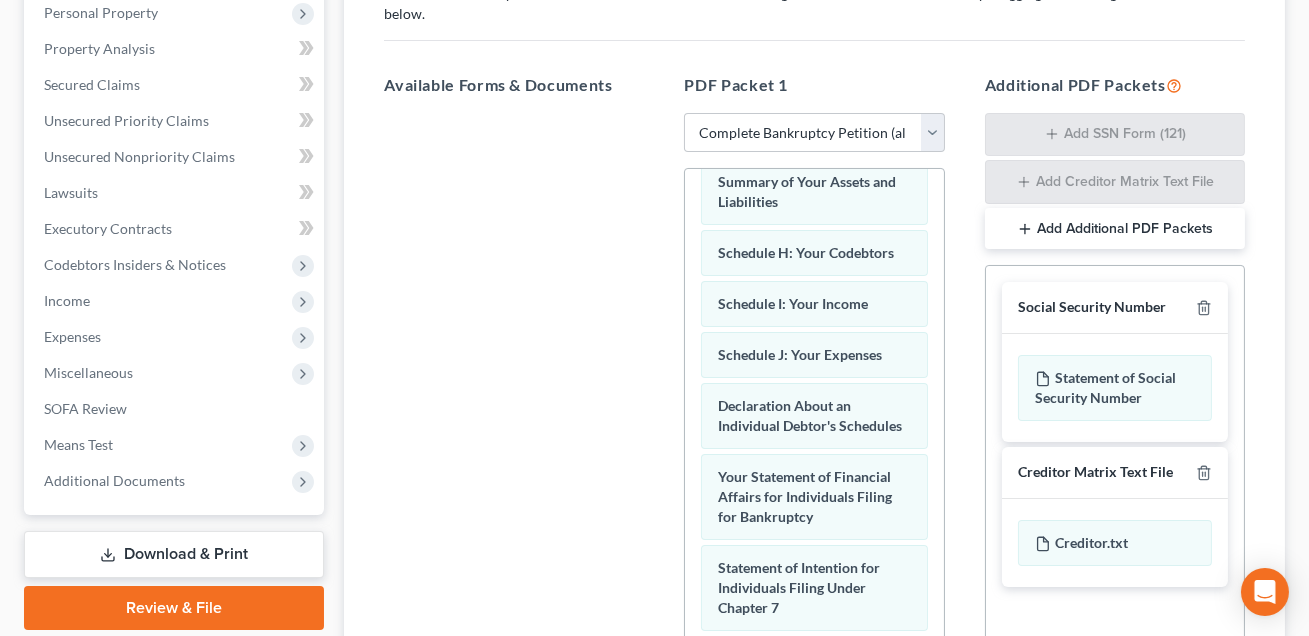scroll, scrollTop: 468, scrollLeft: 0, axis: vertical 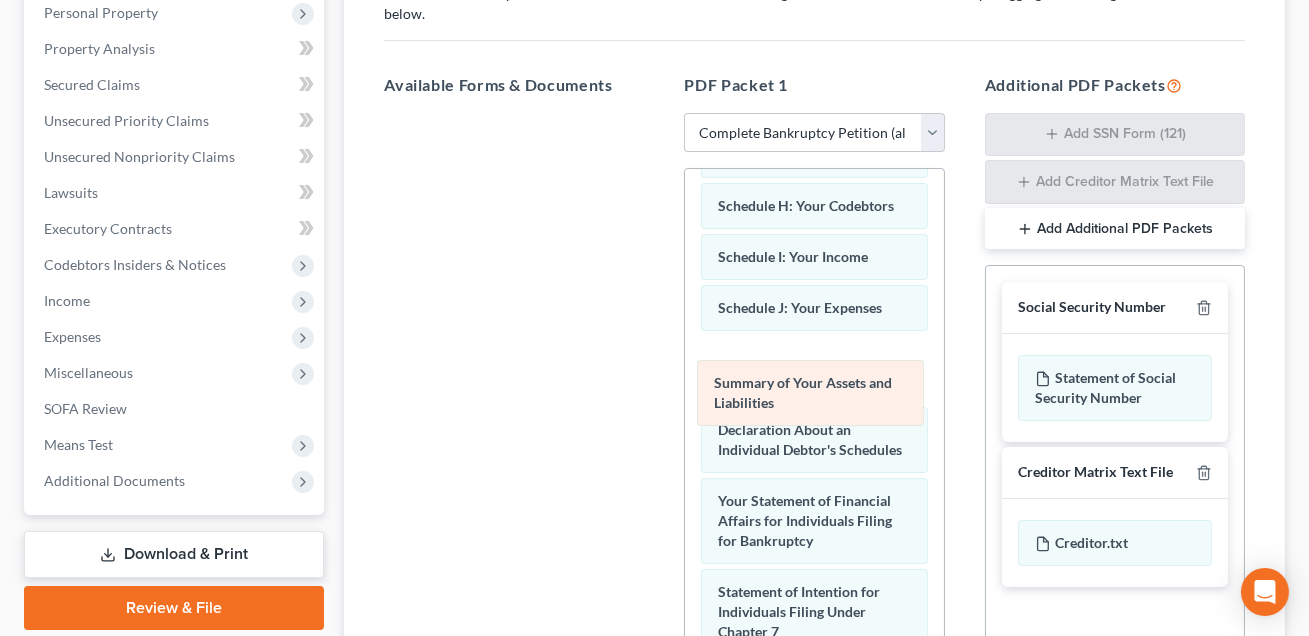 drag, startPoint x: 773, startPoint y: 197, endPoint x: 769, endPoint y: 372, distance: 175.04572 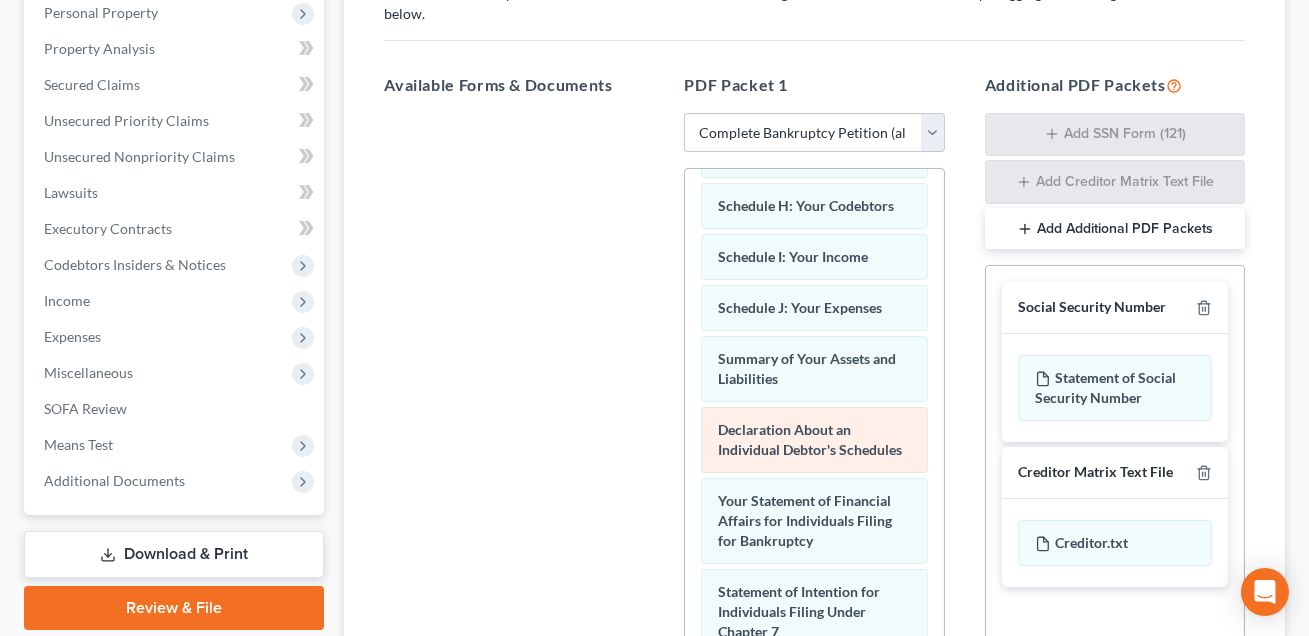 scroll, scrollTop: 958, scrollLeft: 0, axis: vertical 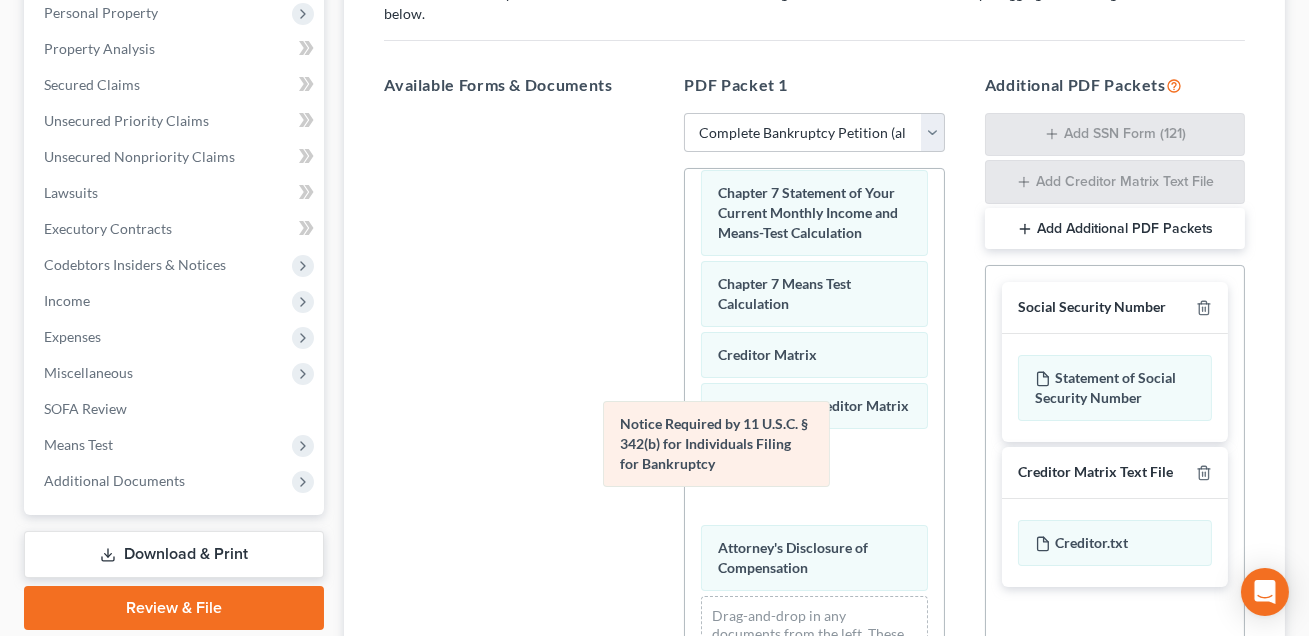 drag, startPoint x: 753, startPoint y: 449, endPoint x: 318, endPoint y: 417, distance: 436.1754 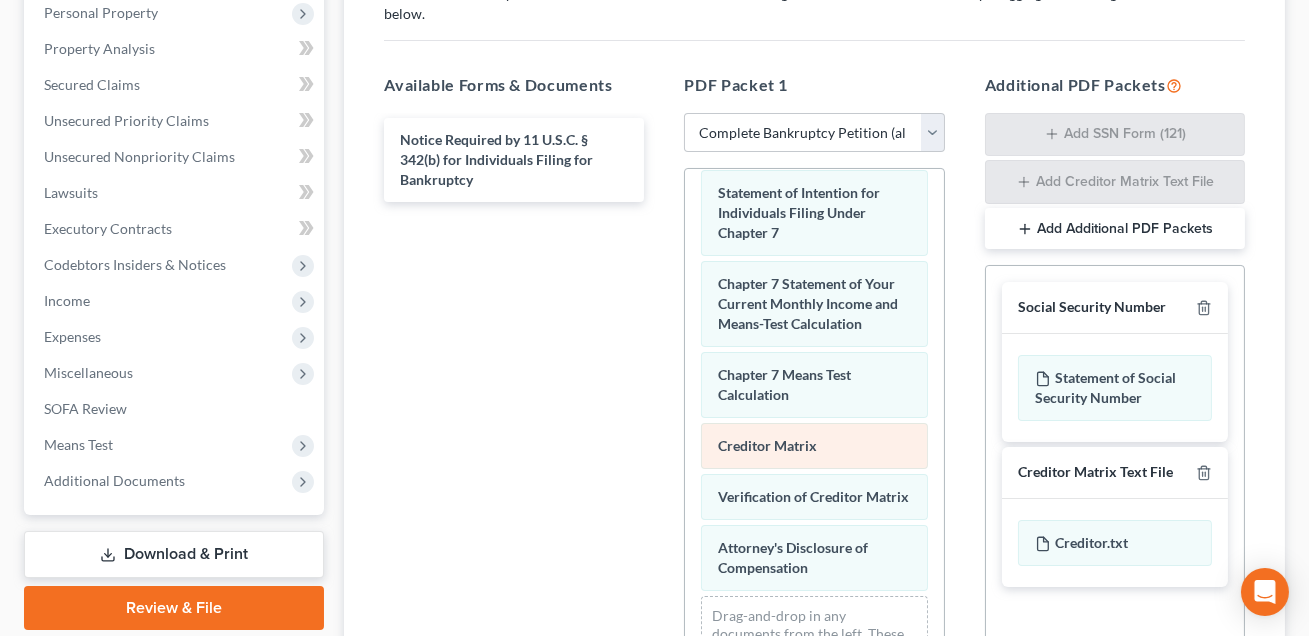 click on "Creditor Matrix" at bounding box center (767, 445) 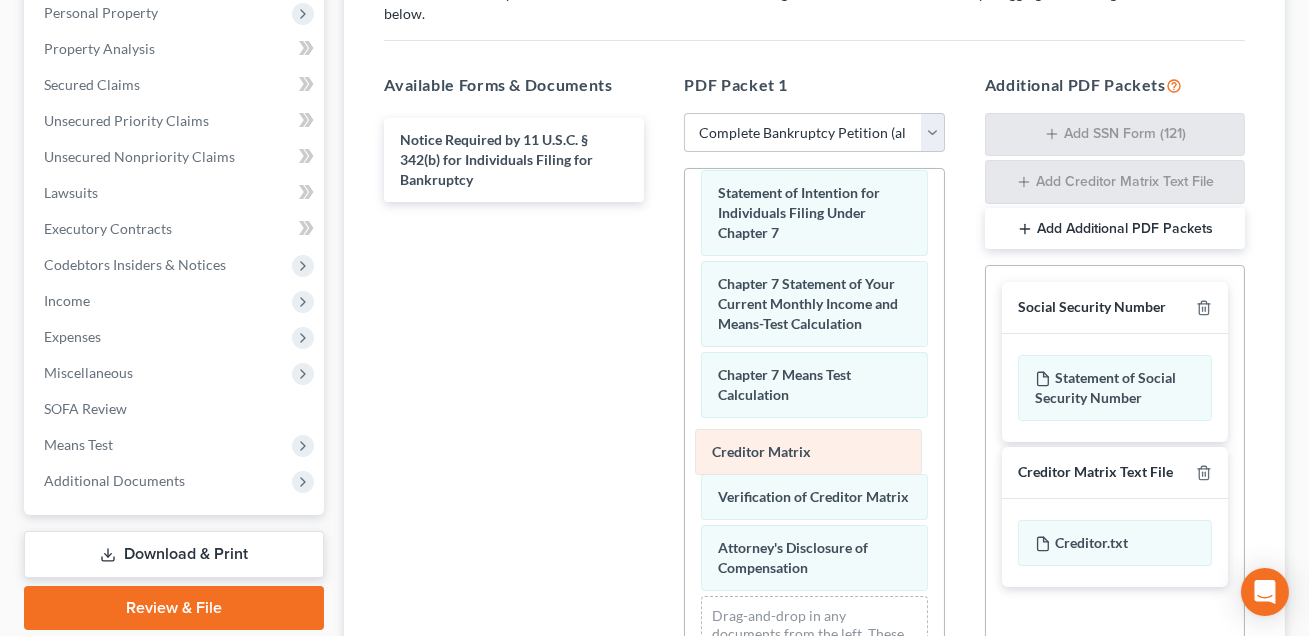 drag, startPoint x: 748, startPoint y: 421, endPoint x: 743, endPoint y: 440, distance: 19.646883 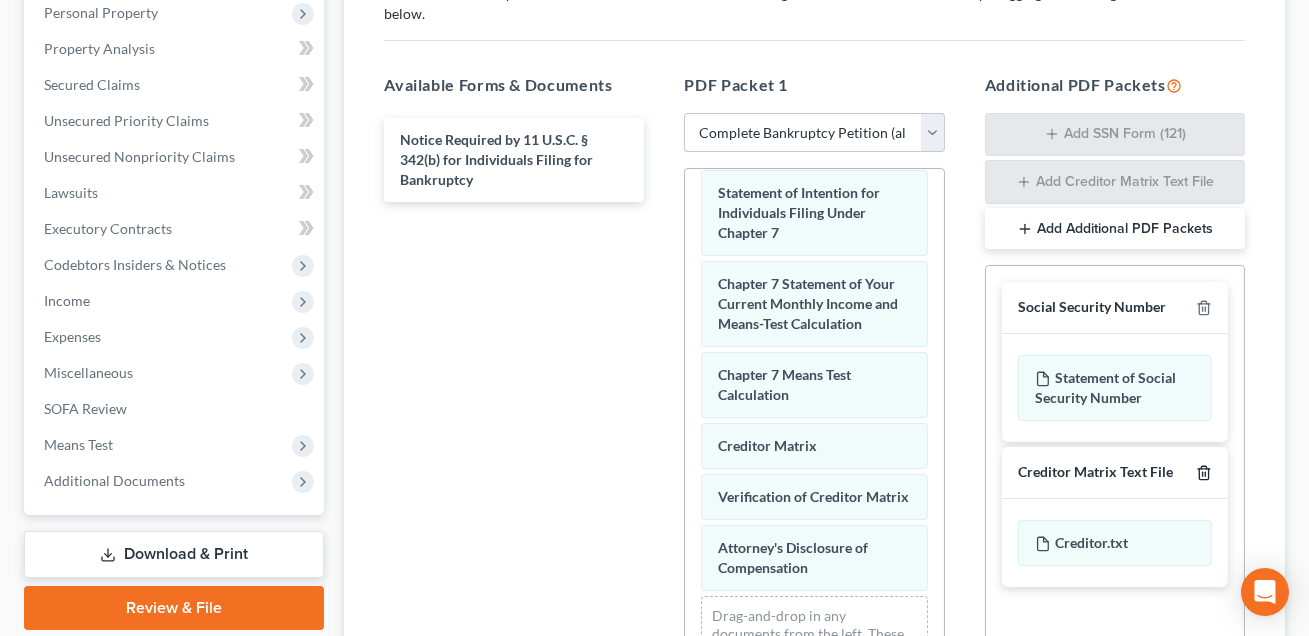 click 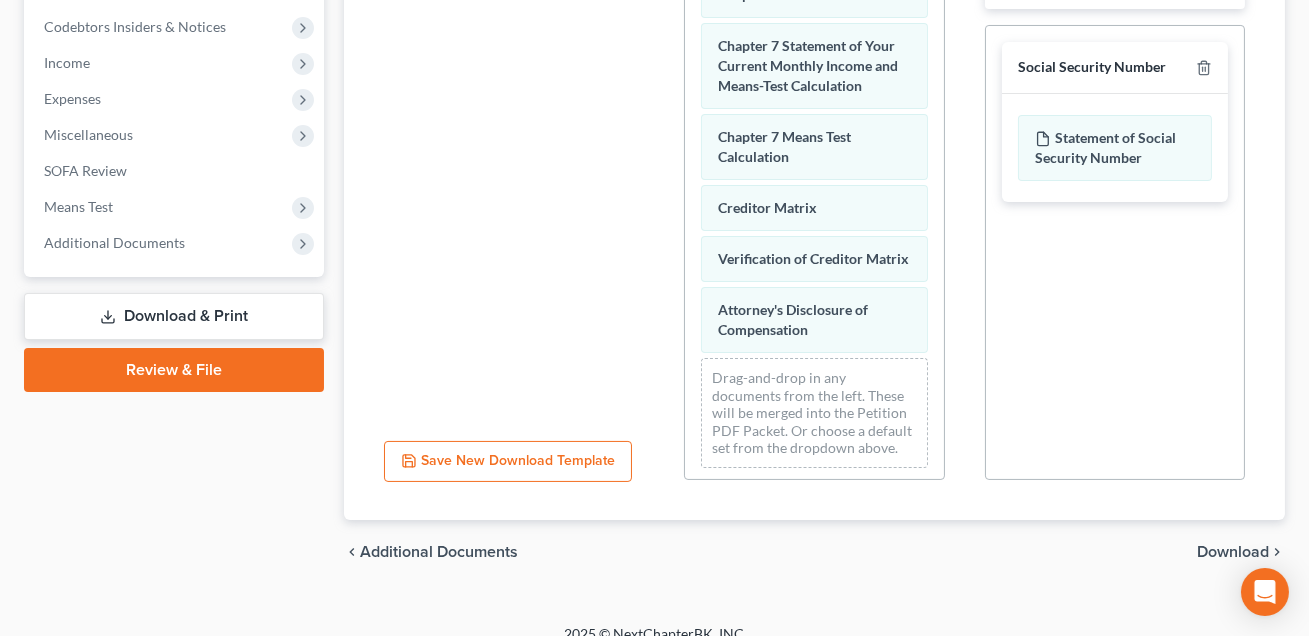 click on "Download" at bounding box center (1233, 552) 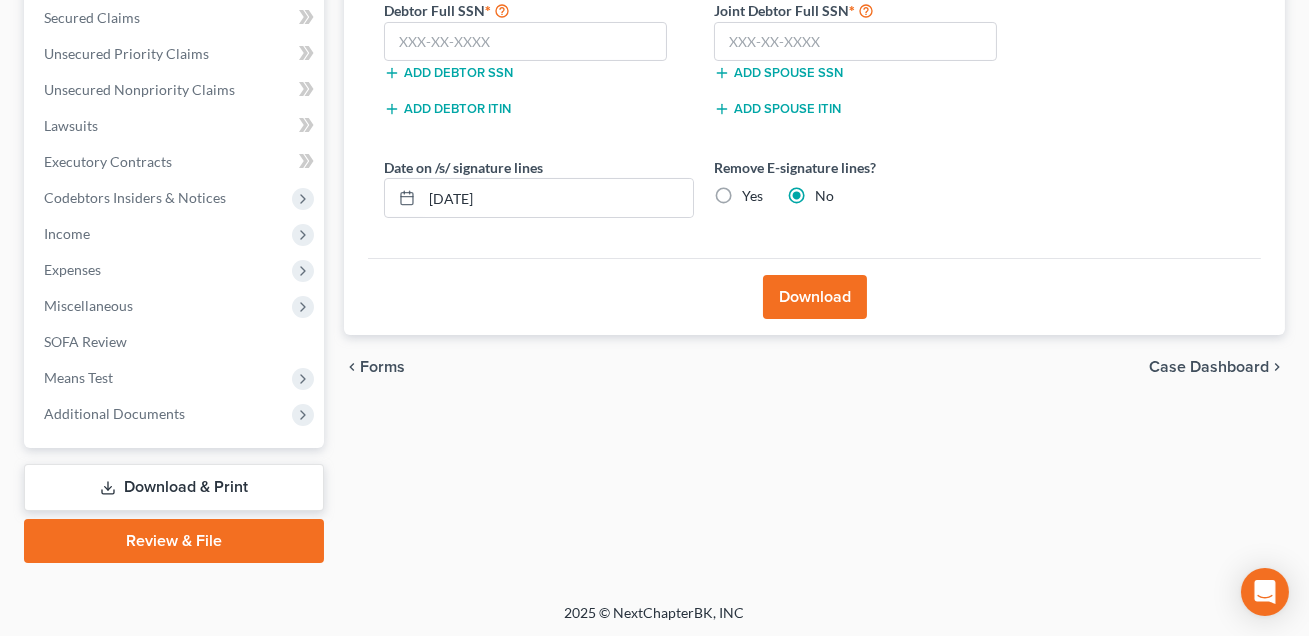 scroll, scrollTop: 204, scrollLeft: 0, axis: vertical 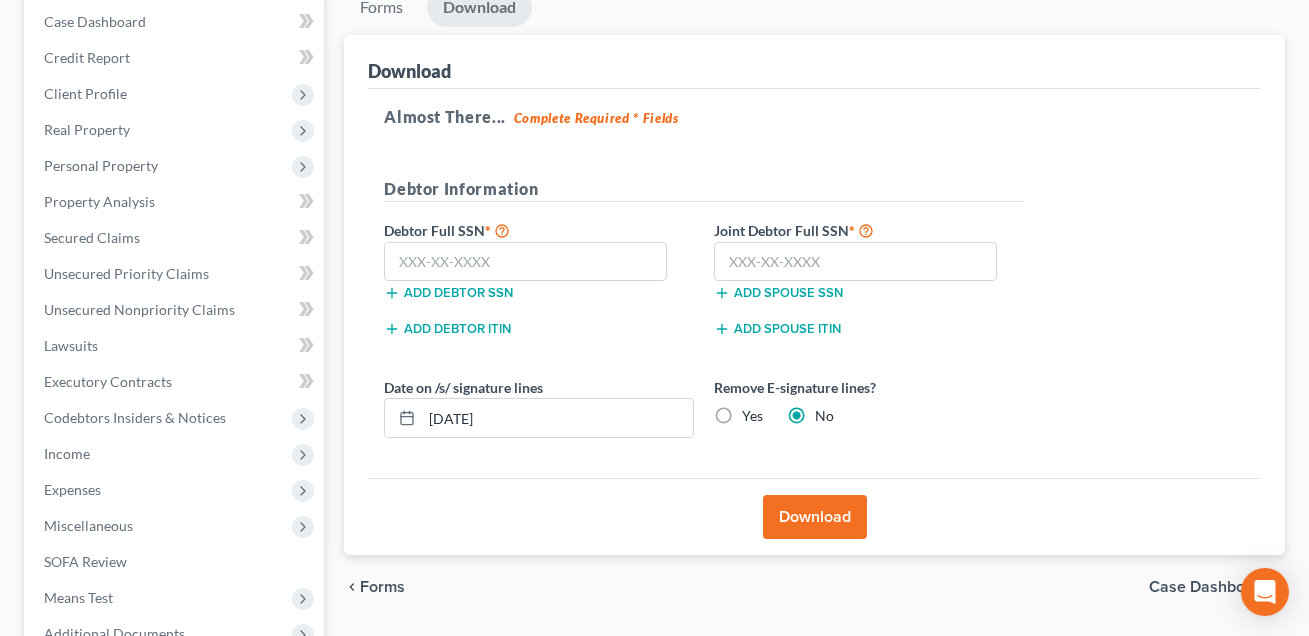 click on "Yes" at bounding box center [752, 416] 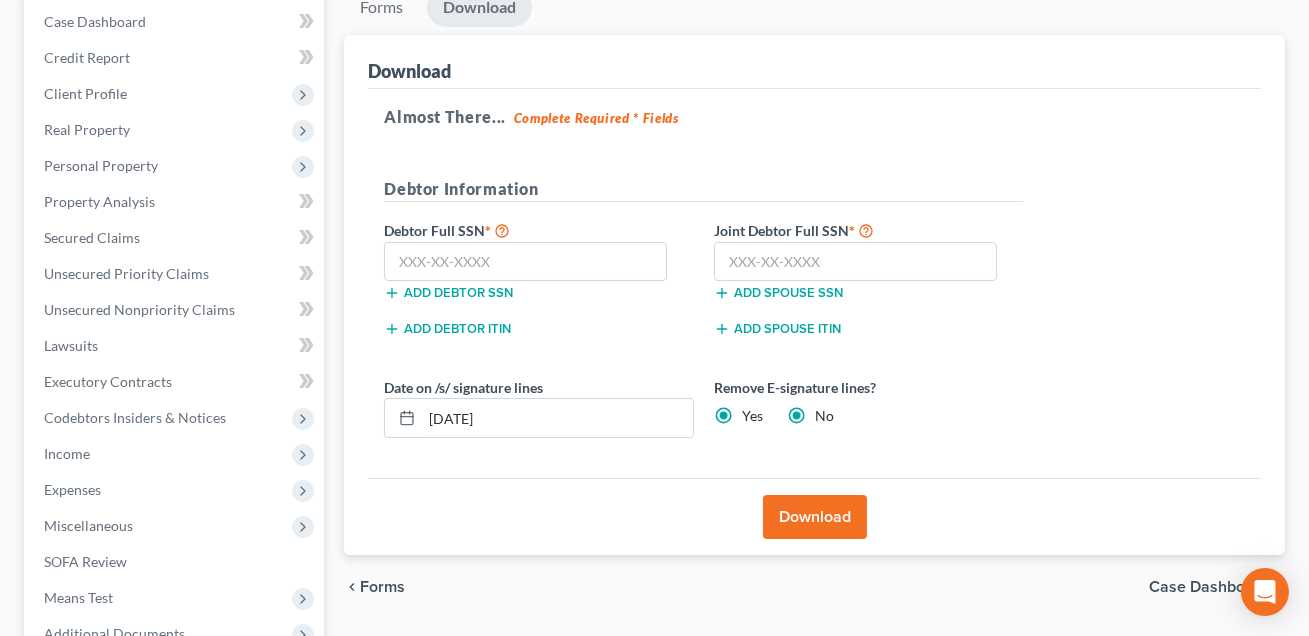 radio on "false" 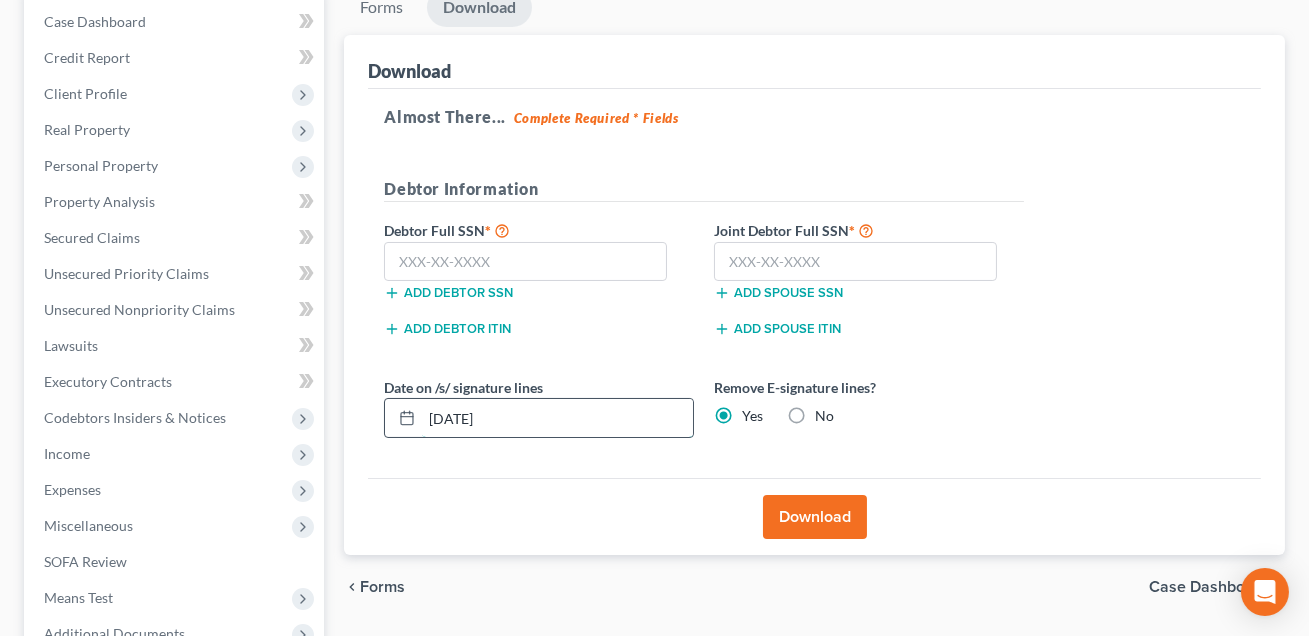 click on "[DATE]" at bounding box center [557, 418] 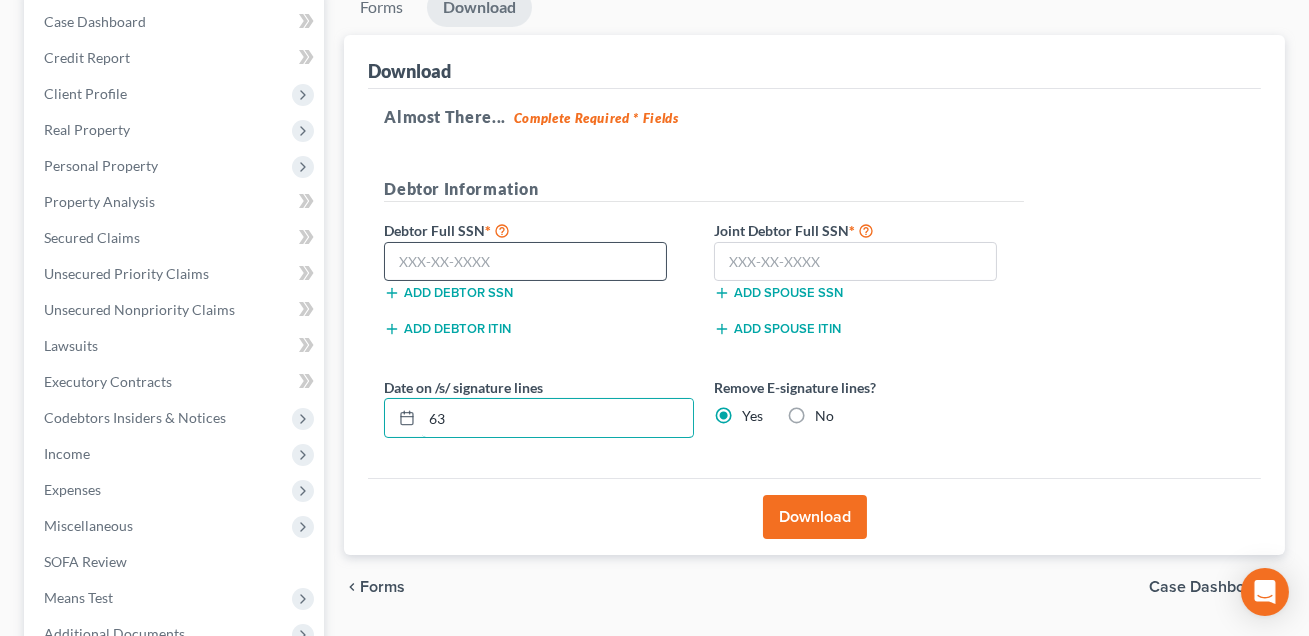 type on "6" 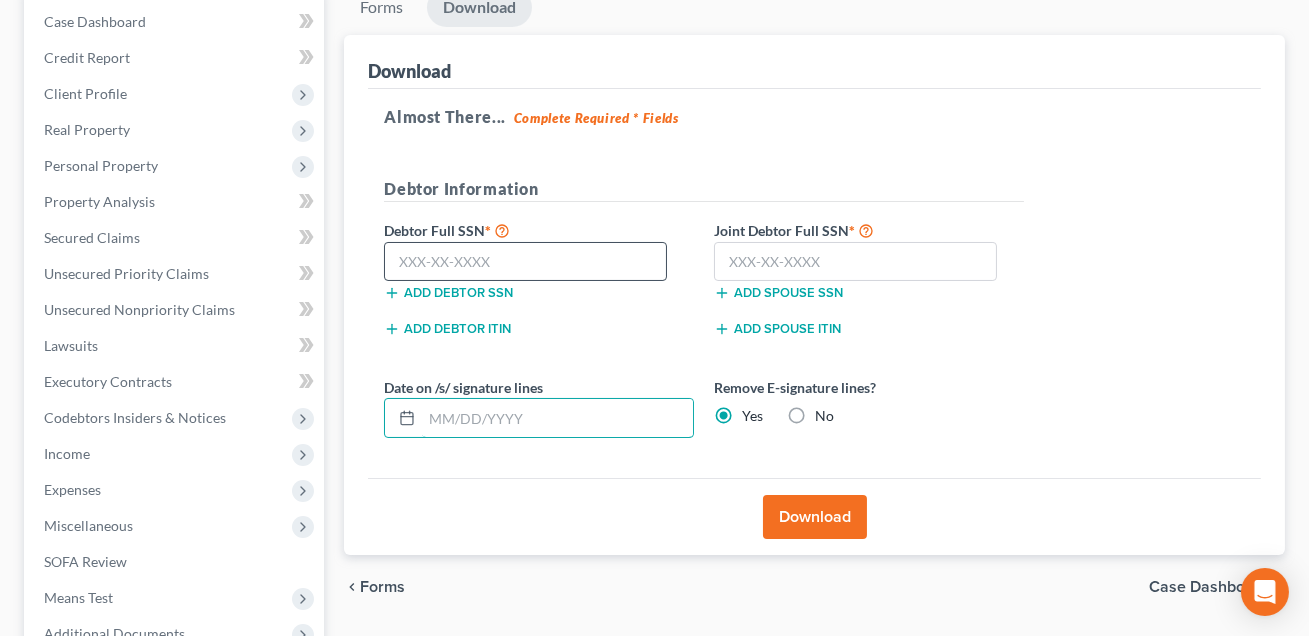 type 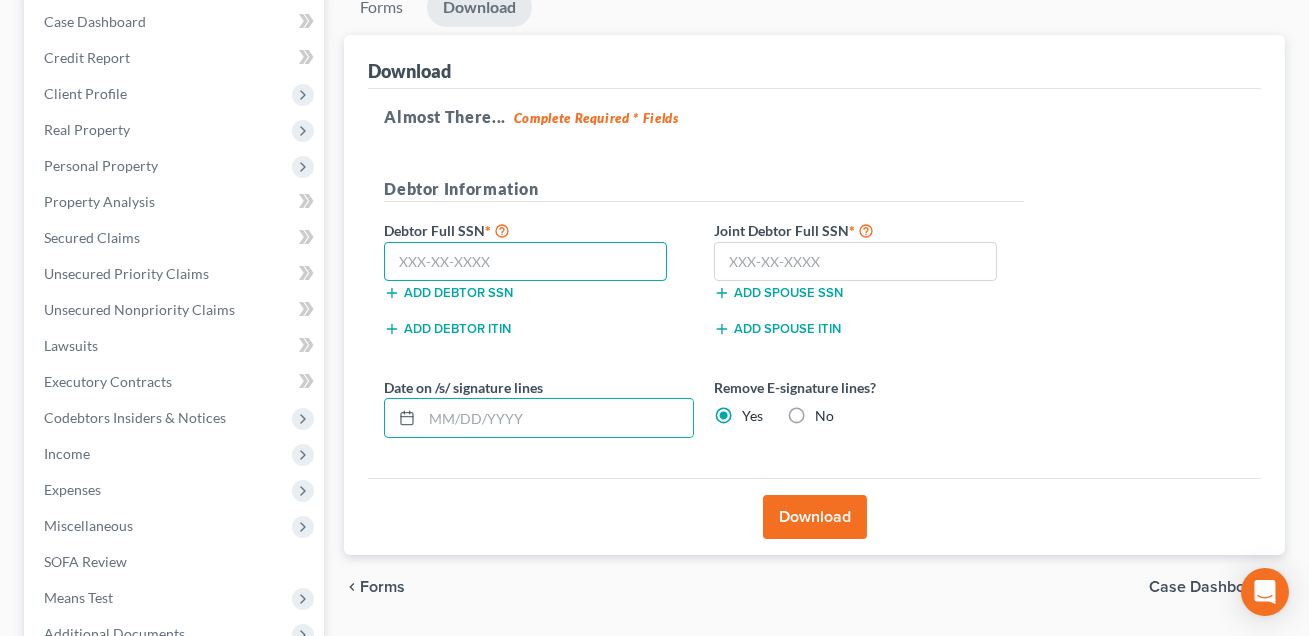 click at bounding box center (525, 262) 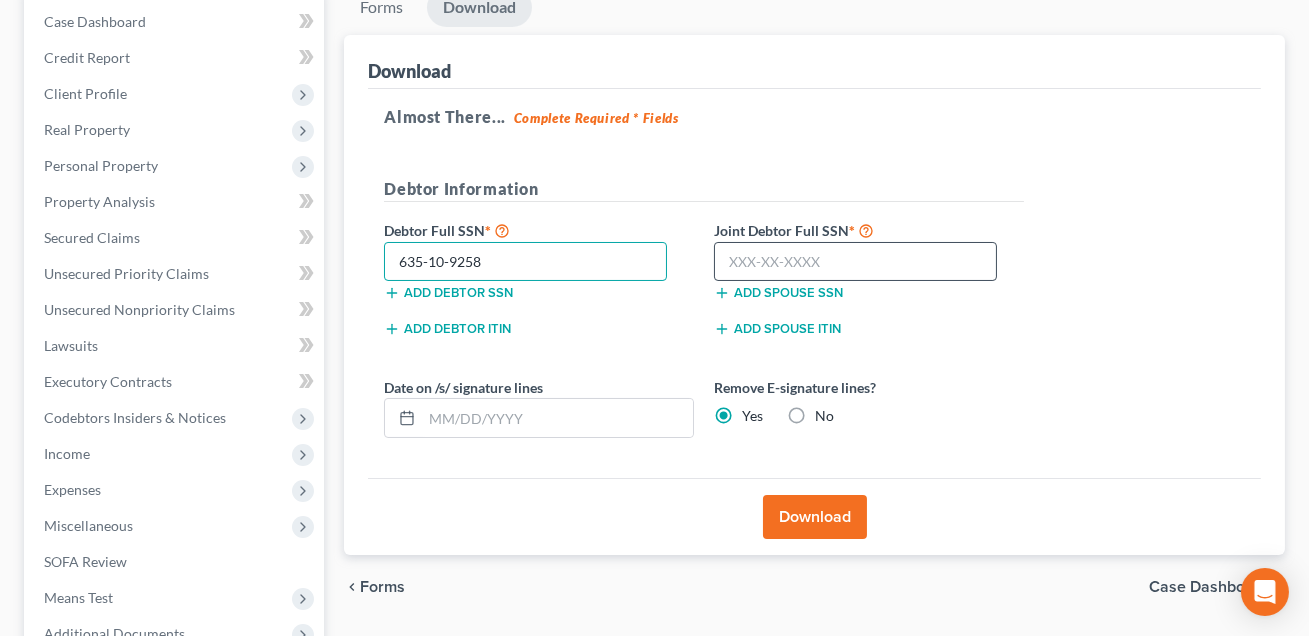 type on "635-10-9258" 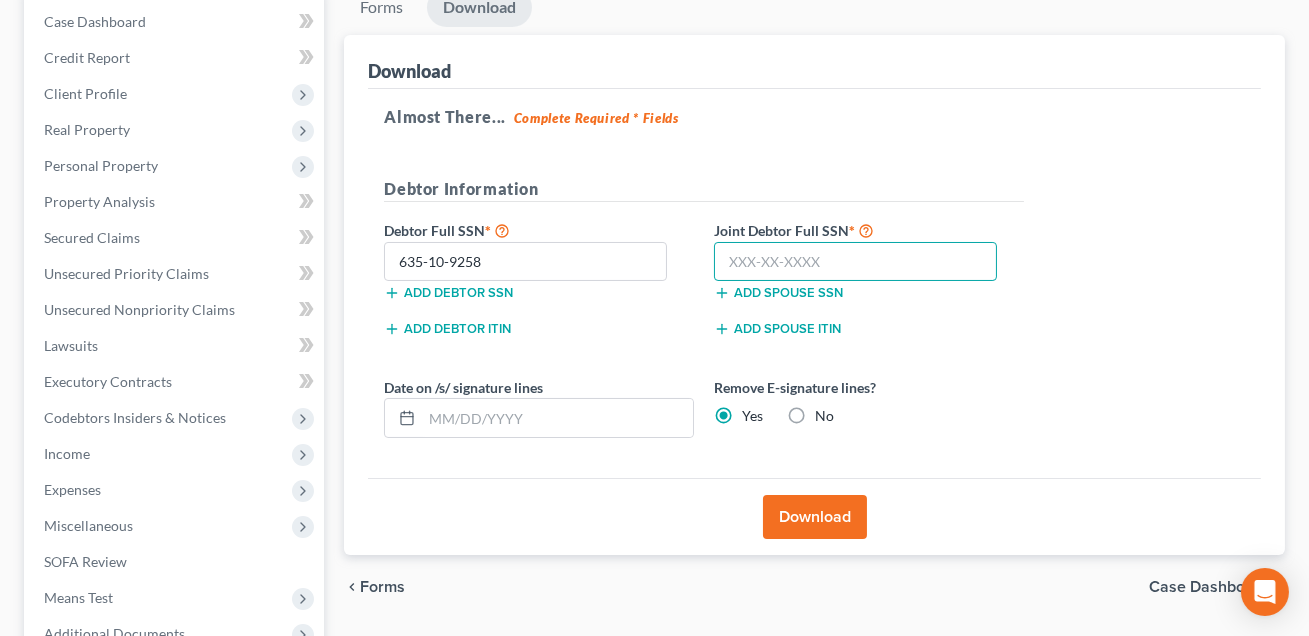 click at bounding box center (855, 262) 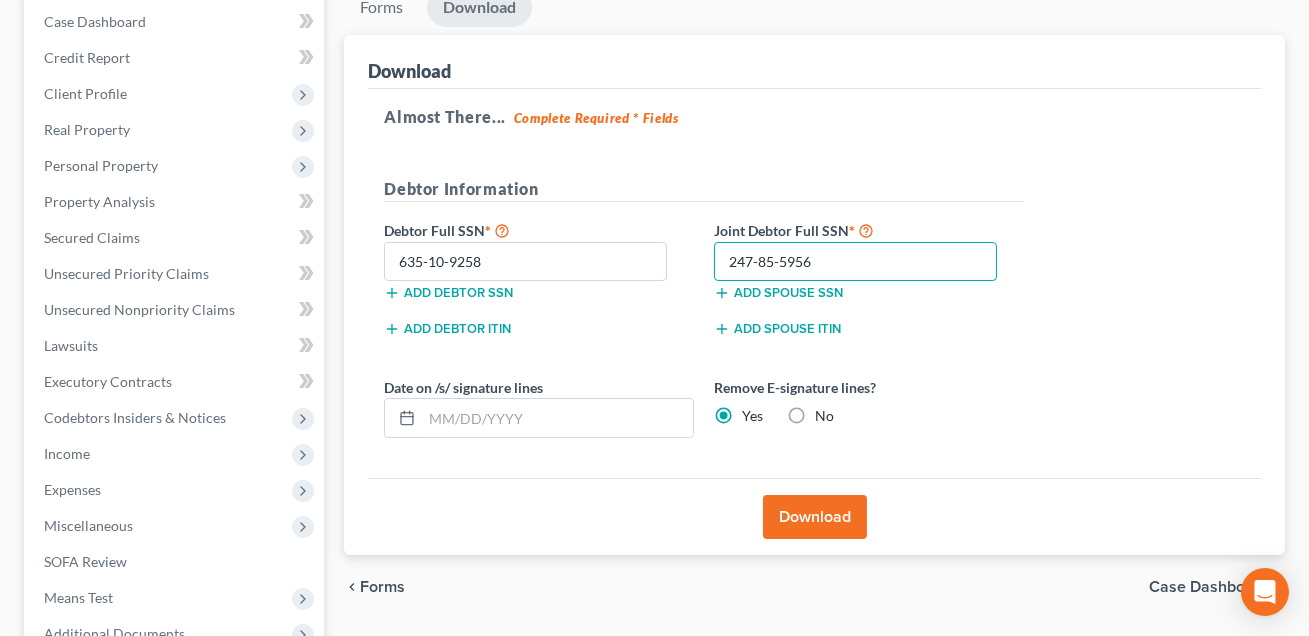 type on "247-85-5956" 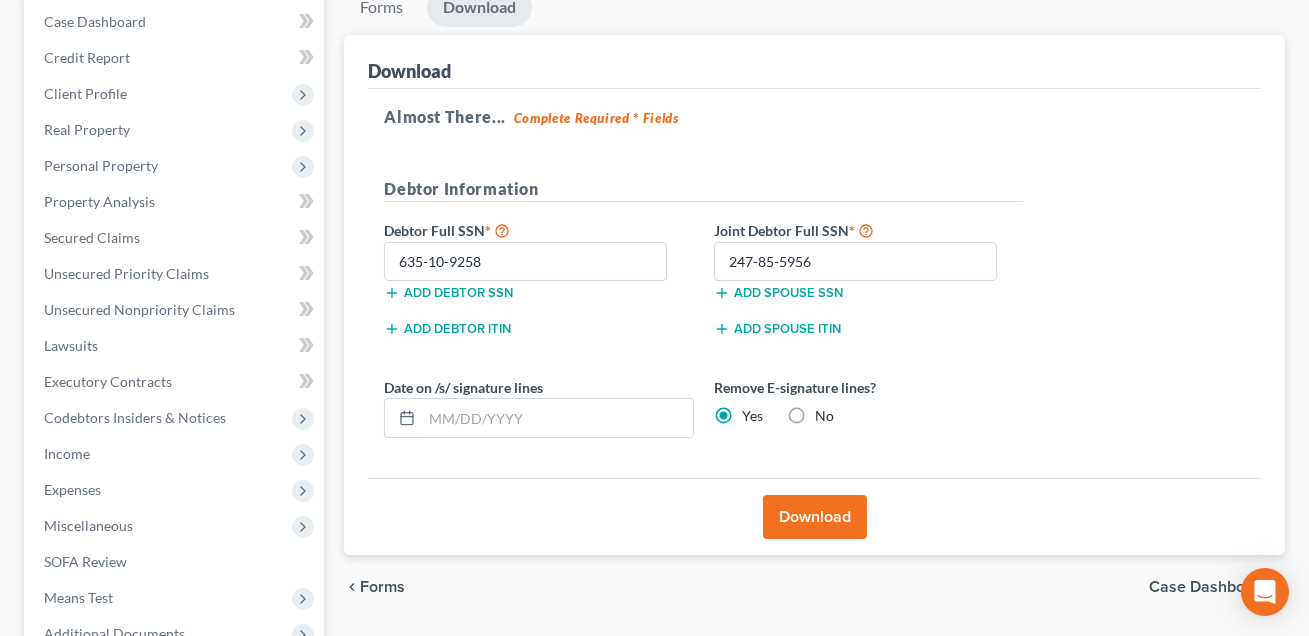 click on "Download" at bounding box center [815, 517] 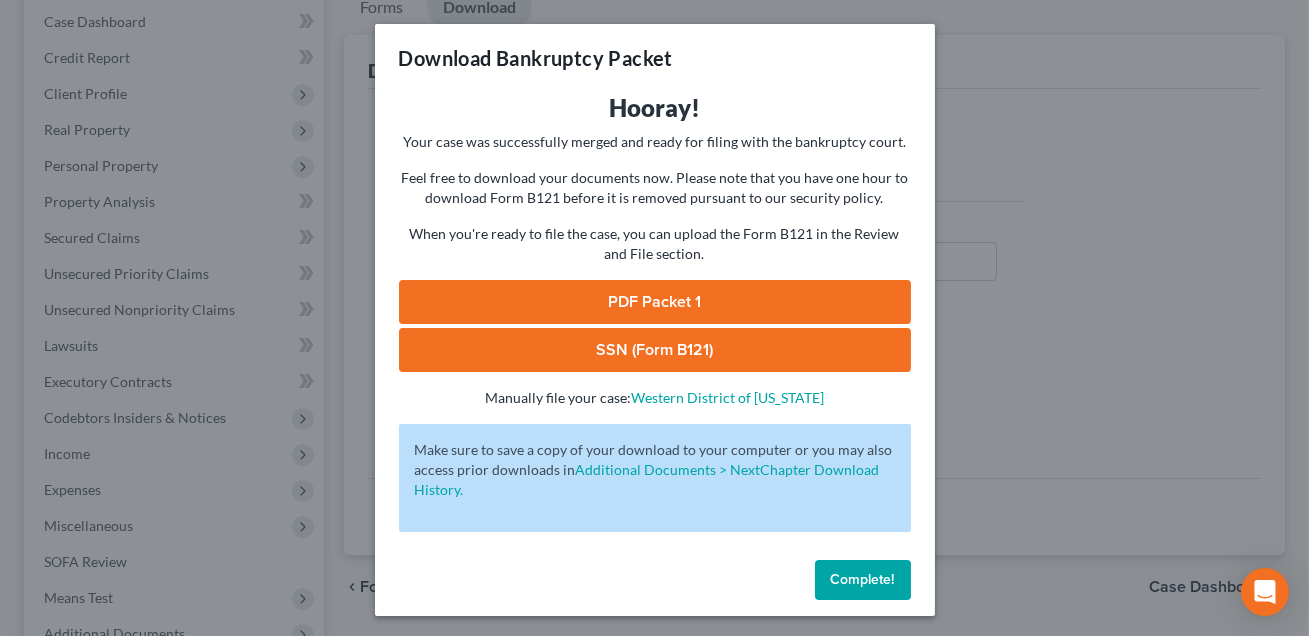 click on "SSN (Form B121)" at bounding box center [655, 350] 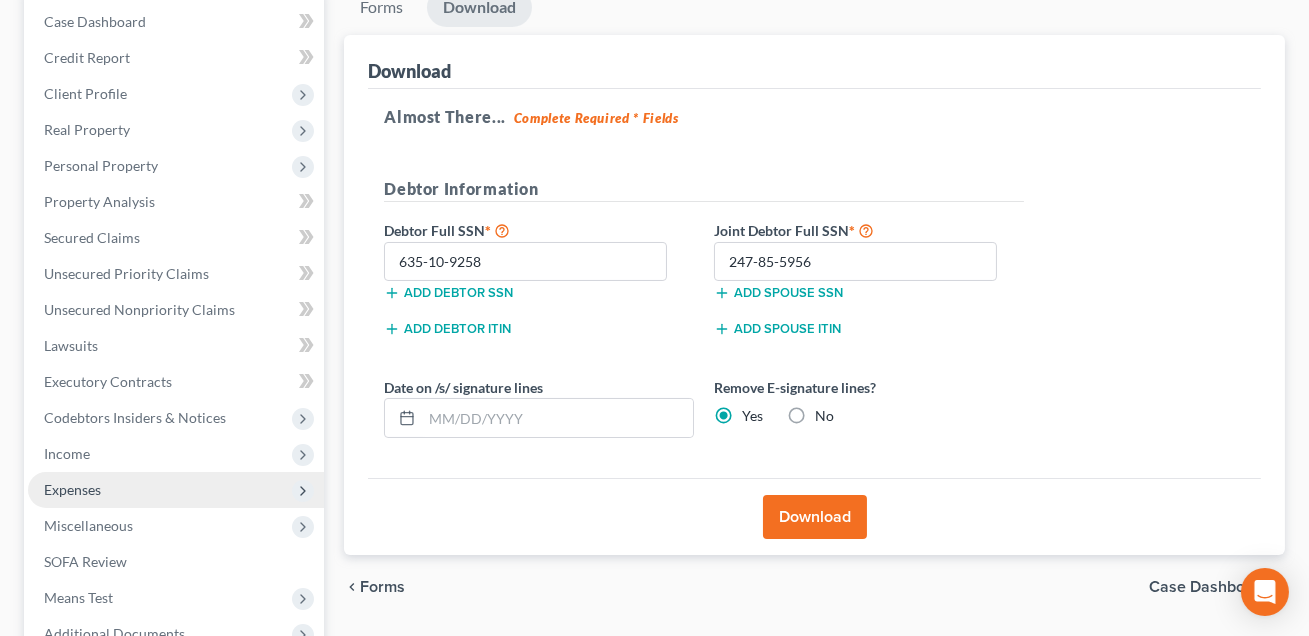 click on "Expenses" at bounding box center (72, 489) 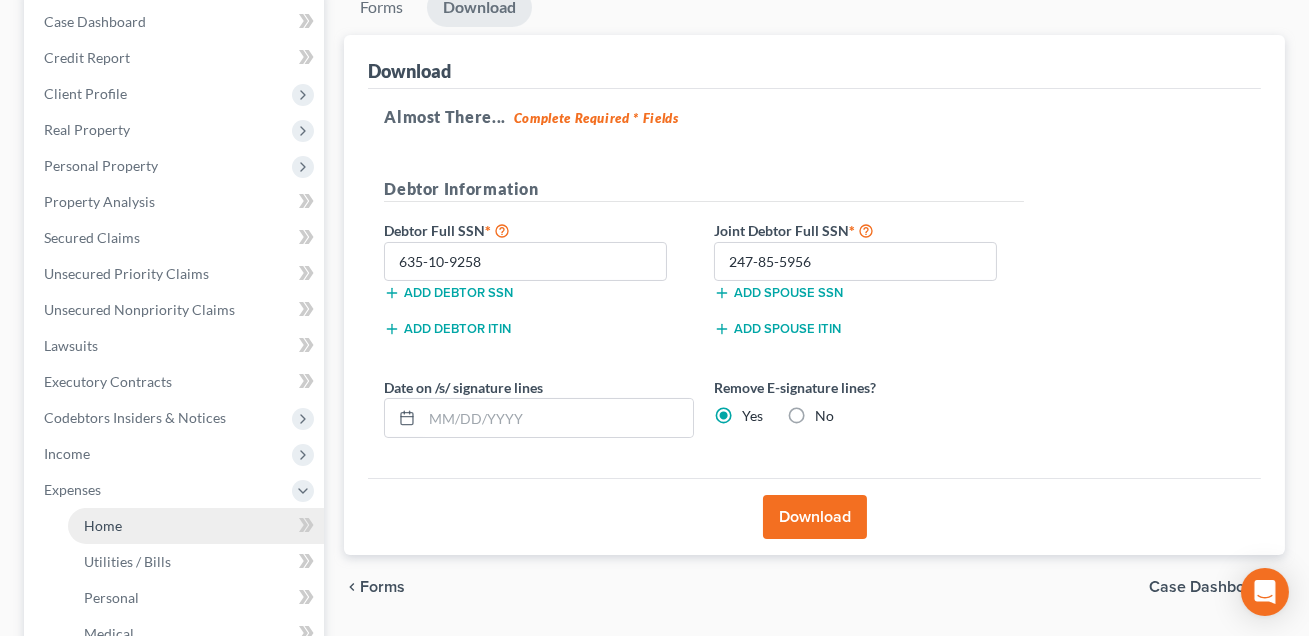 click on "Home" at bounding box center (196, 526) 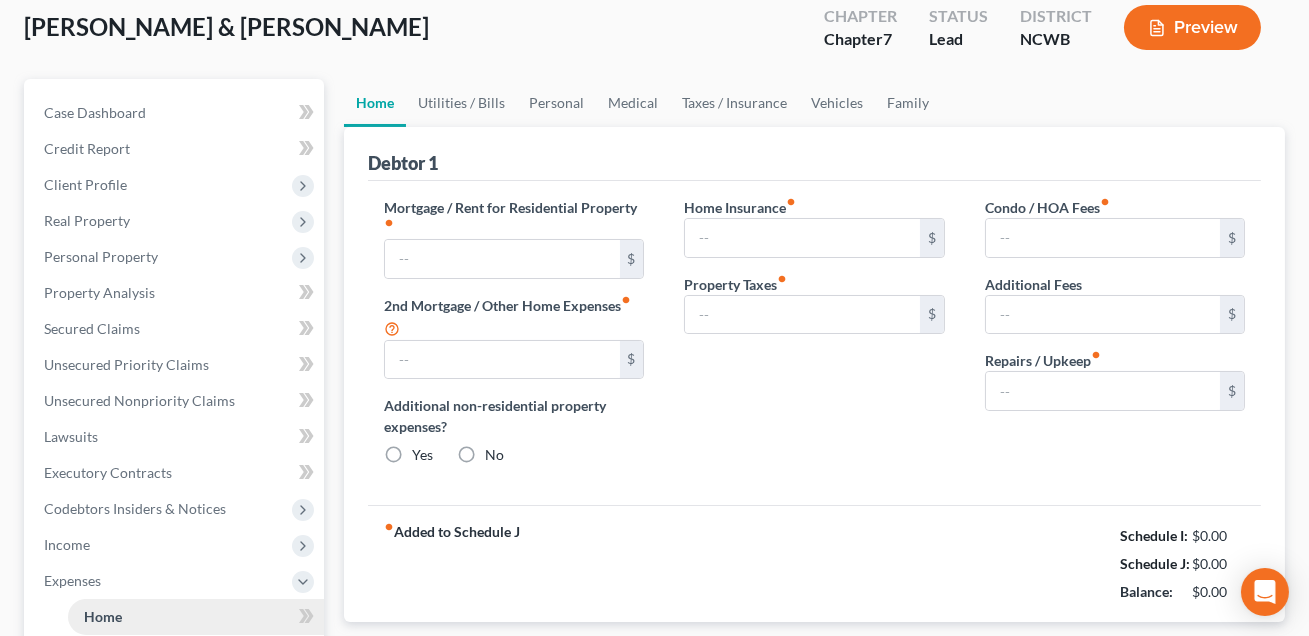scroll, scrollTop: 0, scrollLeft: 0, axis: both 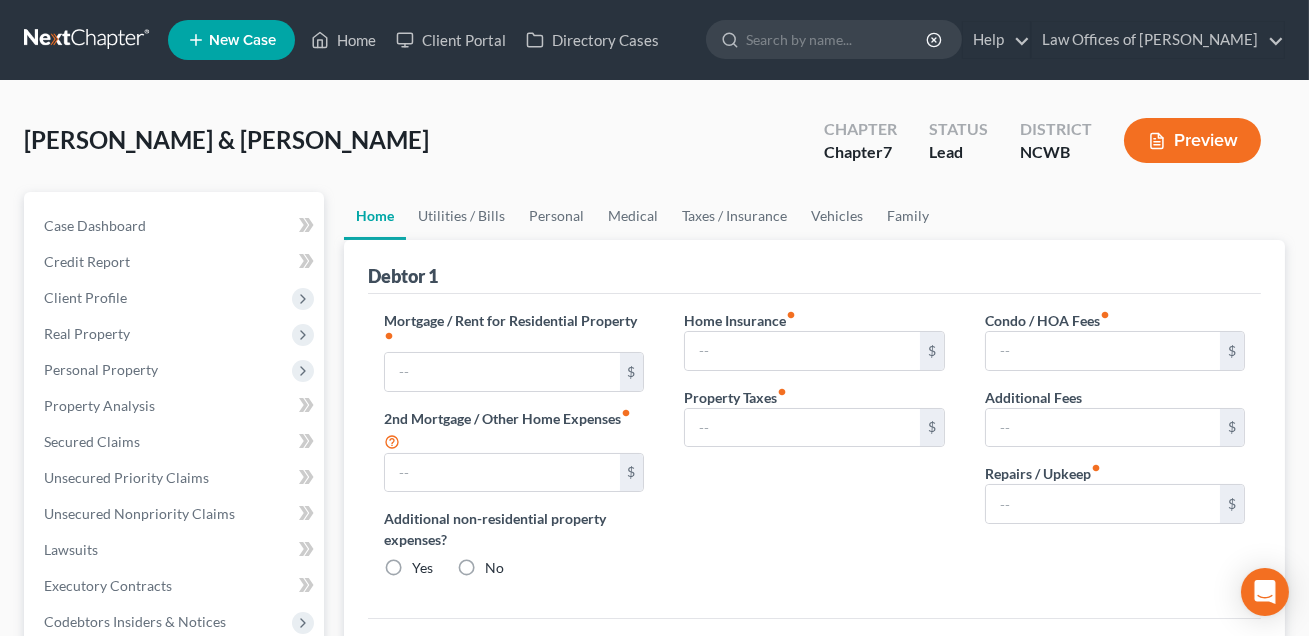 type on "0.00" 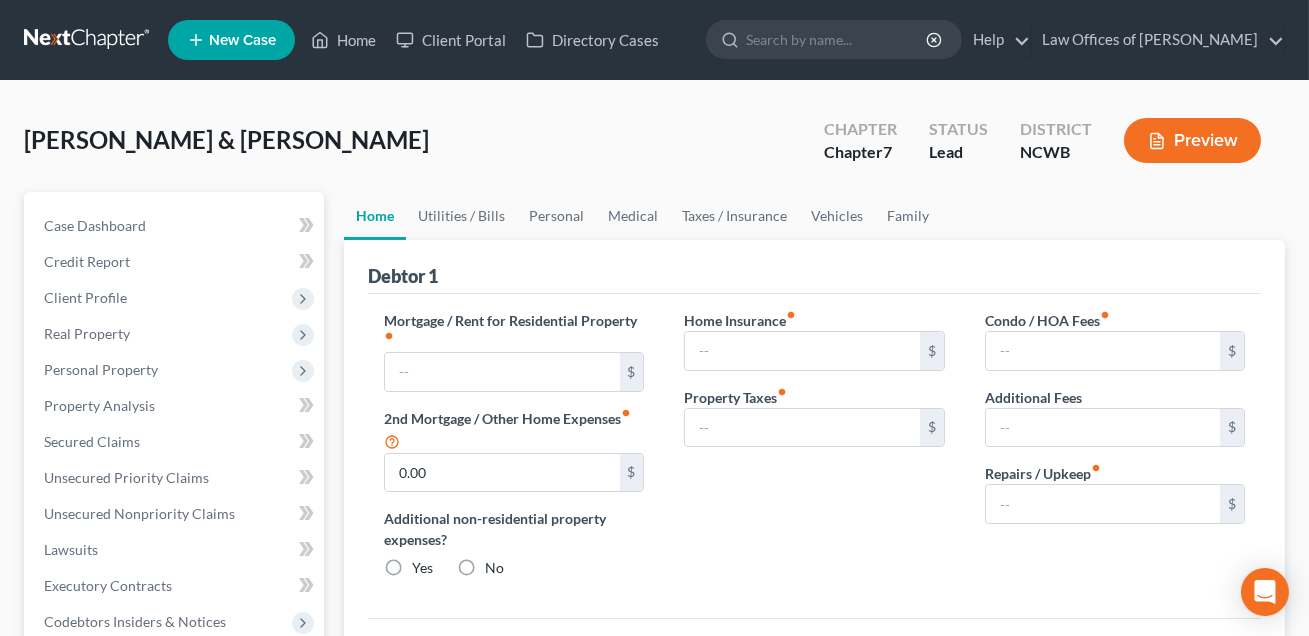 radio on "true" 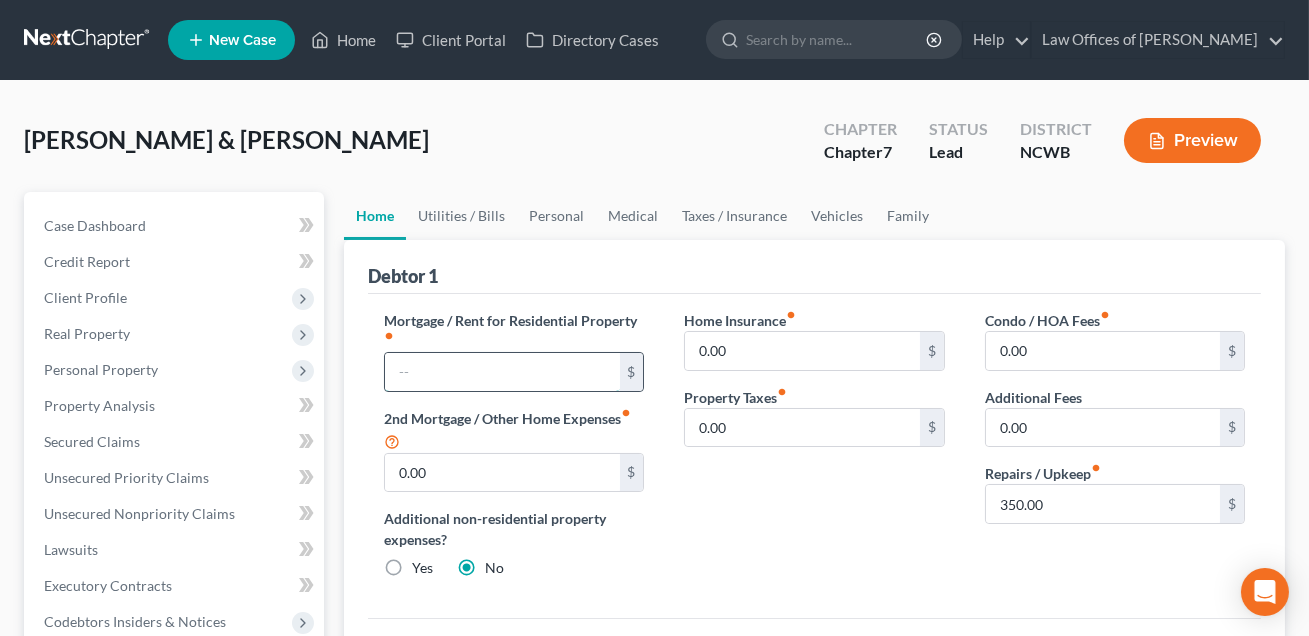click at bounding box center [502, 372] 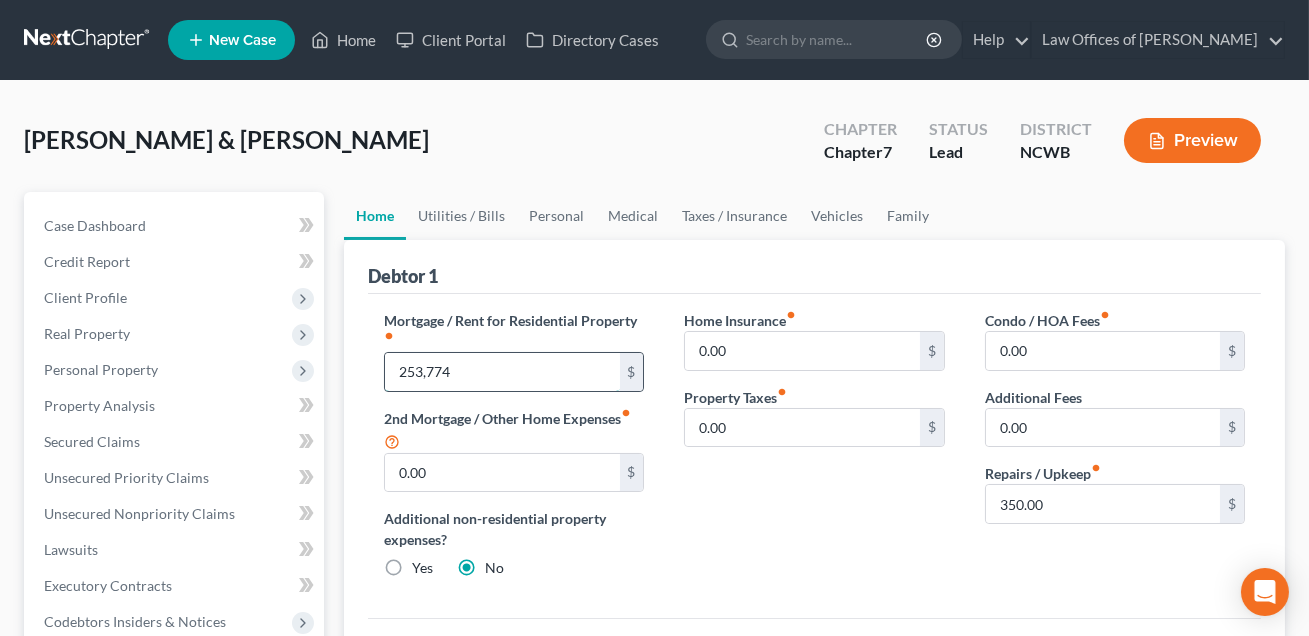 click on "253,774" at bounding box center [502, 372] 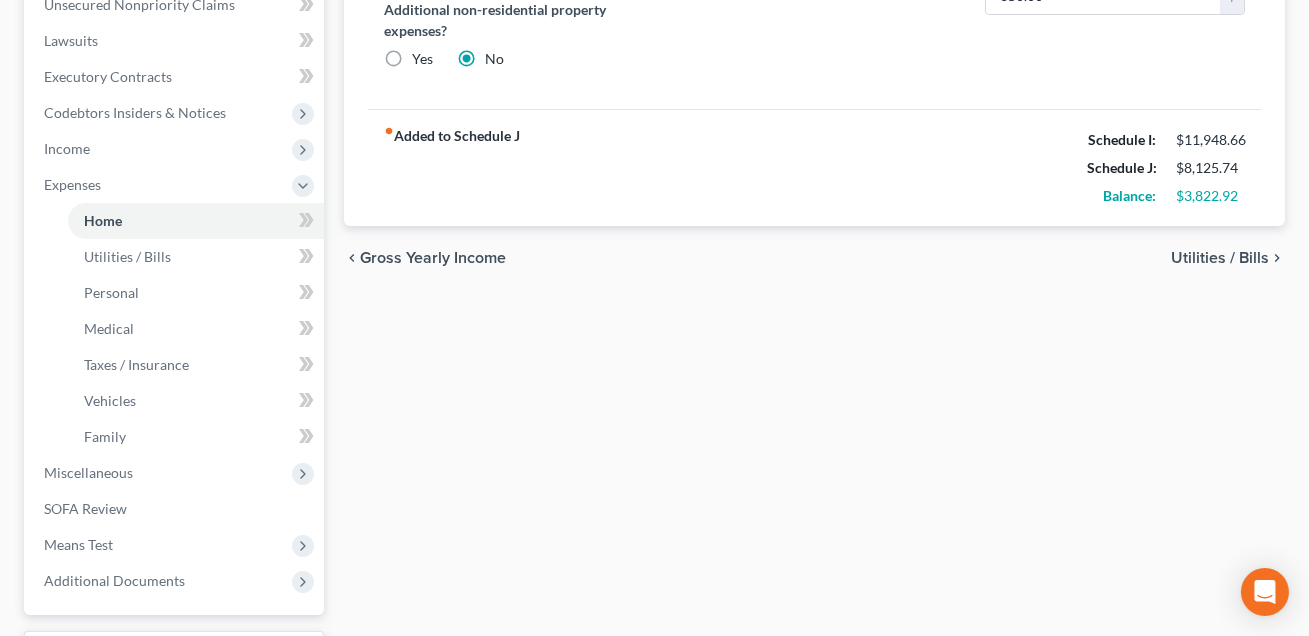 scroll, scrollTop: 560, scrollLeft: 0, axis: vertical 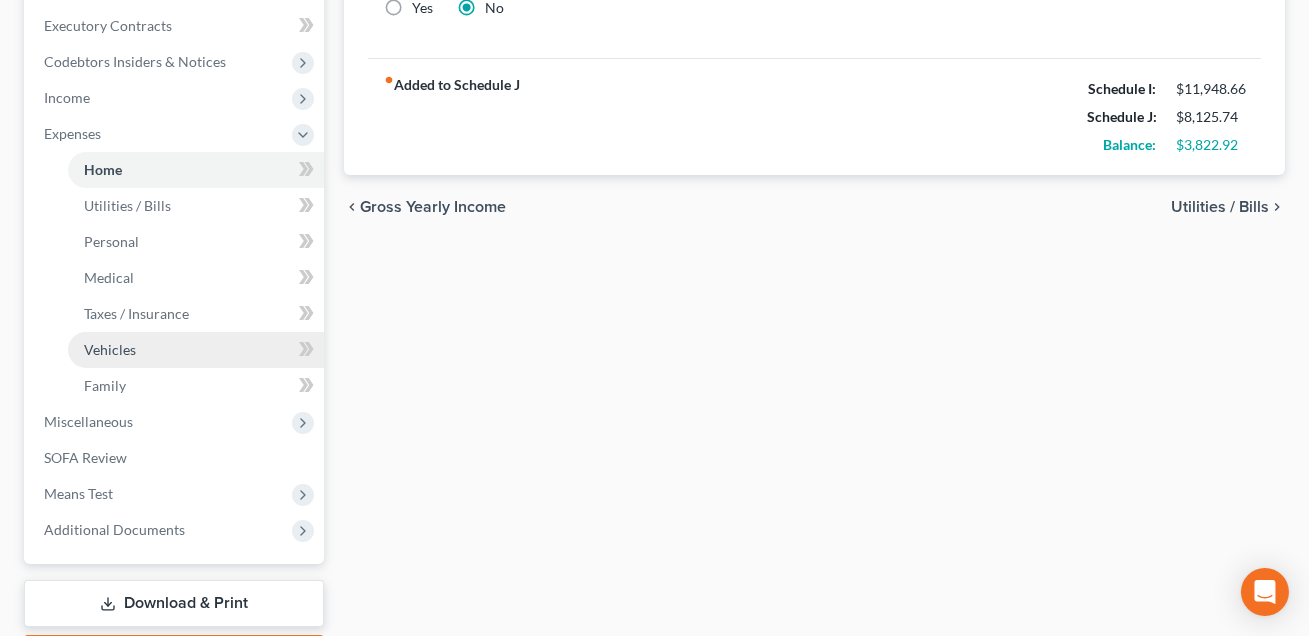 type on "2,537.74" 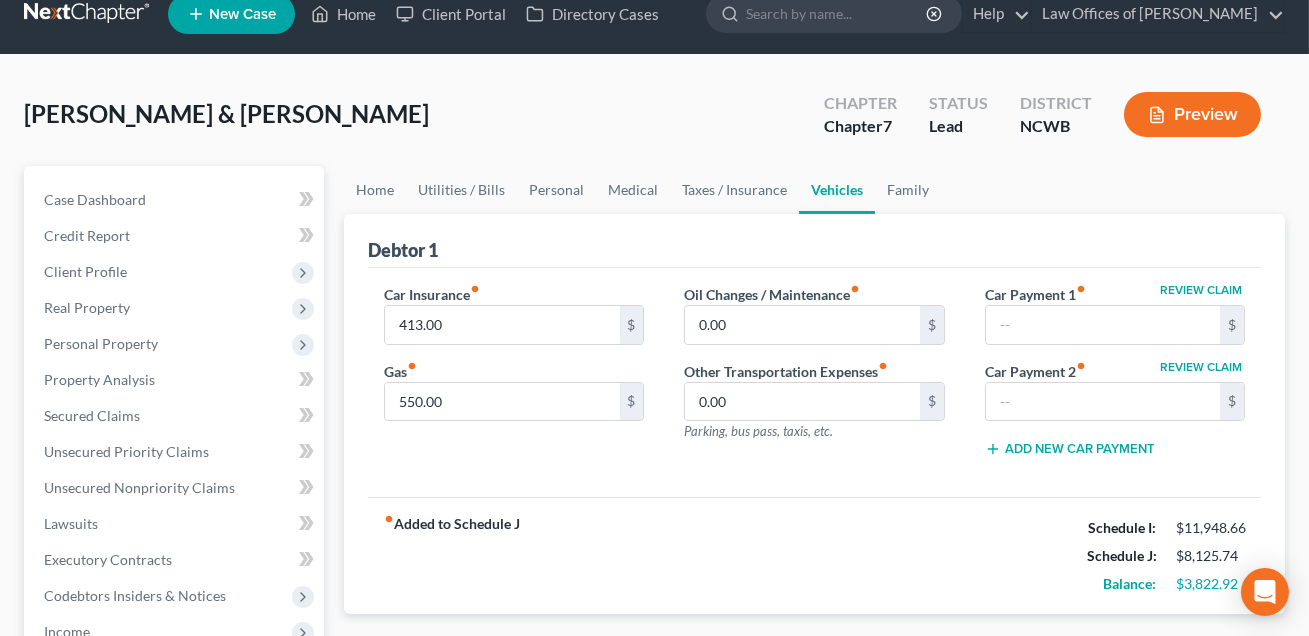 scroll, scrollTop: 0, scrollLeft: 0, axis: both 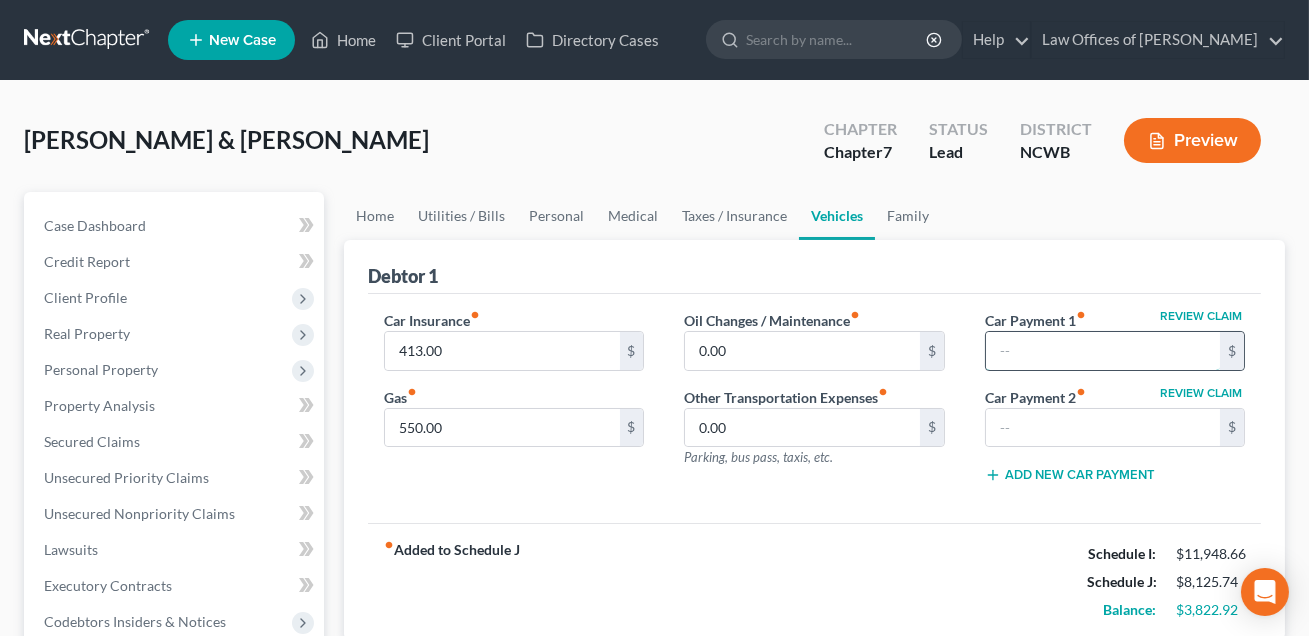 click at bounding box center (1103, 351) 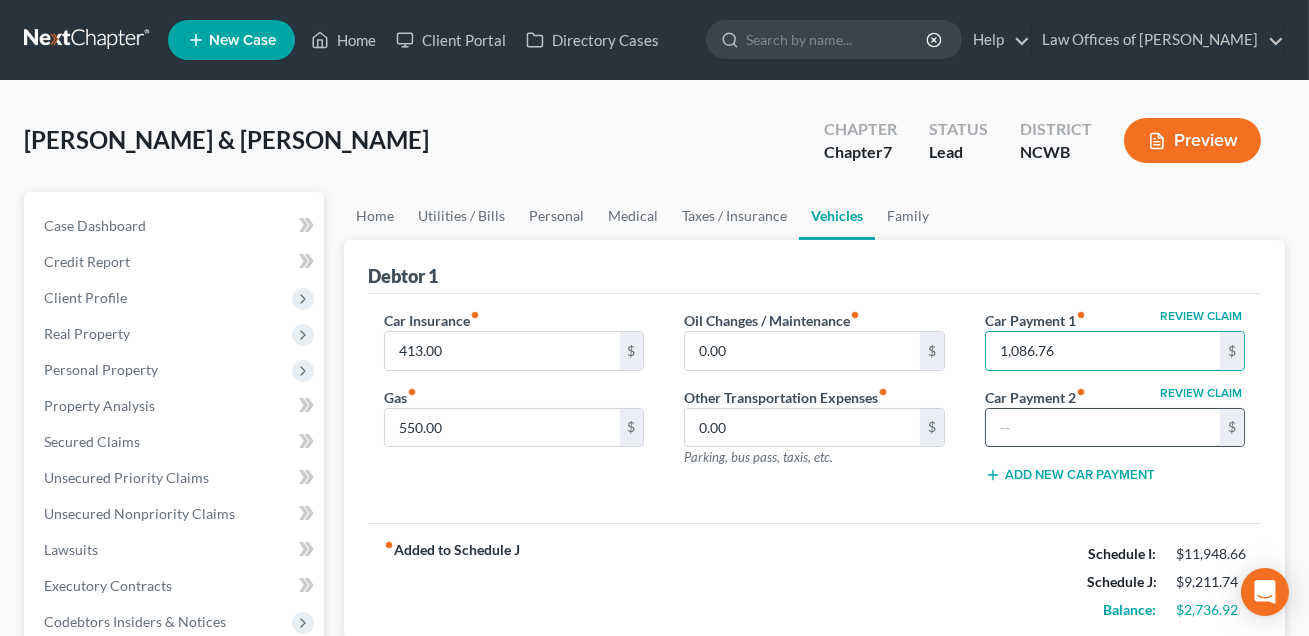 type on "1,086.76" 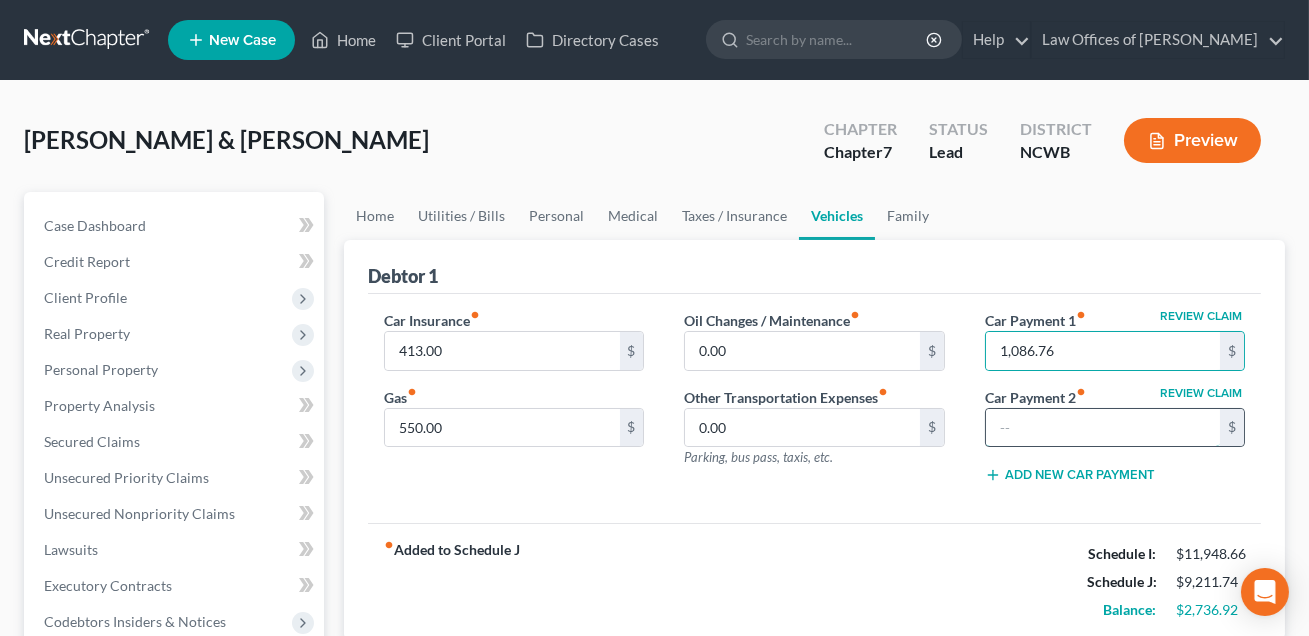 click at bounding box center [1103, 428] 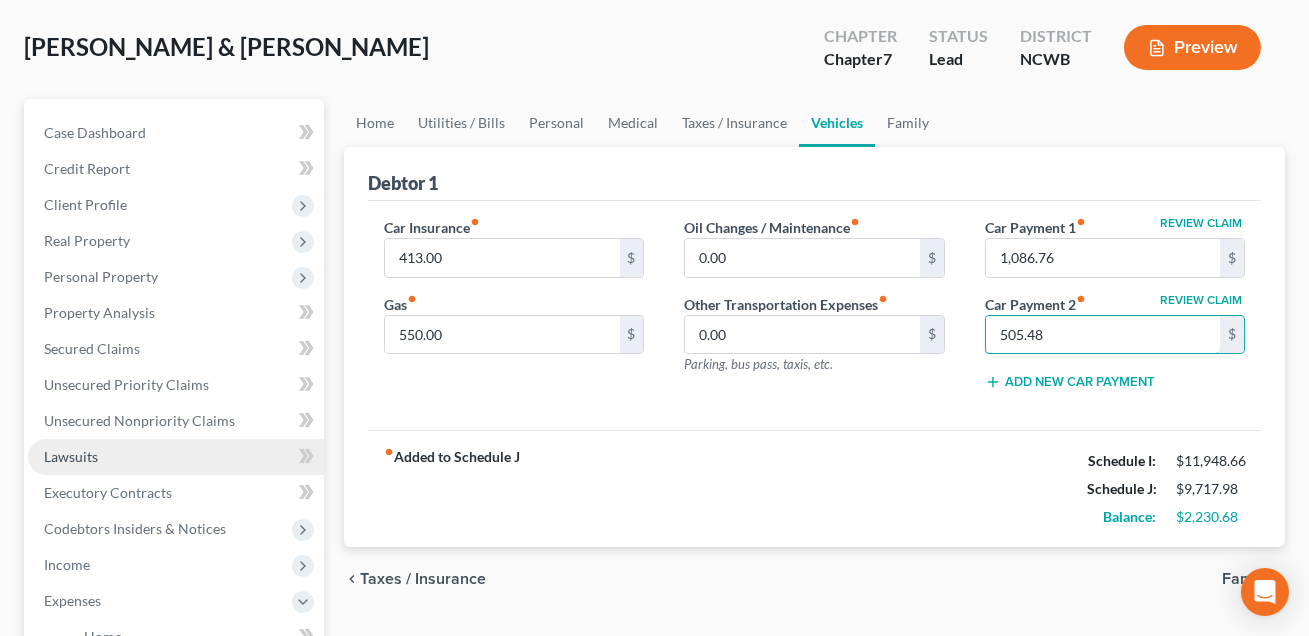 scroll, scrollTop: 676, scrollLeft: 0, axis: vertical 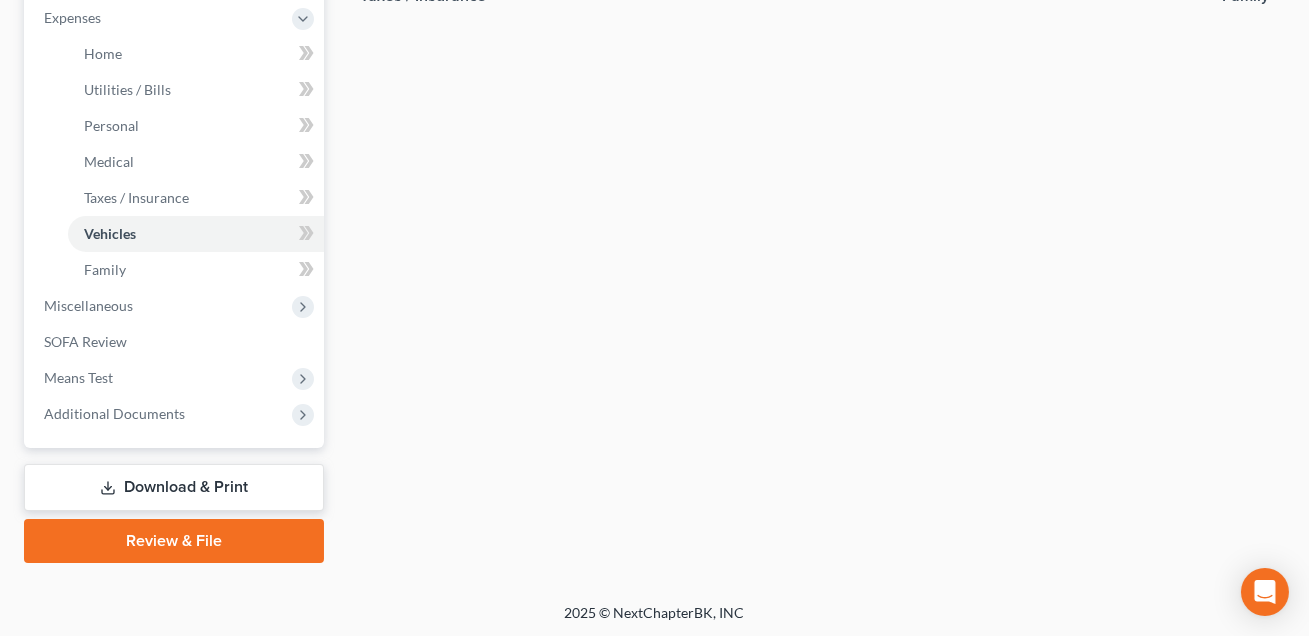 type on "505.48" 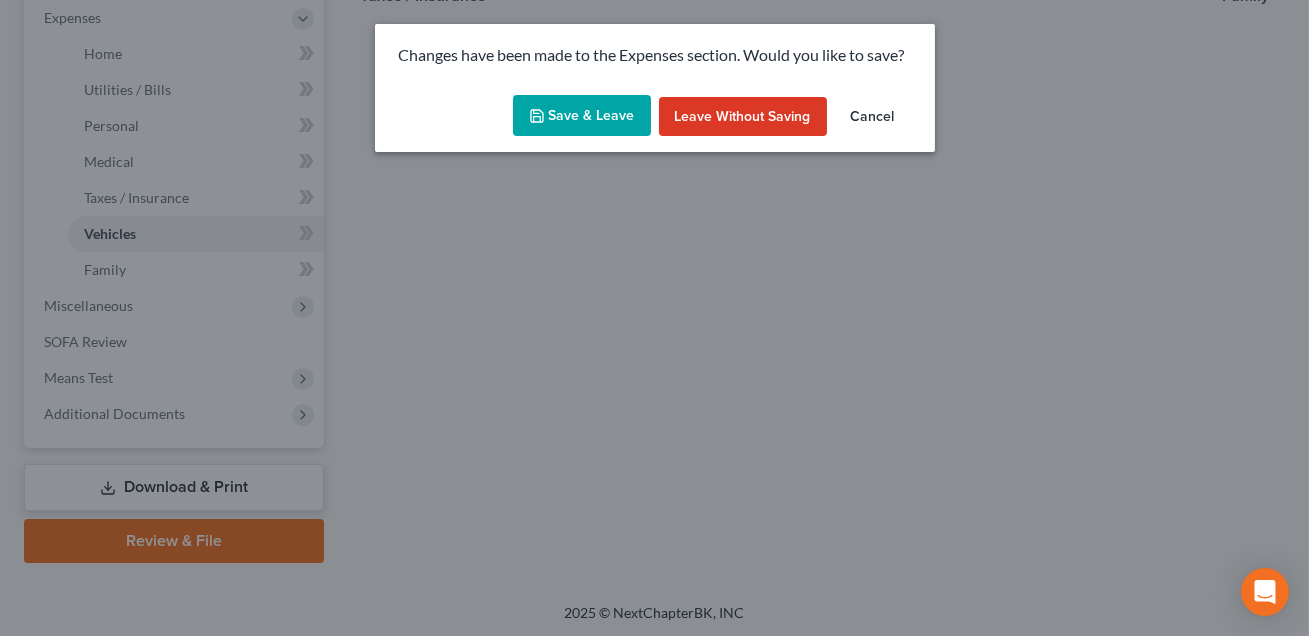 click on "Save & Leave" at bounding box center [582, 116] 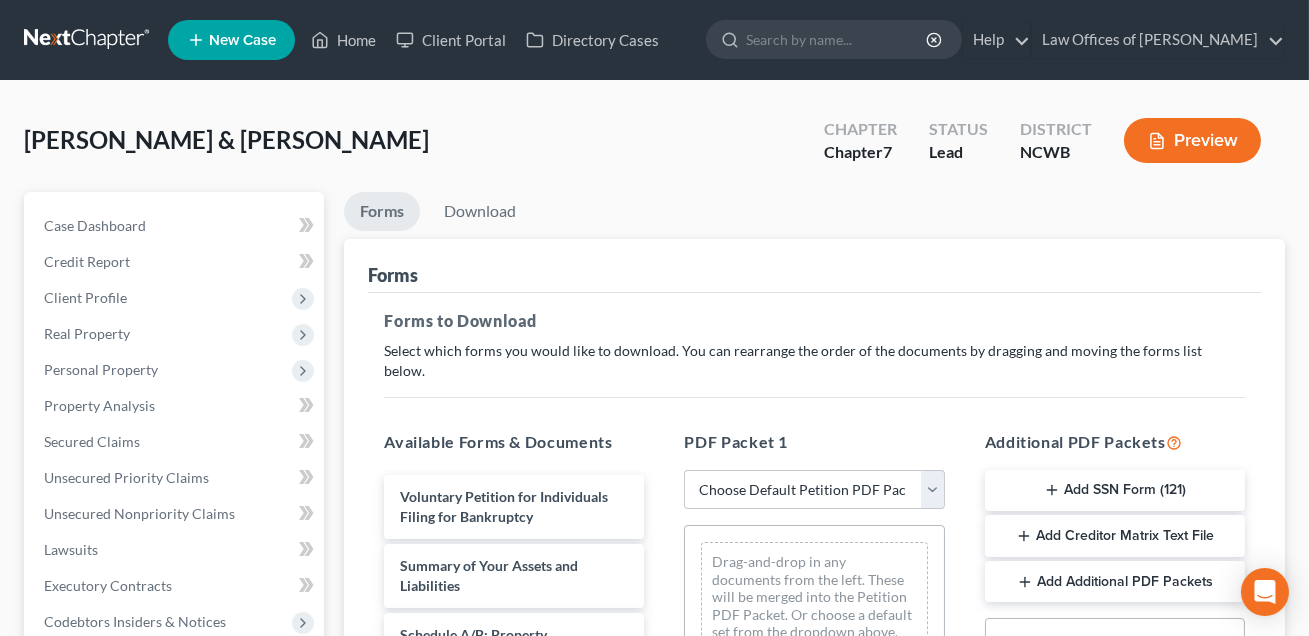 scroll, scrollTop: 560, scrollLeft: 0, axis: vertical 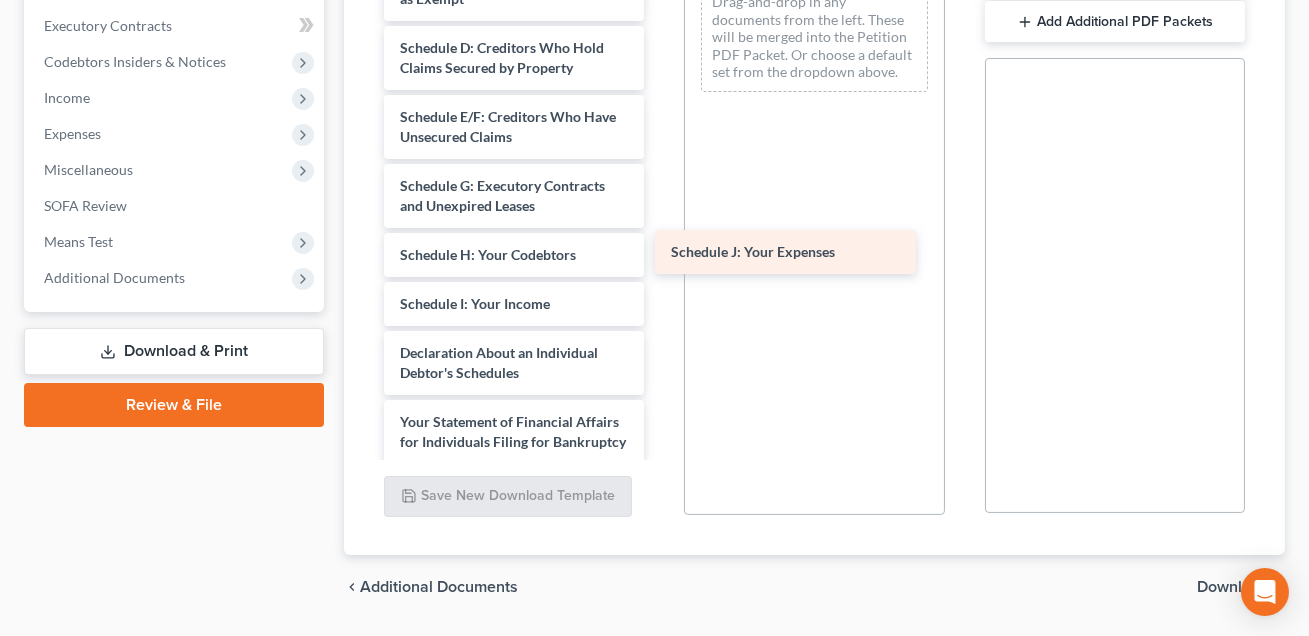 drag, startPoint x: 521, startPoint y: 322, endPoint x: 792, endPoint y: 244, distance: 282.00177 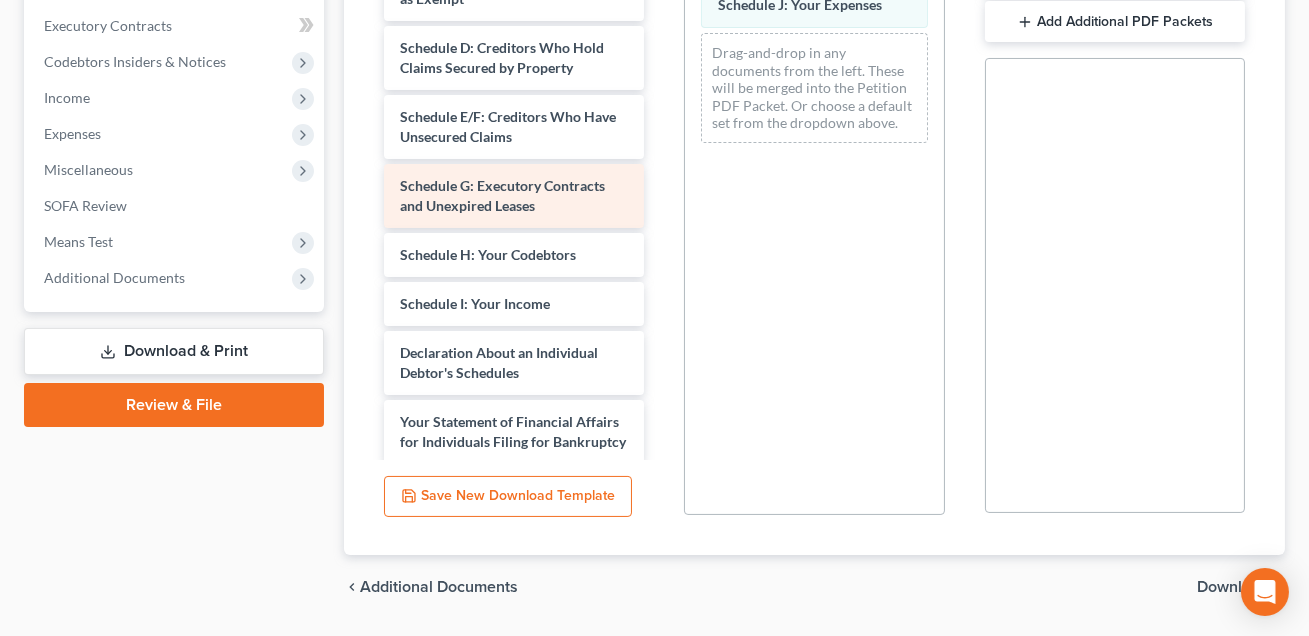 scroll, scrollTop: 0, scrollLeft: 0, axis: both 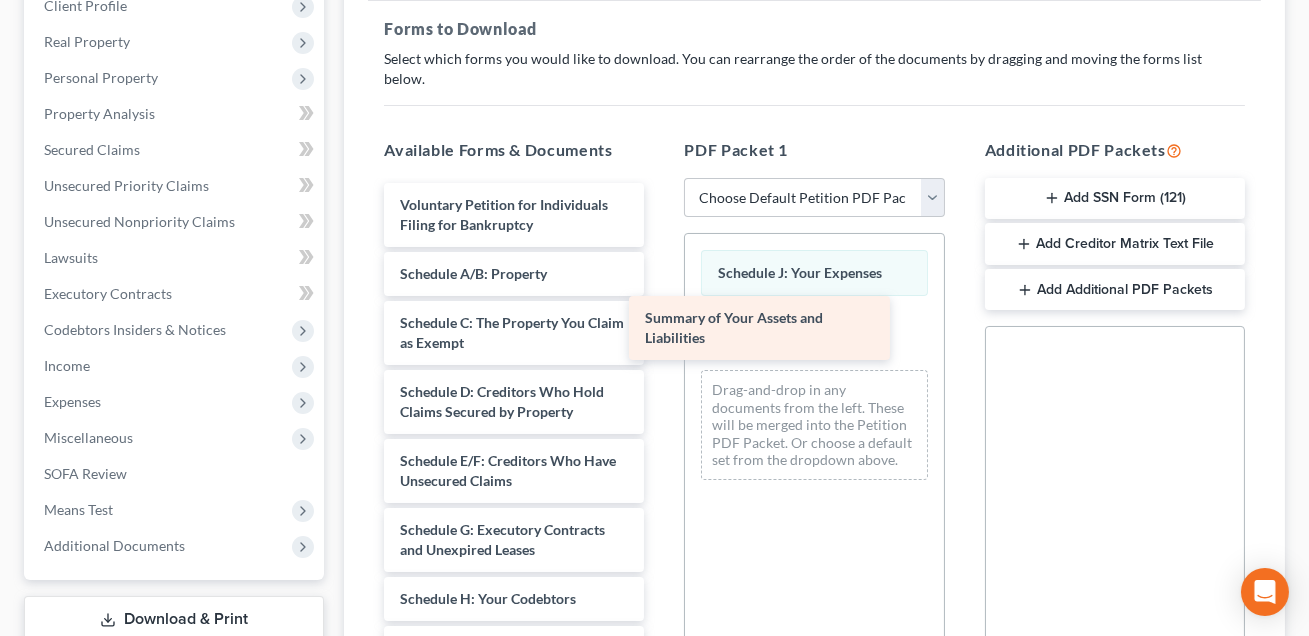 drag, startPoint x: 434, startPoint y: 256, endPoint x: 745, endPoint y: 338, distance: 321.62866 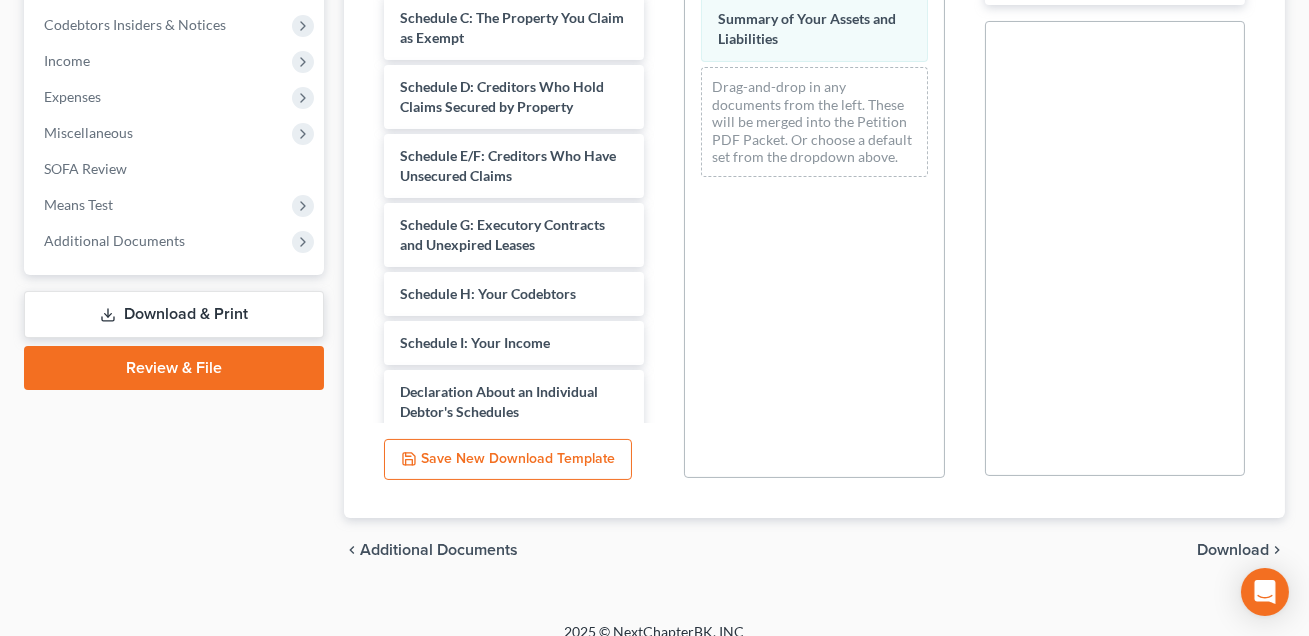 click on "Download" at bounding box center (1233, 550) 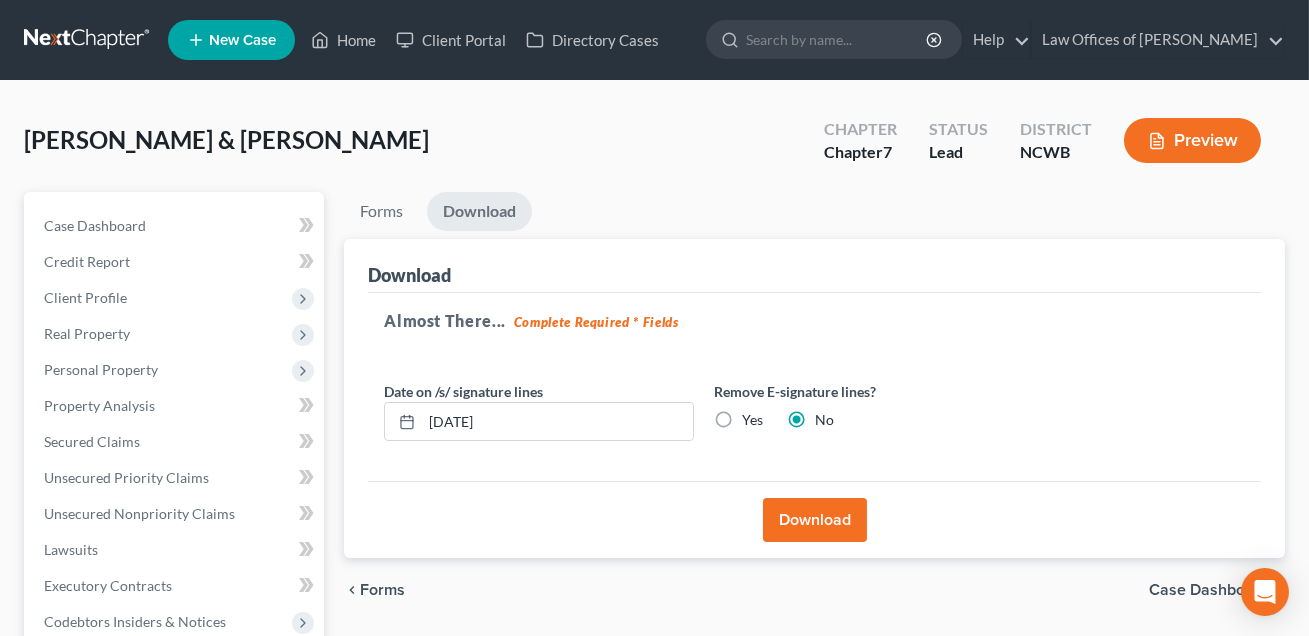scroll, scrollTop: 0, scrollLeft: 0, axis: both 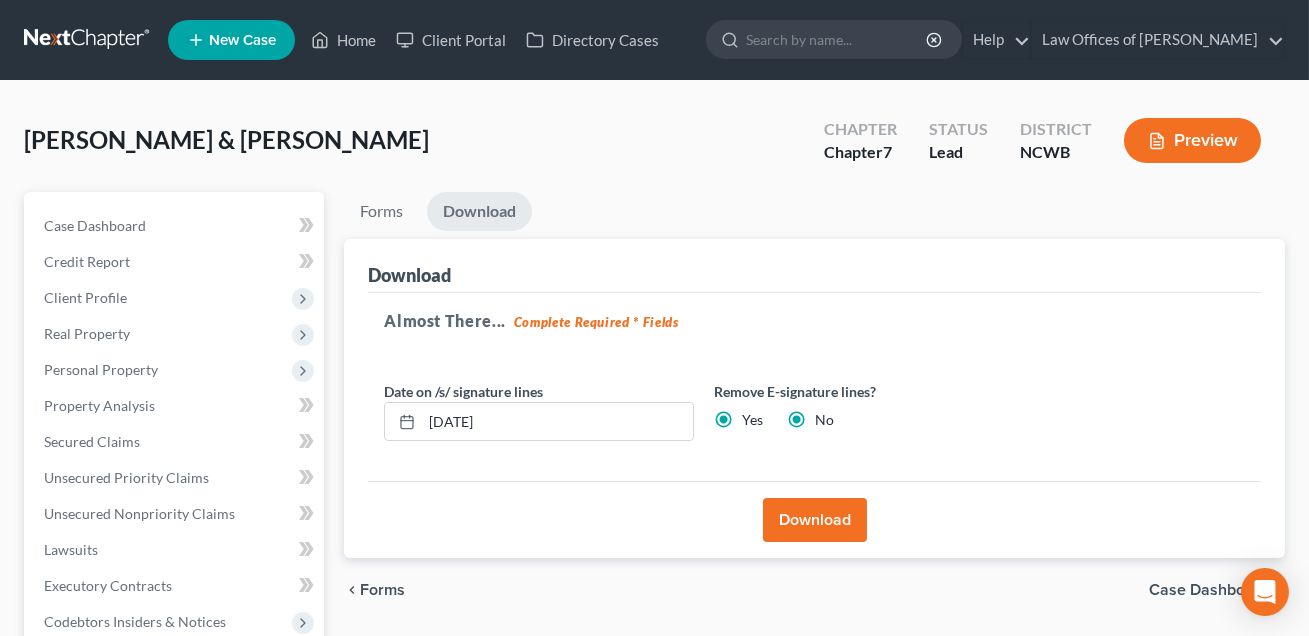 radio on "false" 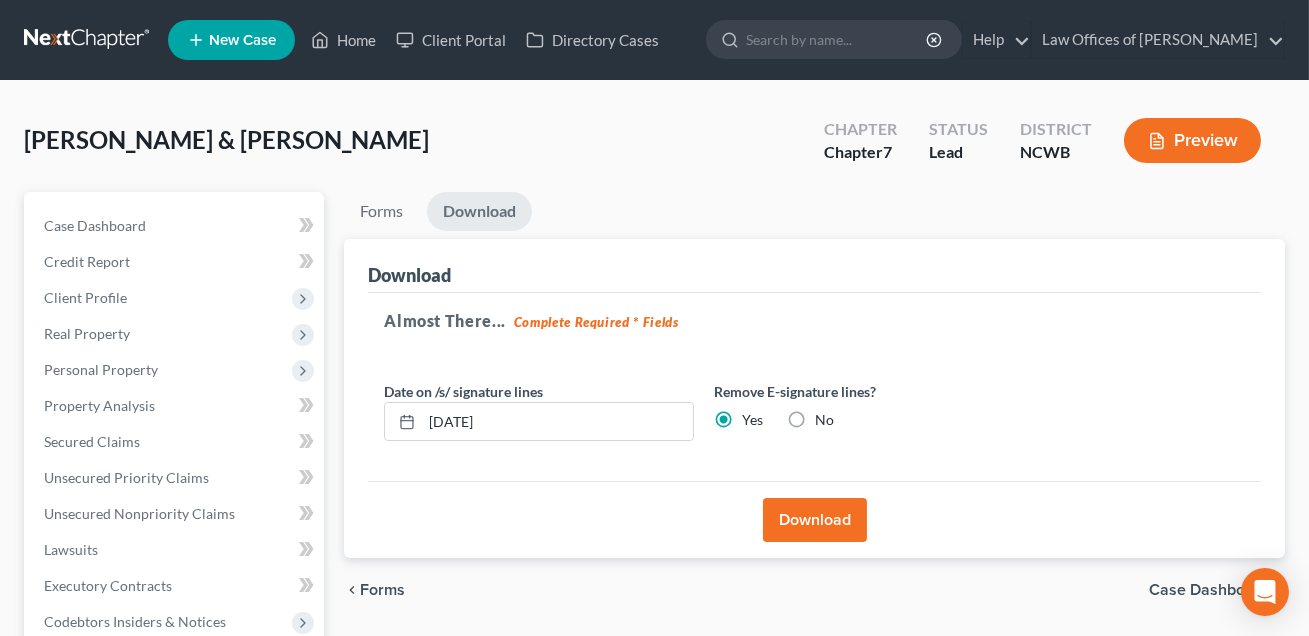click on "Yes" at bounding box center (752, 420) 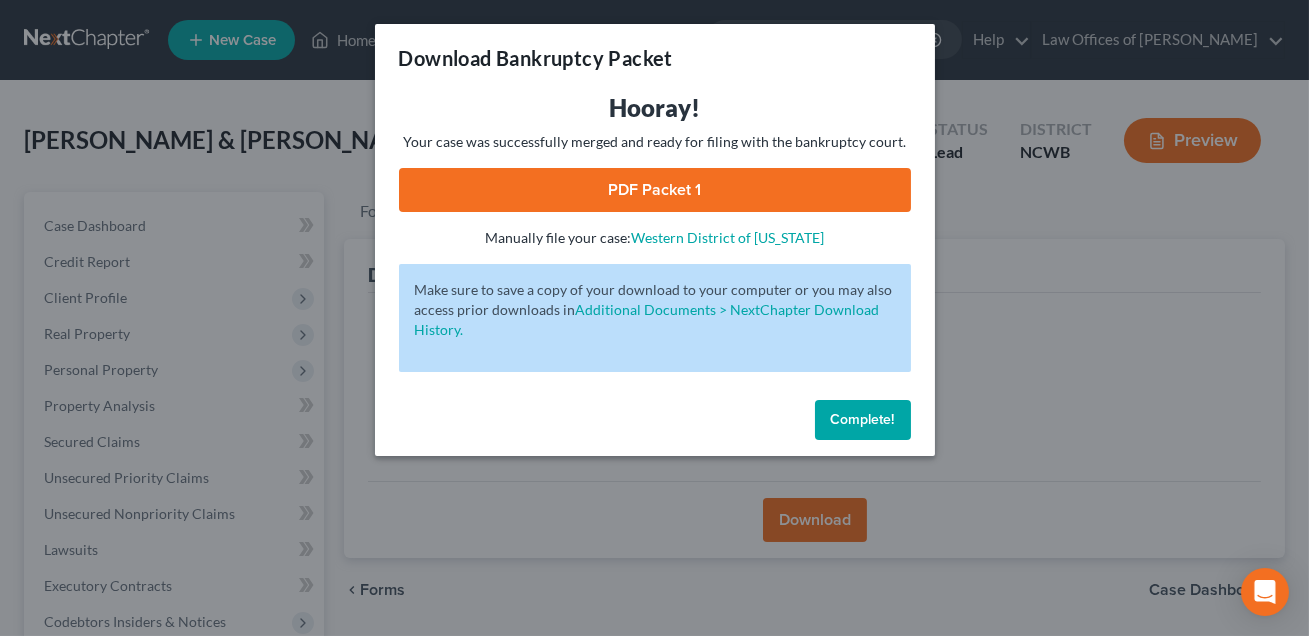 click on "PDF Packet 1" at bounding box center (655, 190) 